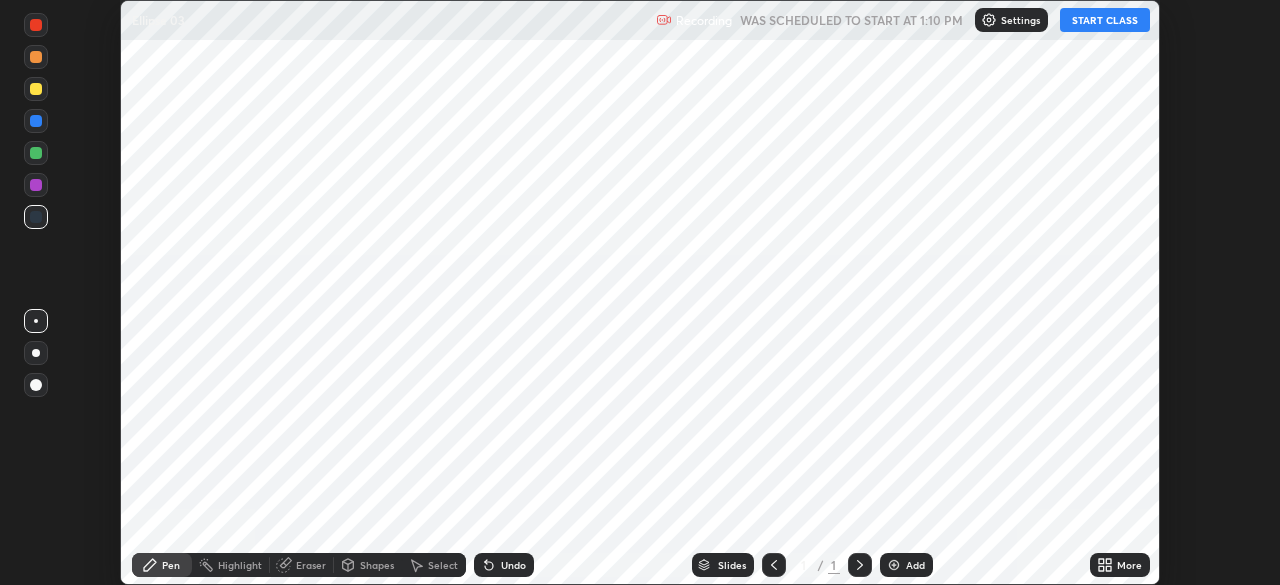scroll, scrollTop: 0, scrollLeft: 0, axis: both 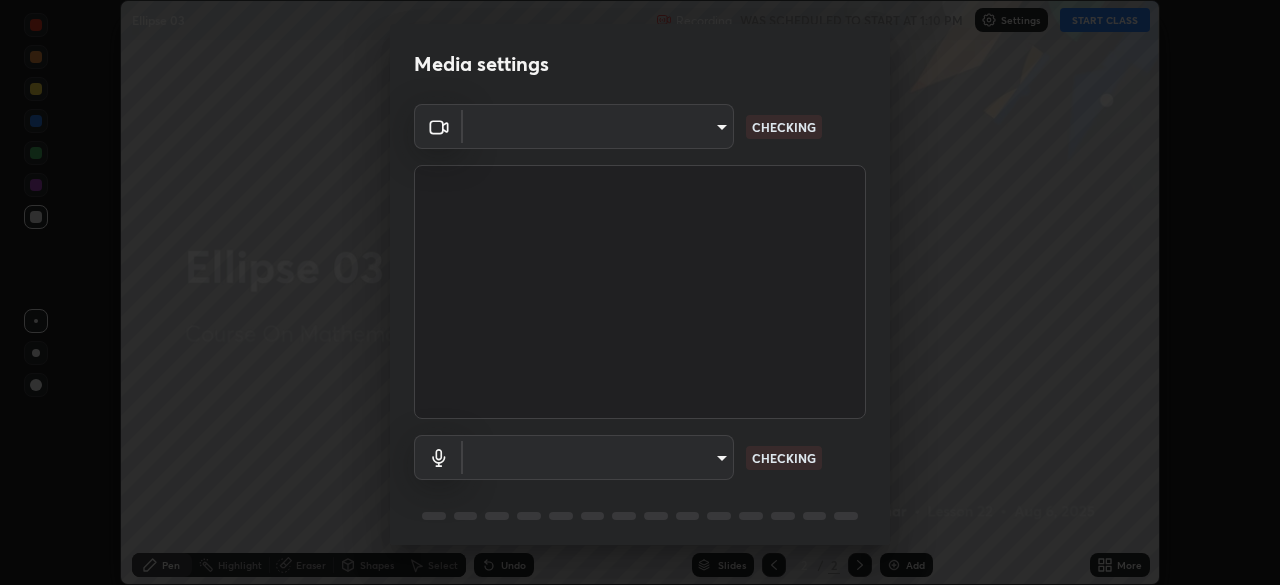 type on "[HASH]ad955ff32353b9e9b452dee9a7ed111686ceaca65da538d07dad3a7b383c2c8d" 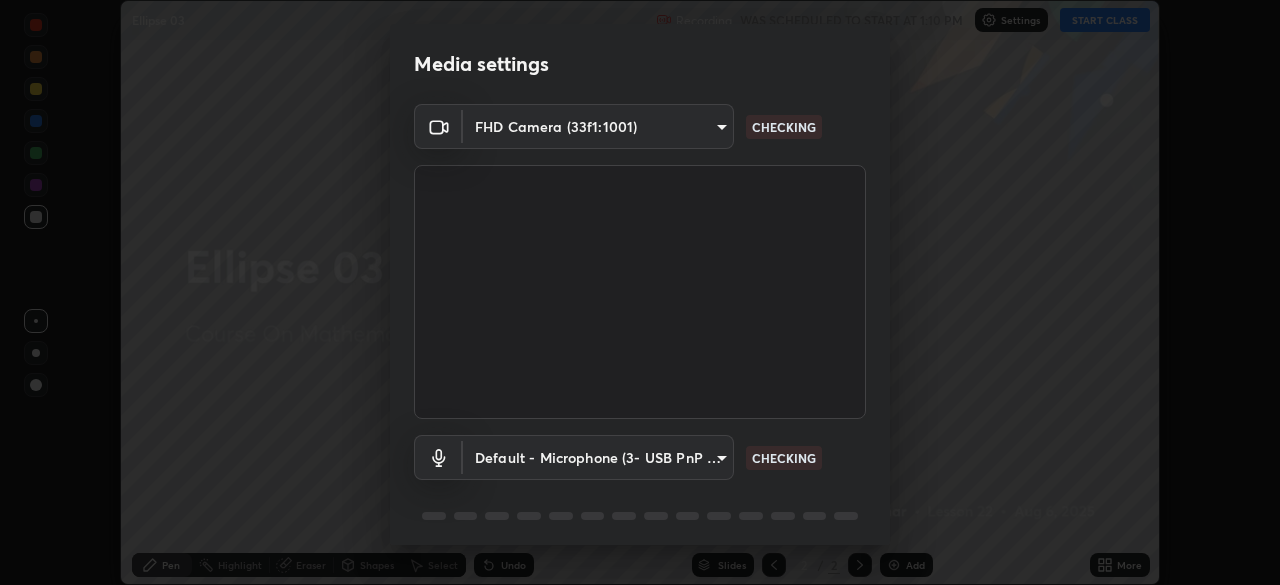 scroll, scrollTop: 71, scrollLeft: 0, axis: vertical 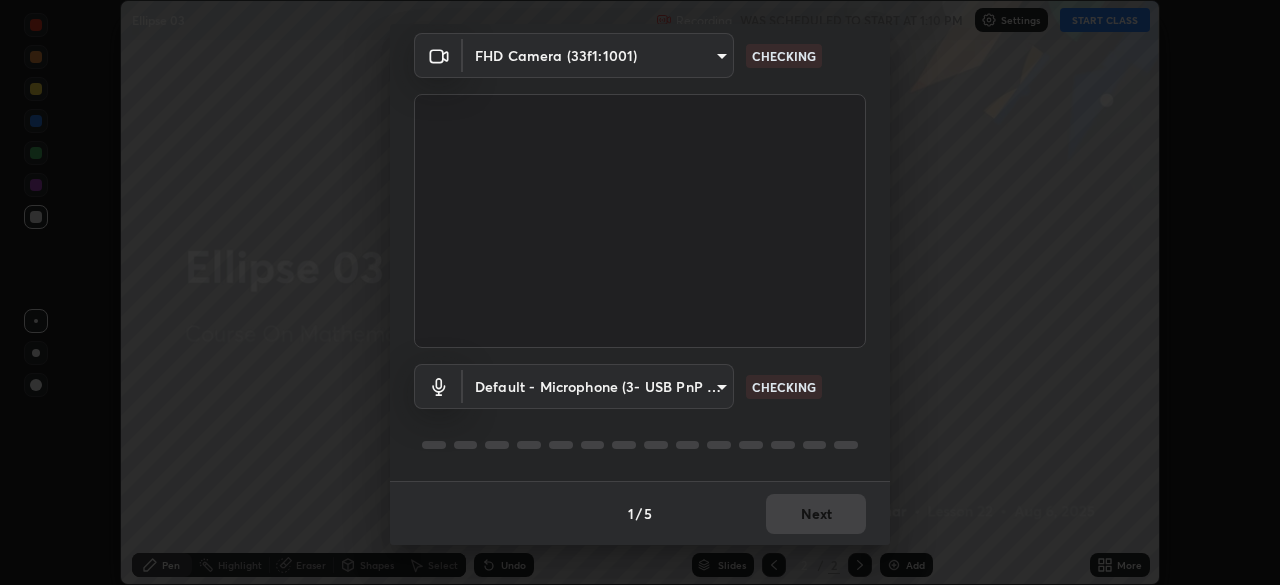 click on "Erase all Ellipse 03 Recording WAS SCHEDULED TO START AT  1:10 PM Settings START CLASS Setting up your live class Ellipse 03 • L22 of Course On Mathematics for JEE Conquer 1 2026 [FIRST] [LAST] Pen Highlight Eraser Shapes Select Undo Slides 2 / 2 Add More No doubts shared Encourage your learners to ask a doubt for better clarity Report an issue Reason for reporting Buffering Chat not working Audio - Video sync issue Educator video quality low ​ Attach an image Report Media settings FHD Camera (33f1:1001) [HASH] ad955ff32353b9e9b452dee9a7ed111686ceaca65da538d07dad3a7b383c2c8d CHECKING Default - Microphone (3- USB PnP Sound Device) default CHECKING 1 / 5 Next" at bounding box center (640, 292) 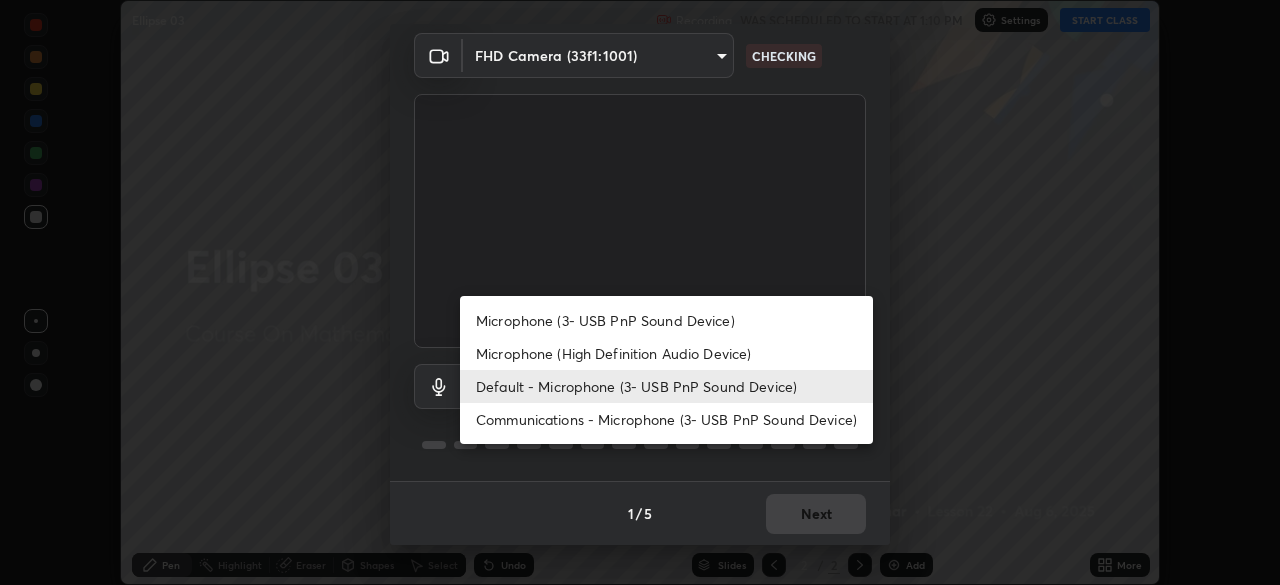 click on "Microphone (3- USB PnP Sound Device)" at bounding box center [666, 320] 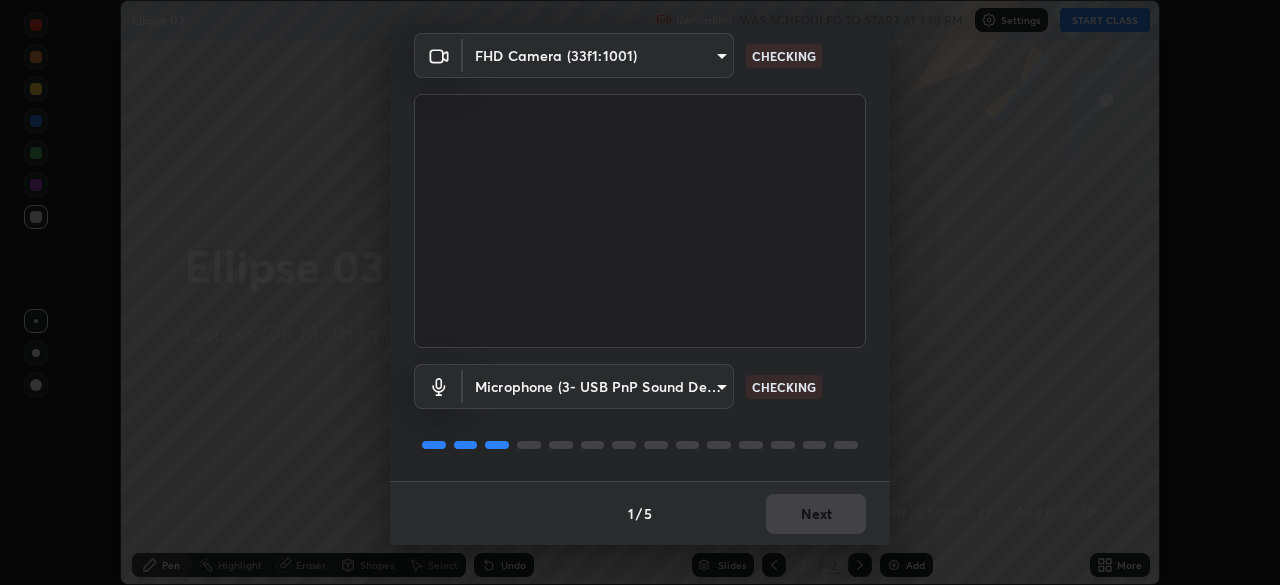 click on "Erase all Ellipse 03 Recording WAS SCHEDULED TO START AT  1:10 PM Settings START CLASS Setting up your live class Ellipse 03 • L22 of Course On Mathematics for JEE Conquer 1 2026 [FIRST] [LAST] Pen Highlight Eraser Shapes Select Undo Slides 2 / 2 Add More No doubts shared Encourage your learners to ask a doubt for better clarity Report an issue Reason for reporting Buffering Chat not working Audio - Video sync issue Educator video quality low ​ Attach an image Report Media settings FHD Camera (33f1:1001) [HASH]ad955ff32353b9e9b452dee9a7ed111686ceaca65da538d07dad3a7b383c2c8d CHECKING Microphone (3- USB PnP Sound Device) [HASH]cebb084dfe117d950259690c1172461ef72e3a90133174fa4a4b1ddc2c270ea1 CHECKING 1 / 5 Next" at bounding box center [640, 292] 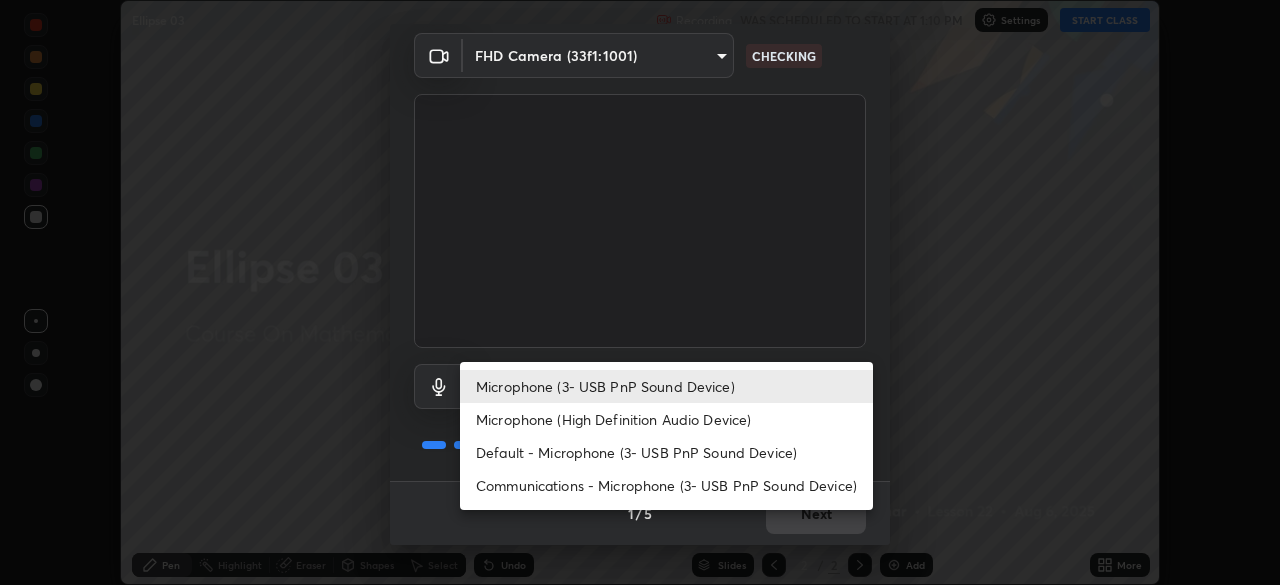 click on "Microphone (High Definition Audio Device)" at bounding box center [666, 419] 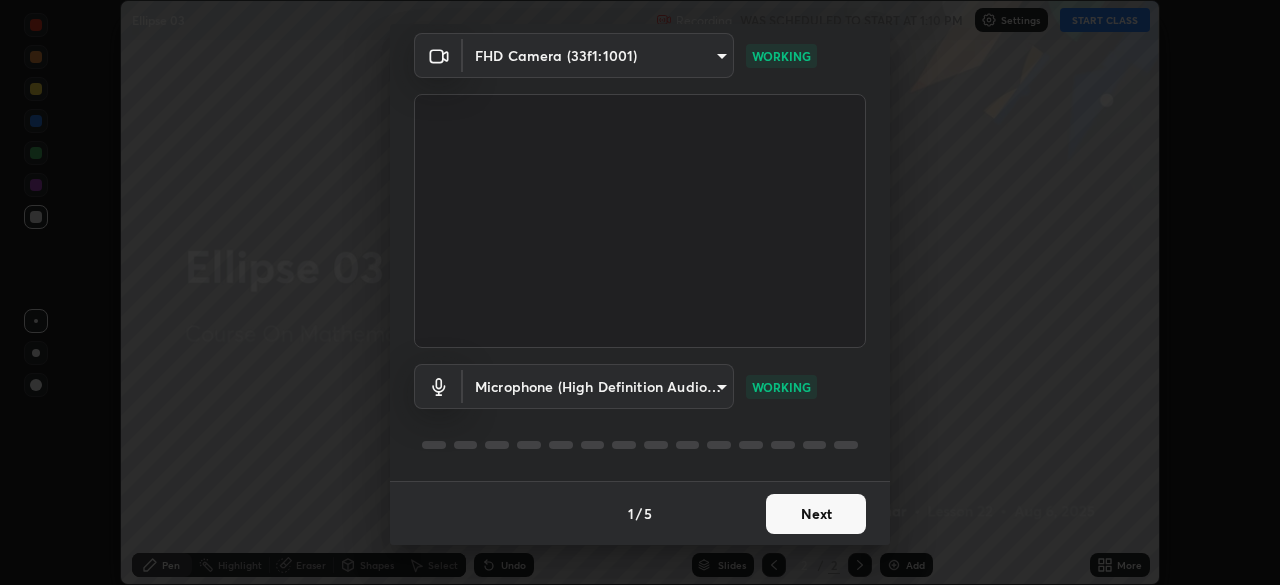 click on "Next" at bounding box center (816, 514) 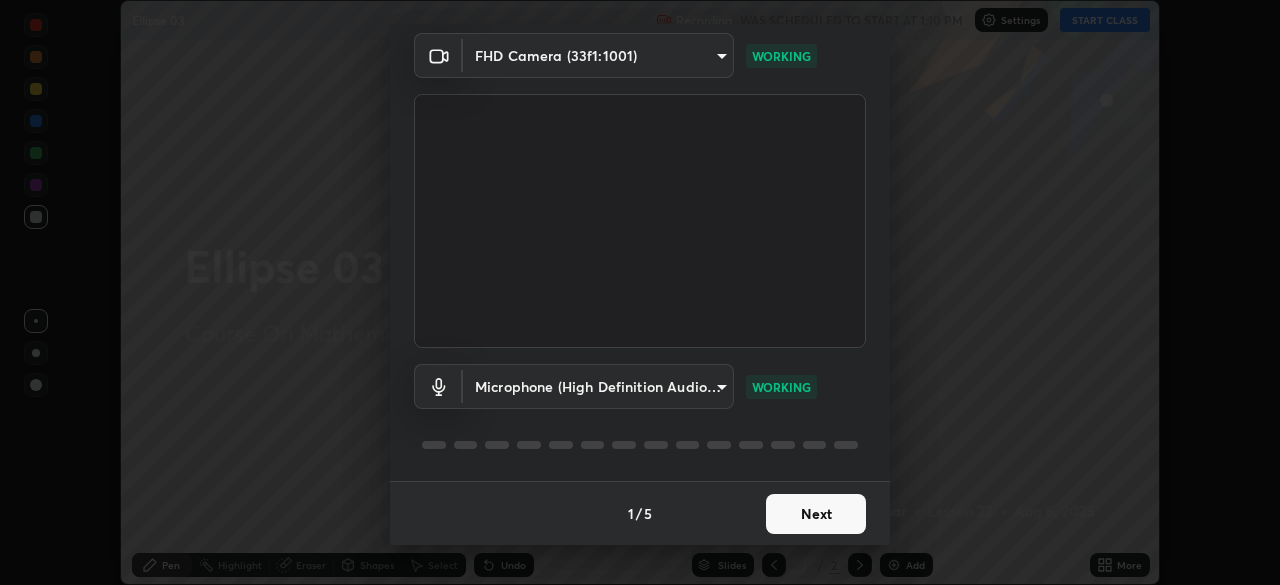 scroll, scrollTop: 0, scrollLeft: 0, axis: both 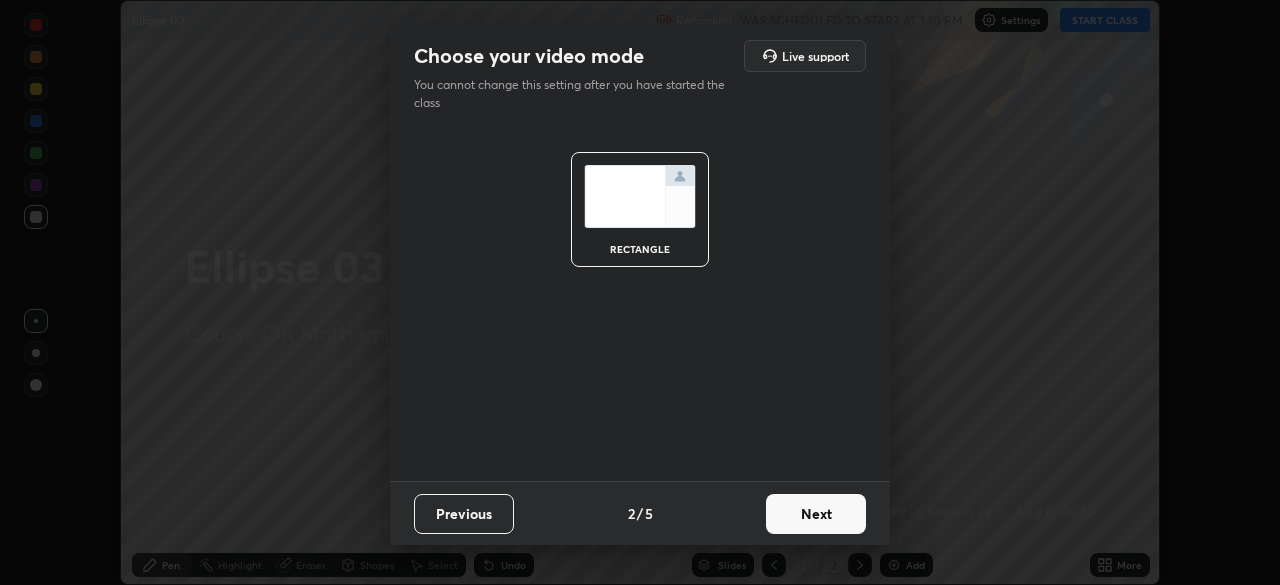 click on "Next" at bounding box center [816, 514] 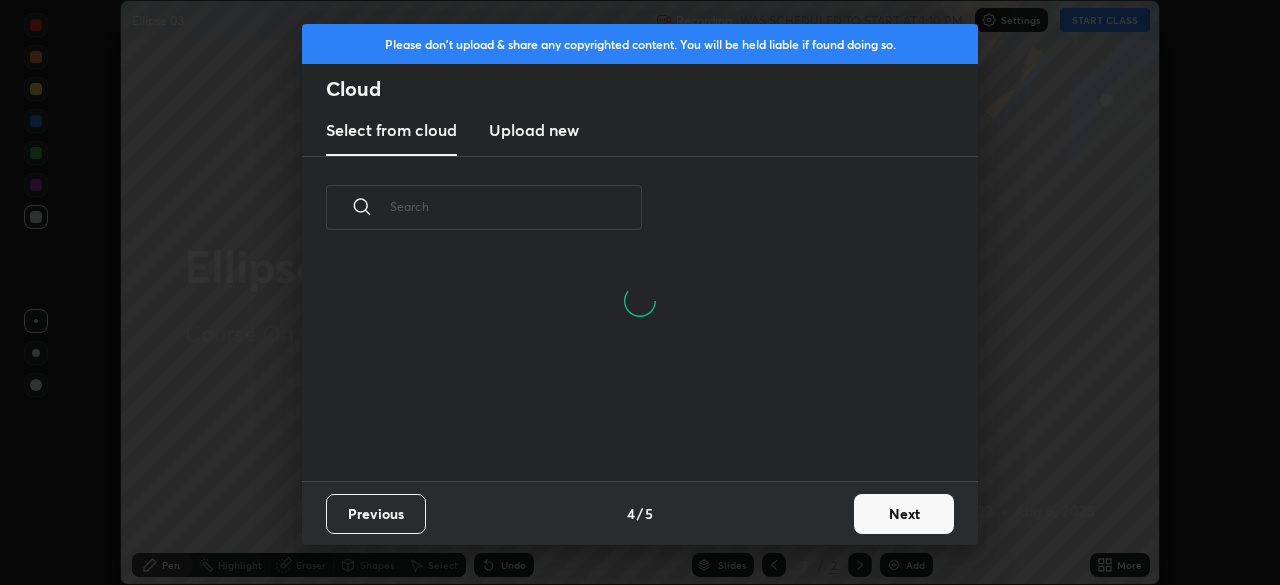 scroll, scrollTop: 7, scrollLeft: 11, axis: both 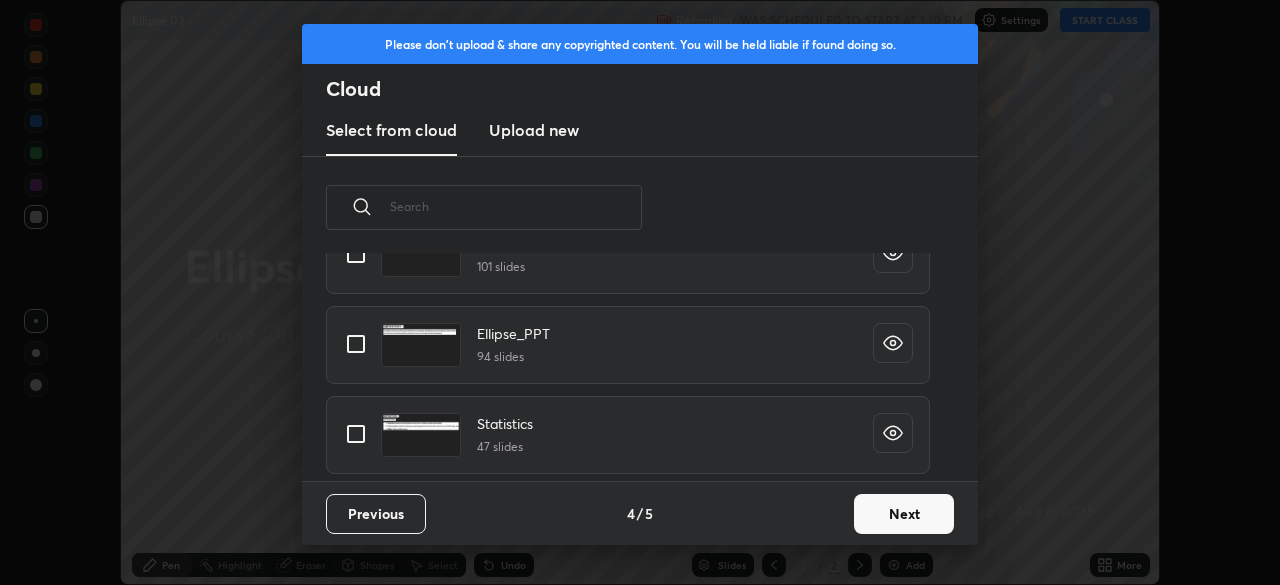 click at bounding box center [356, 344] 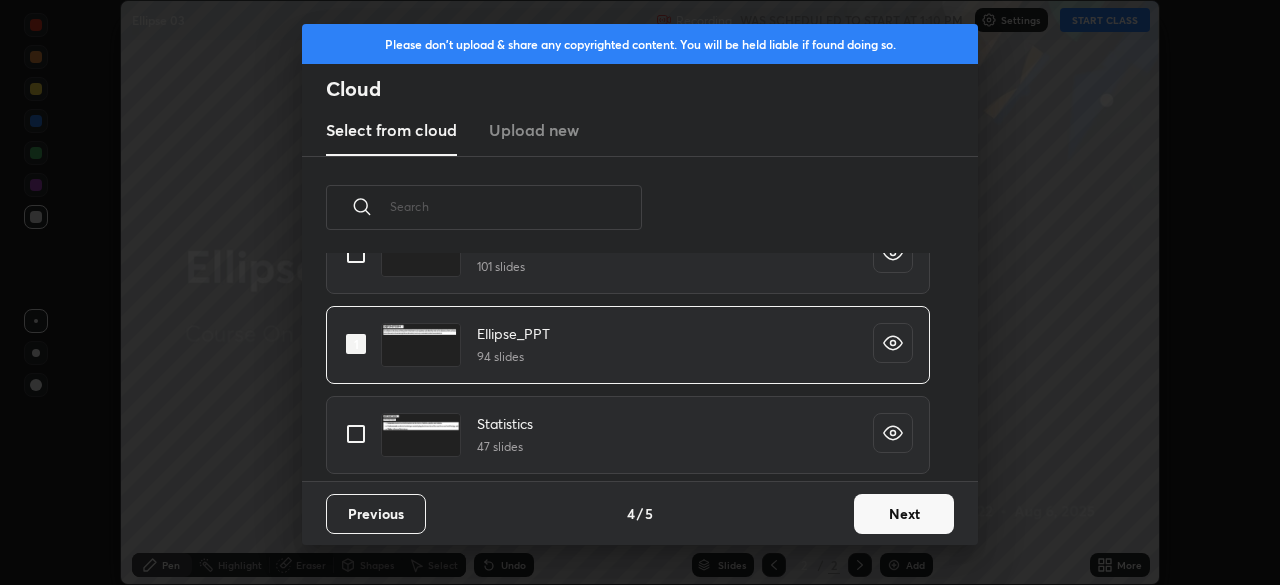 click on "Next" at bounding box center (904, 514) 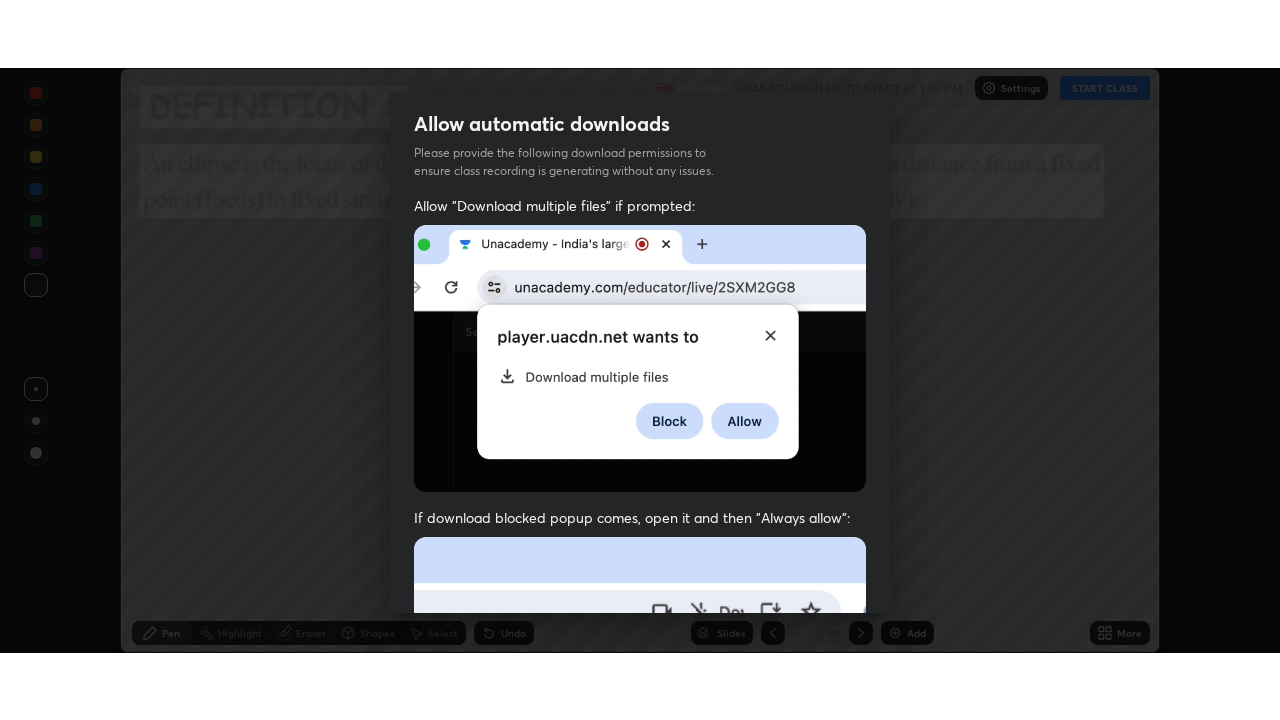 scroll, scrollTop: 479, scrollLeft: 0, axis: vertical 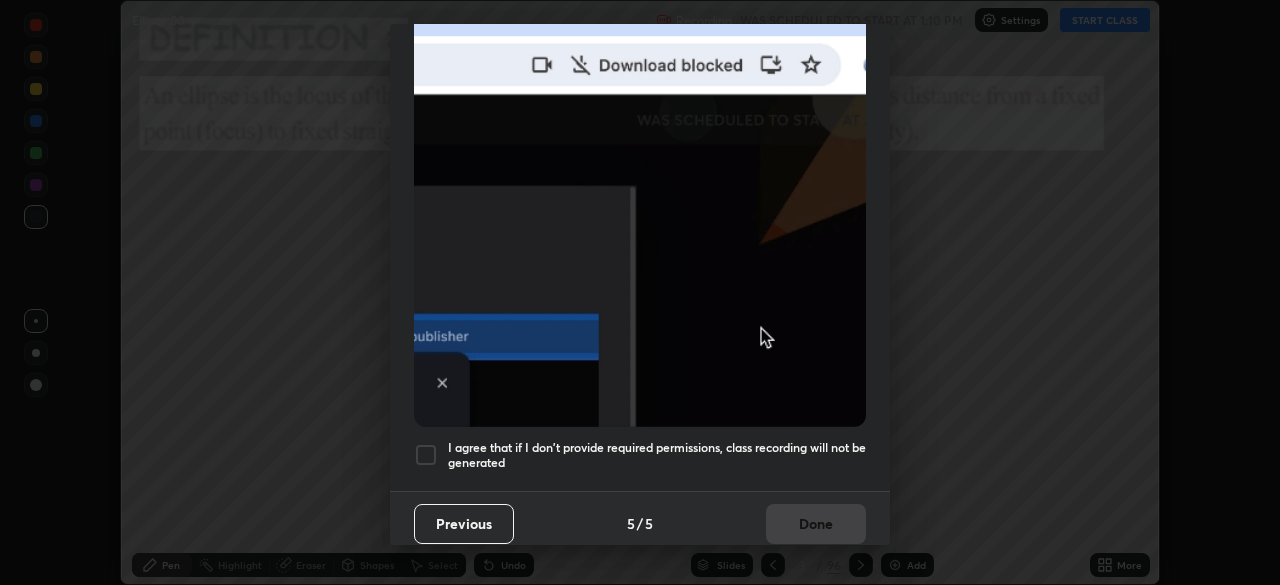 click at bounding box center (426, 455) 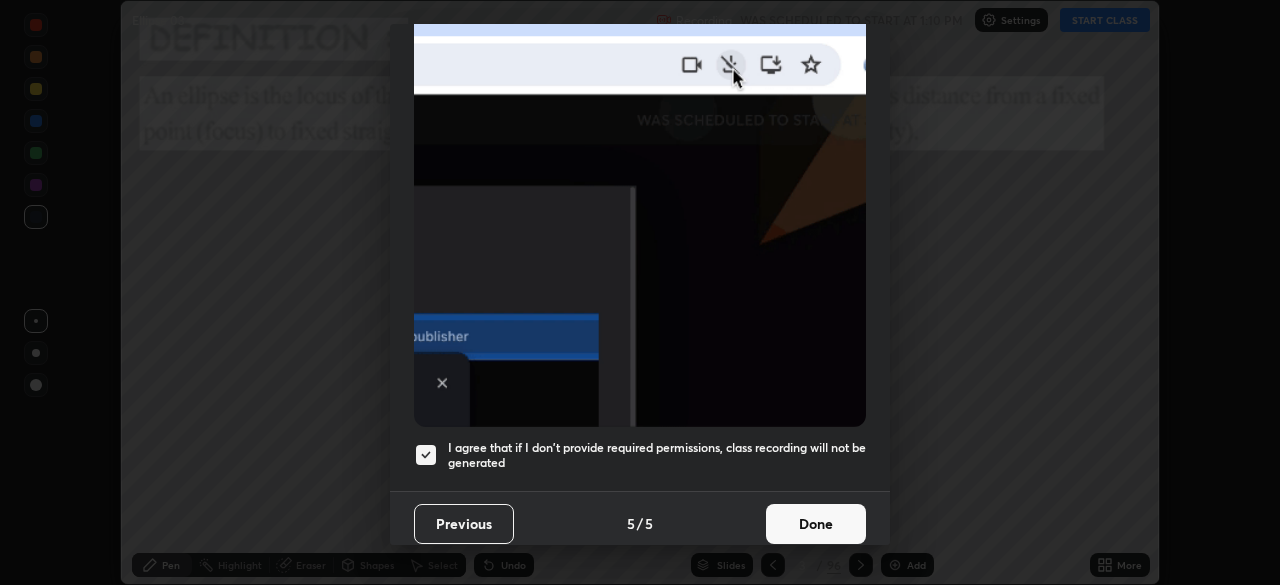 click on "Done" at bounding box center [816, 524] 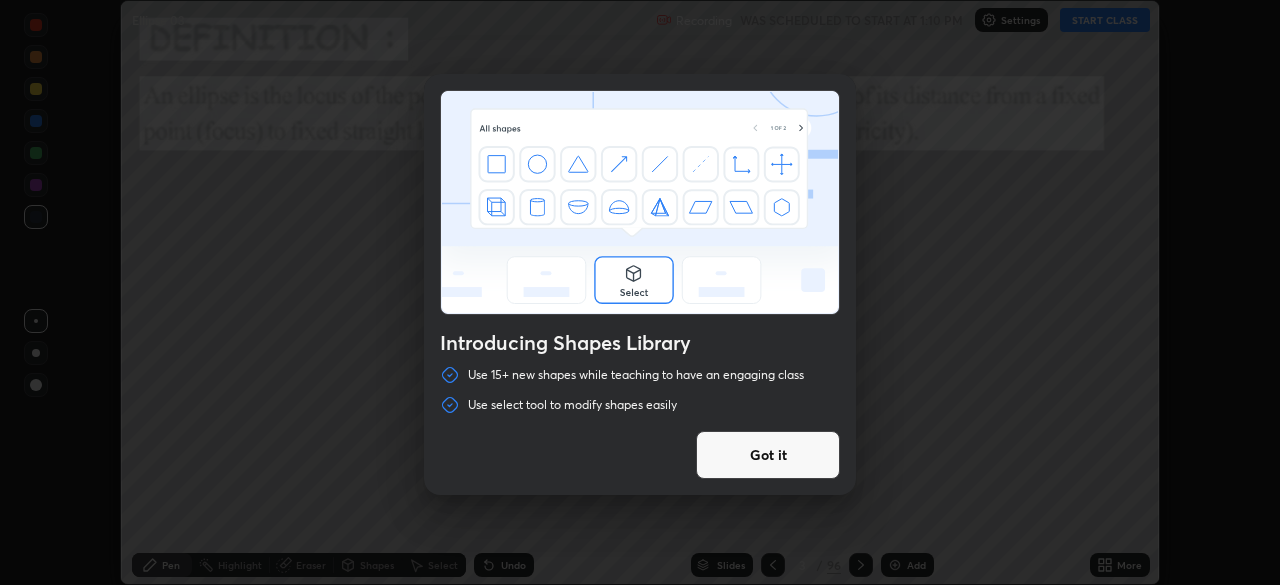 click on "Got it" at bounding box center [768, 455] 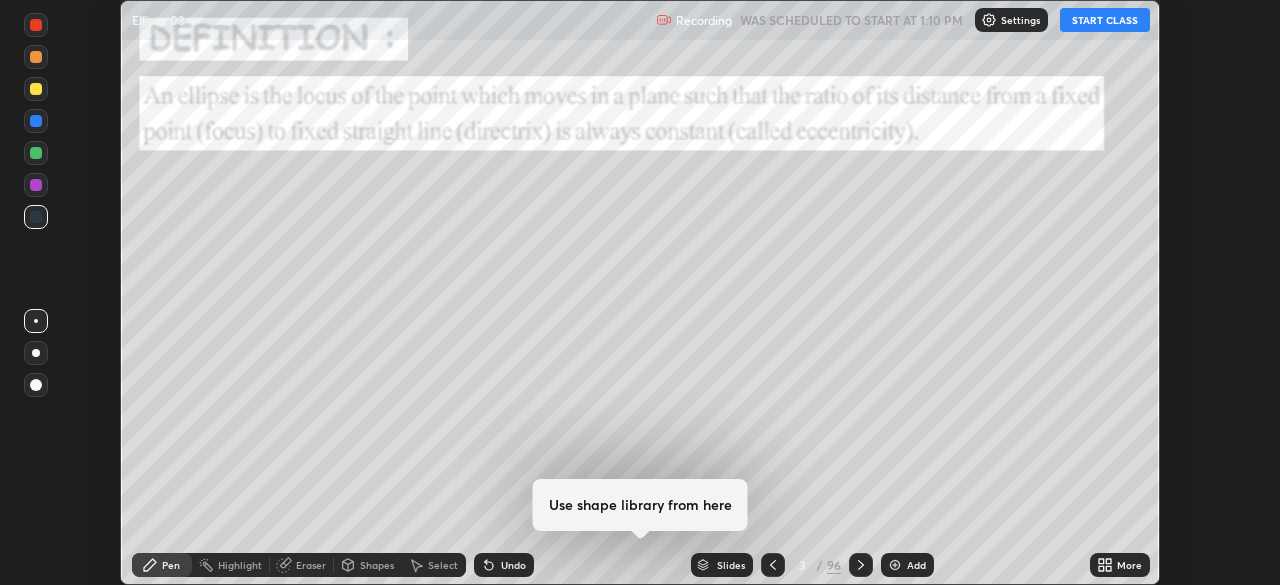 click 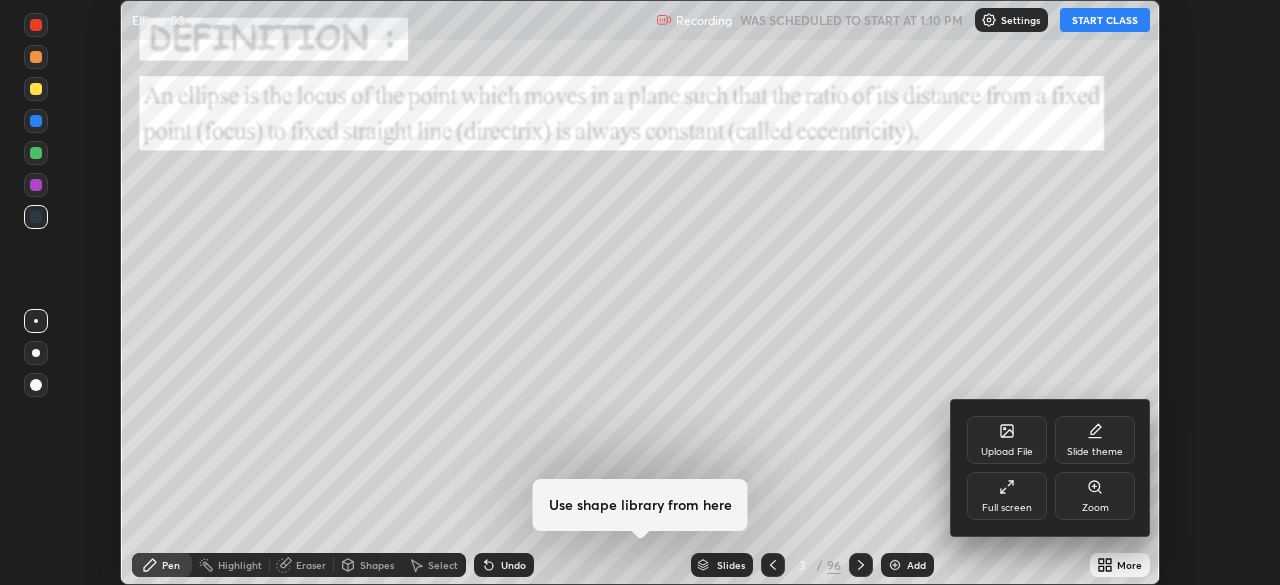 click on "Full screen" at bounding box center (1007, 496) 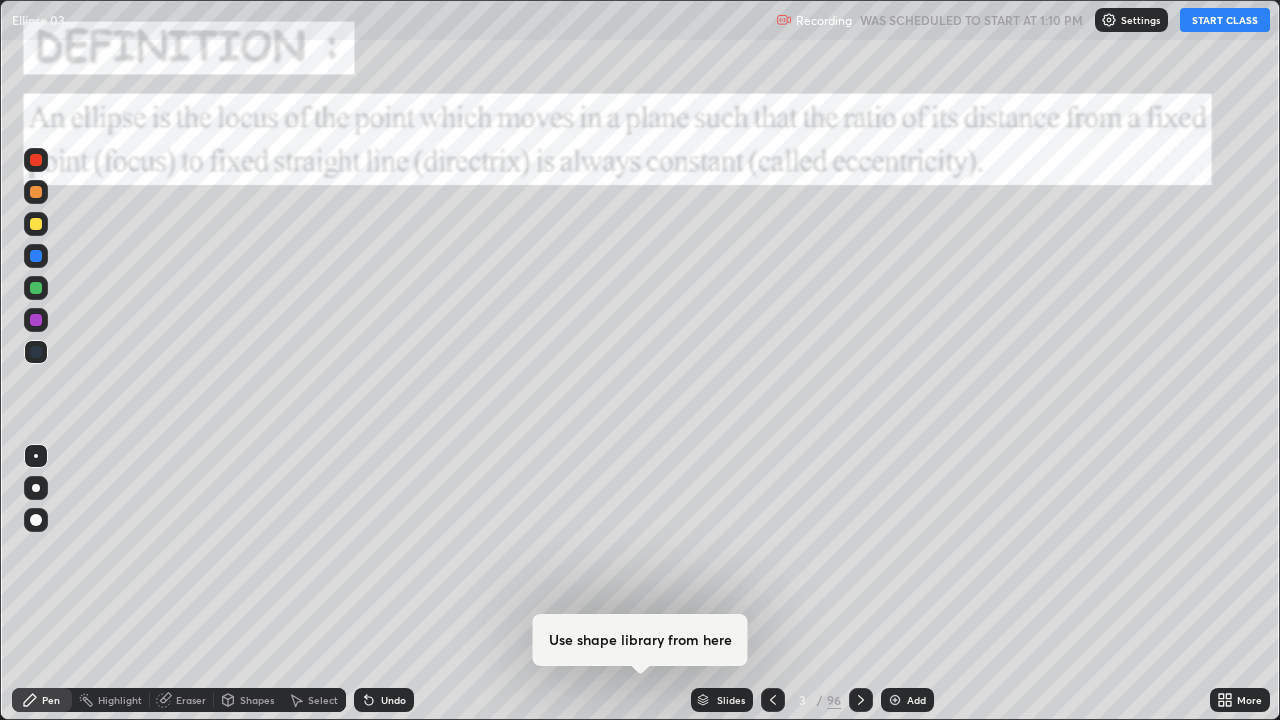 scroll, scrollTop: 99280, scrollLeft: 98720, axis: both 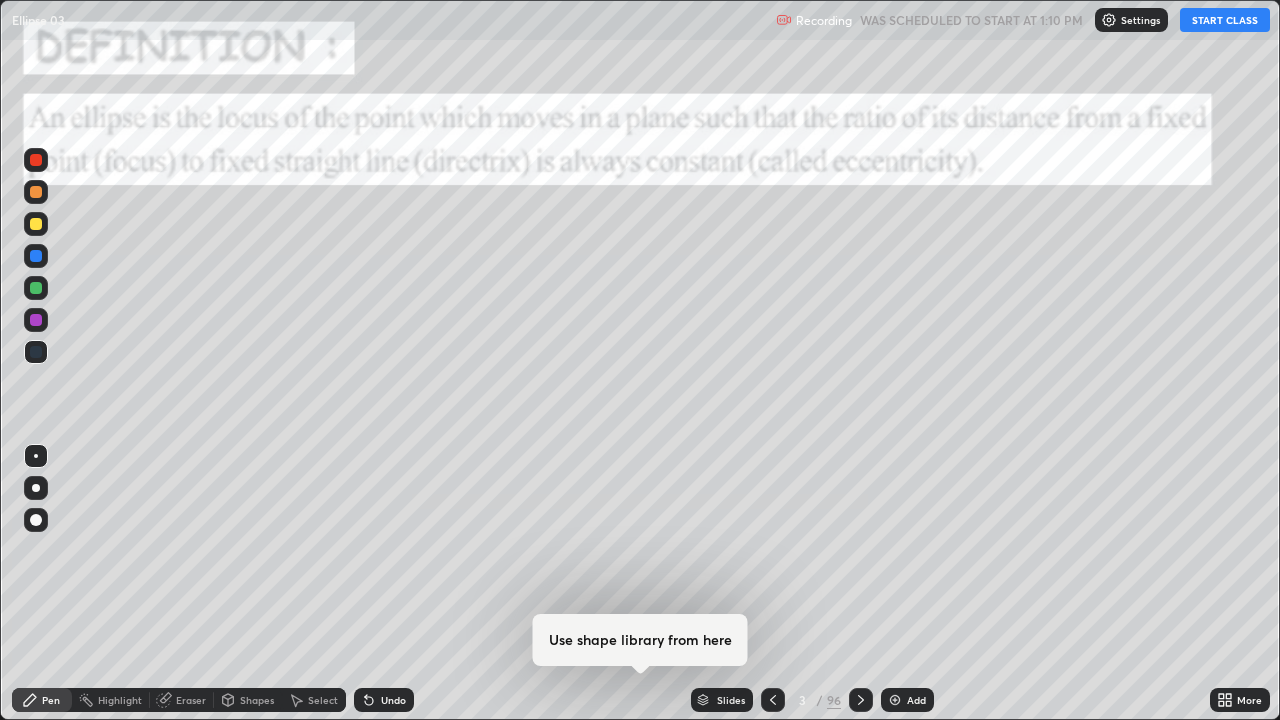 click on "START CLASS" at bounding box center [1225, 20] 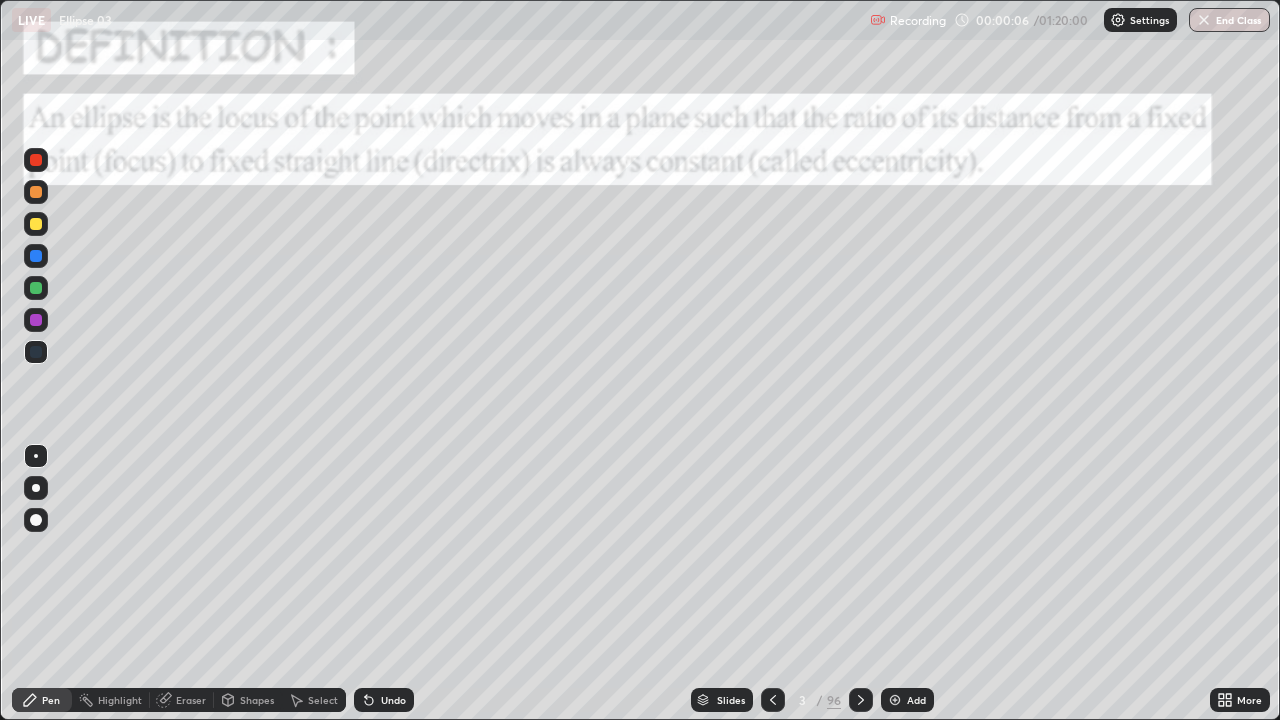 click at bounding box center (36, 224) 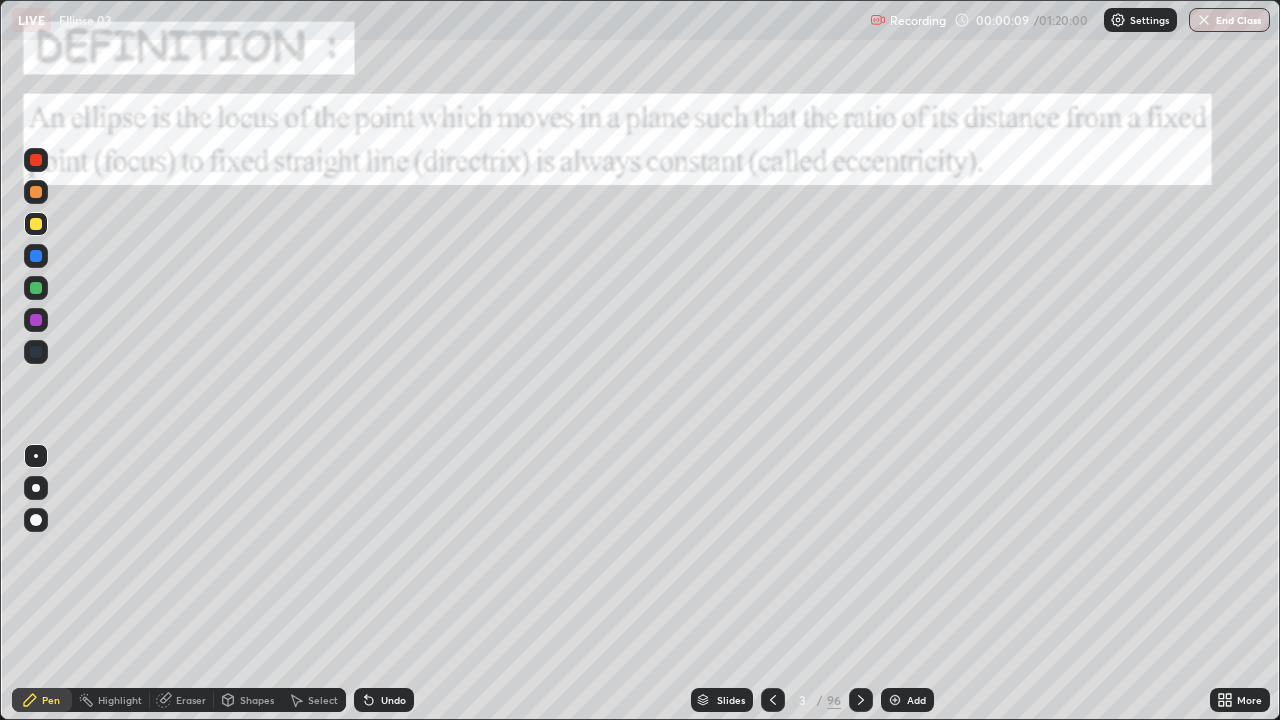 click 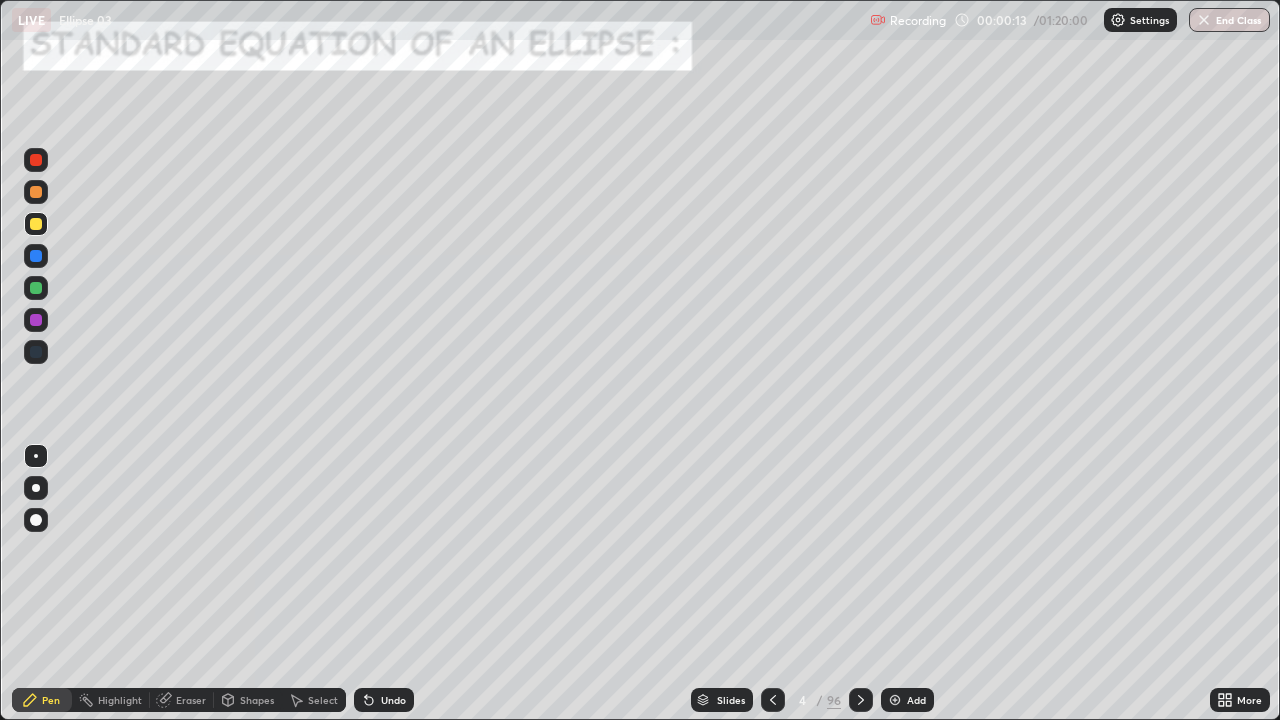 click at bounding box center (36, 288) 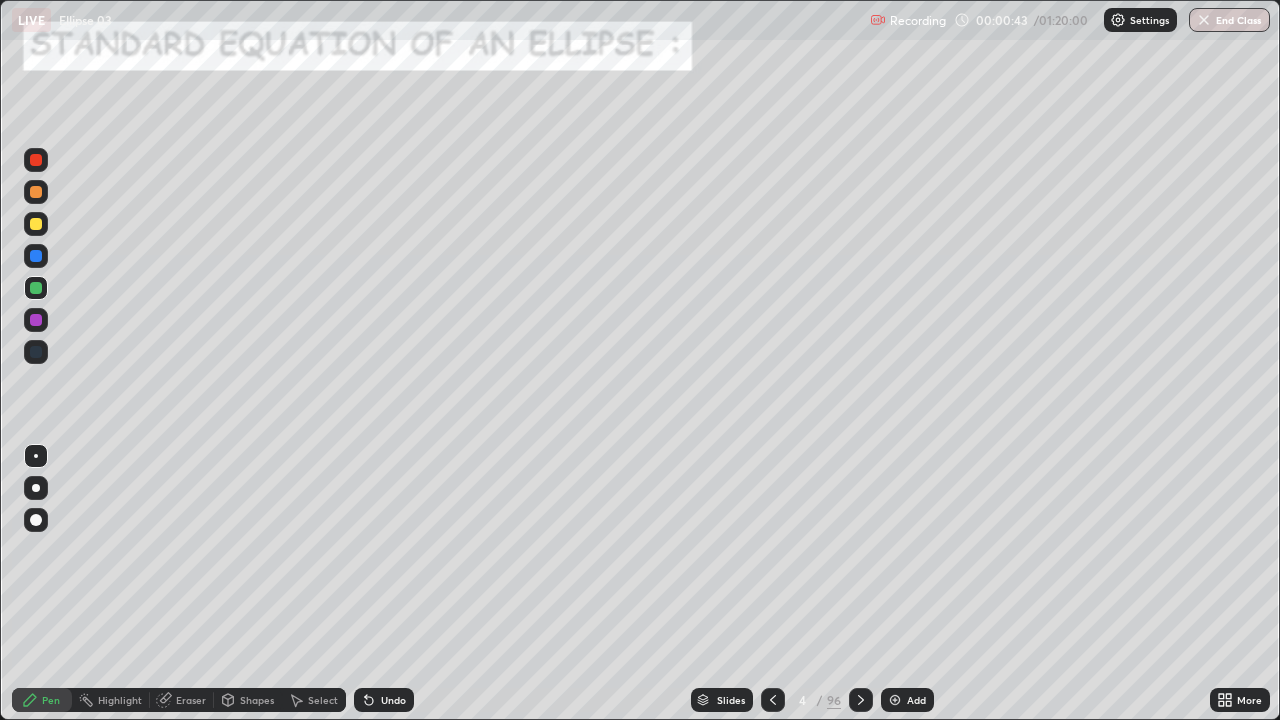 click at bounding box center (36, 256) 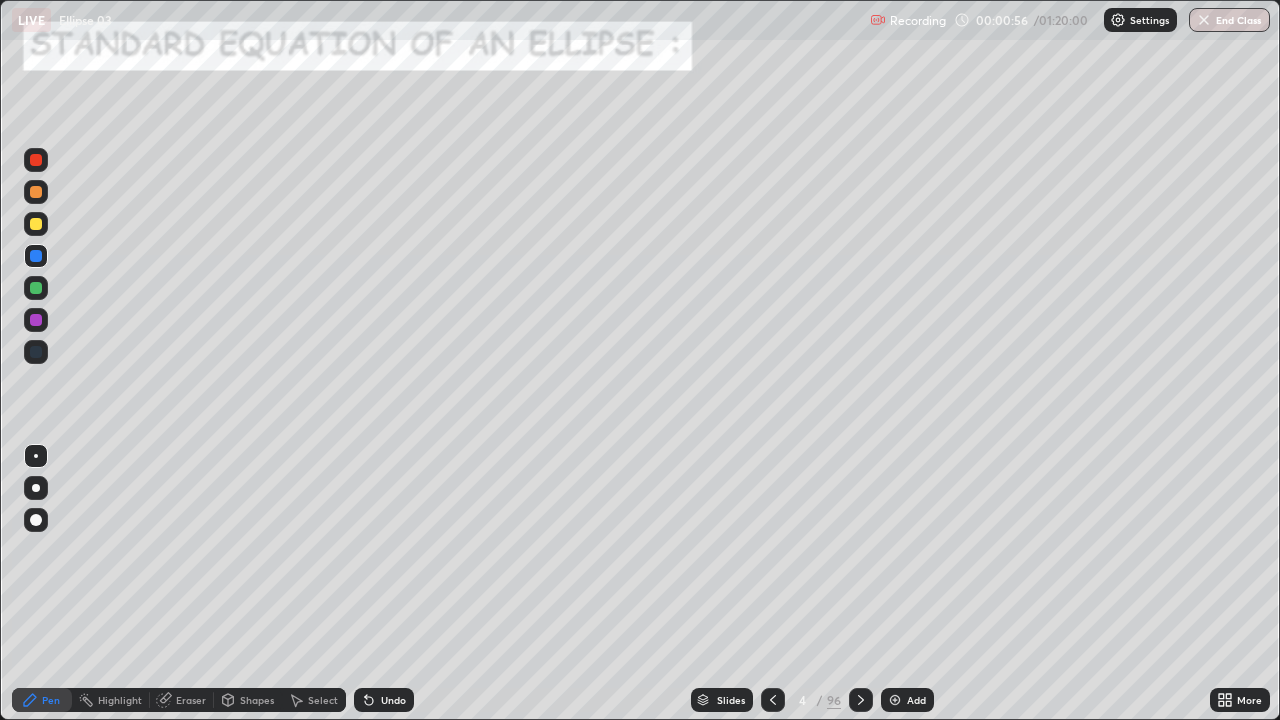 click at bounding box center (36, 224) 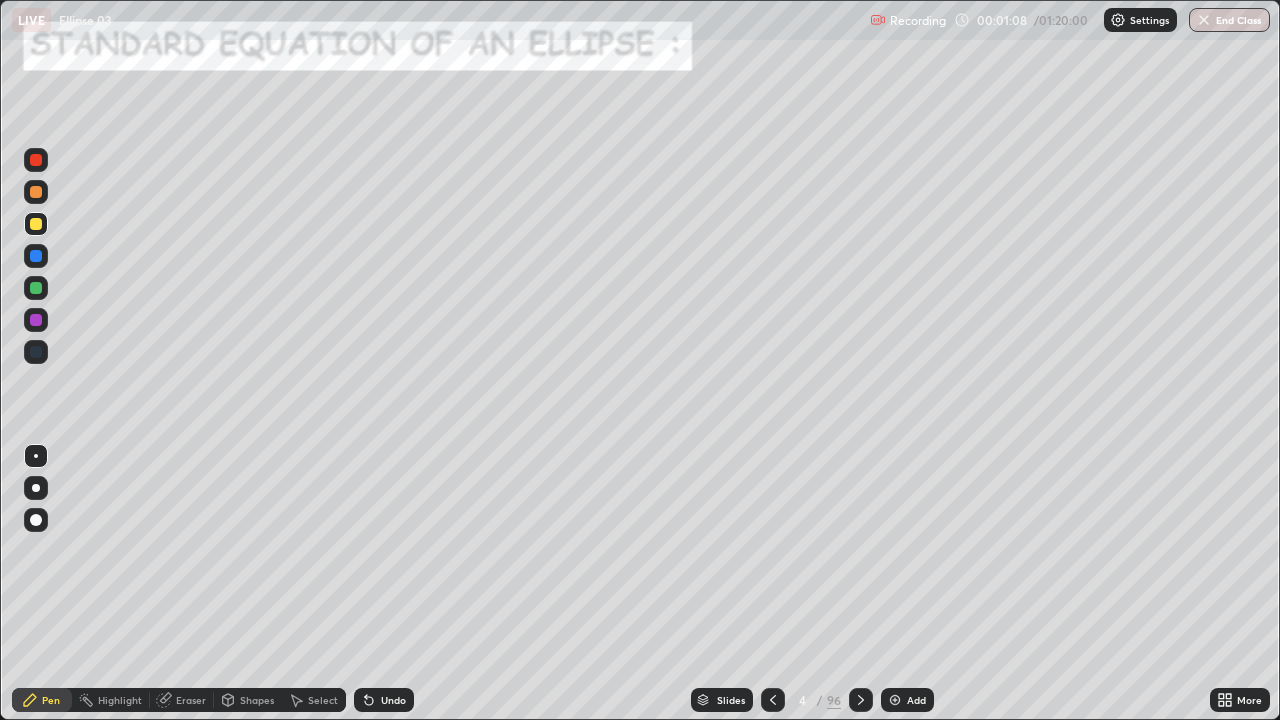 click on "Undo" at bounding box center [384, 700] 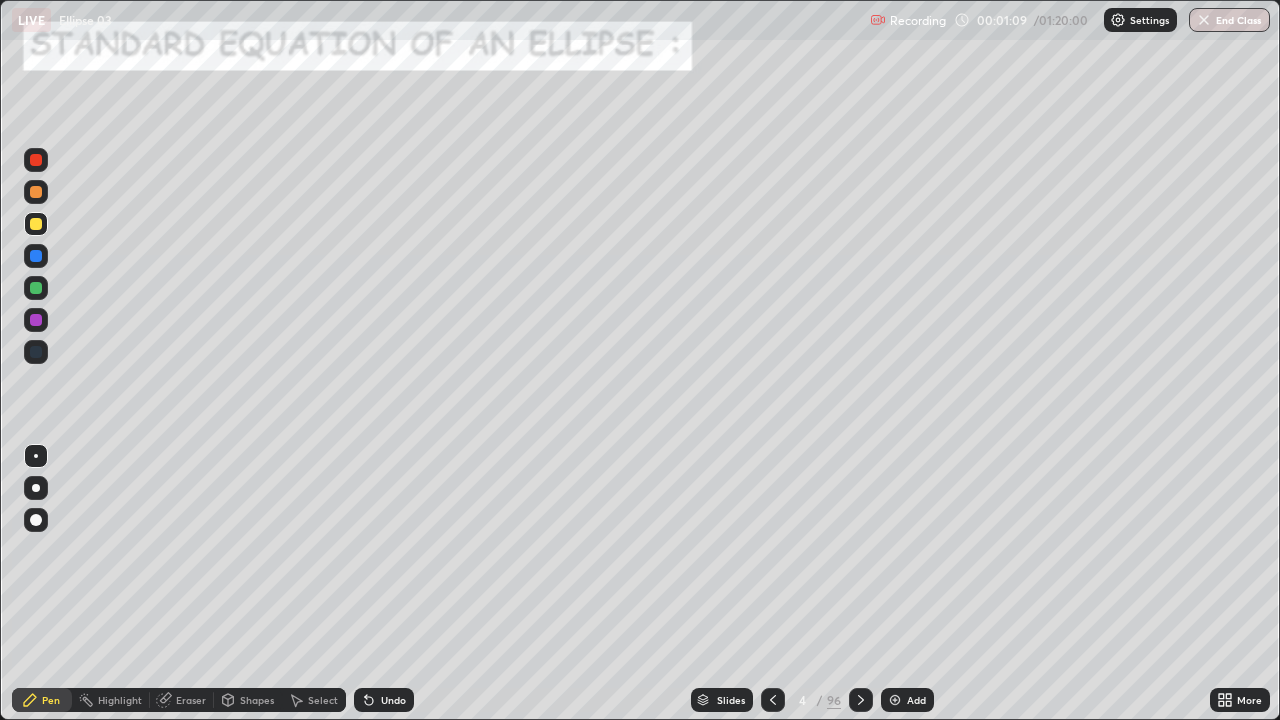 click on "Undo" at bounding box center (384, 700) 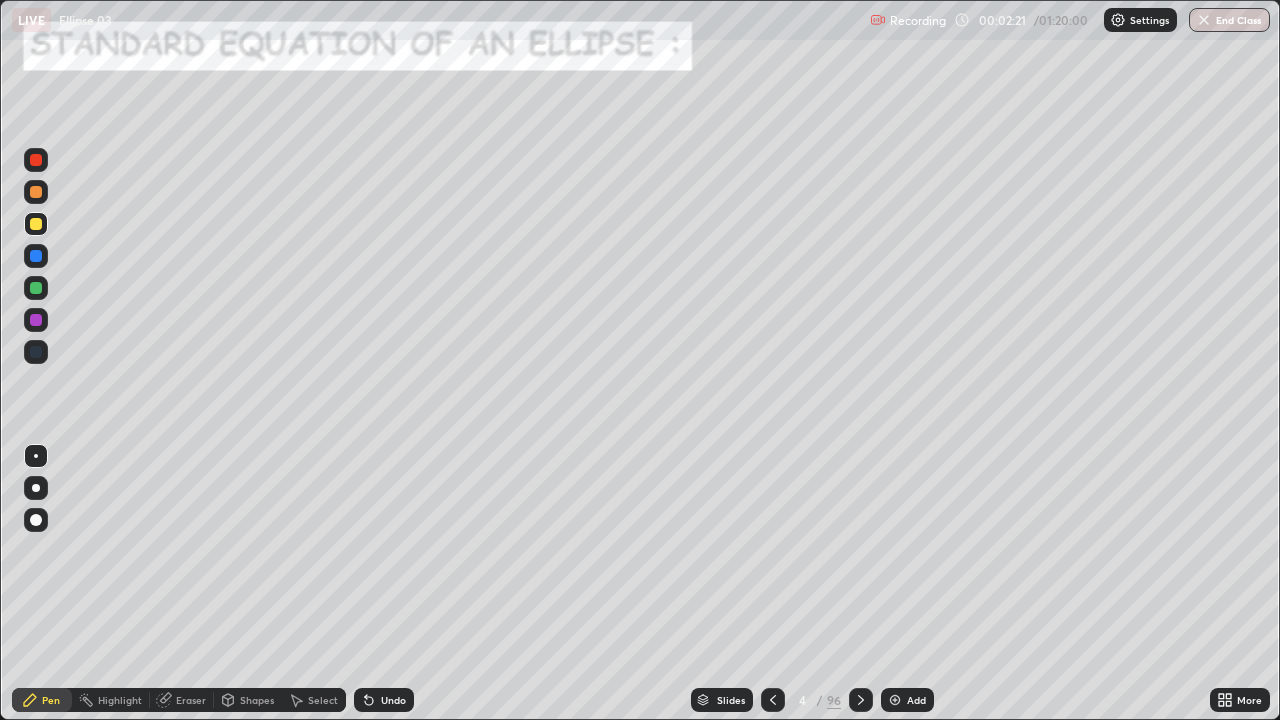 click on "Undo" at bounding box center (393, 700) 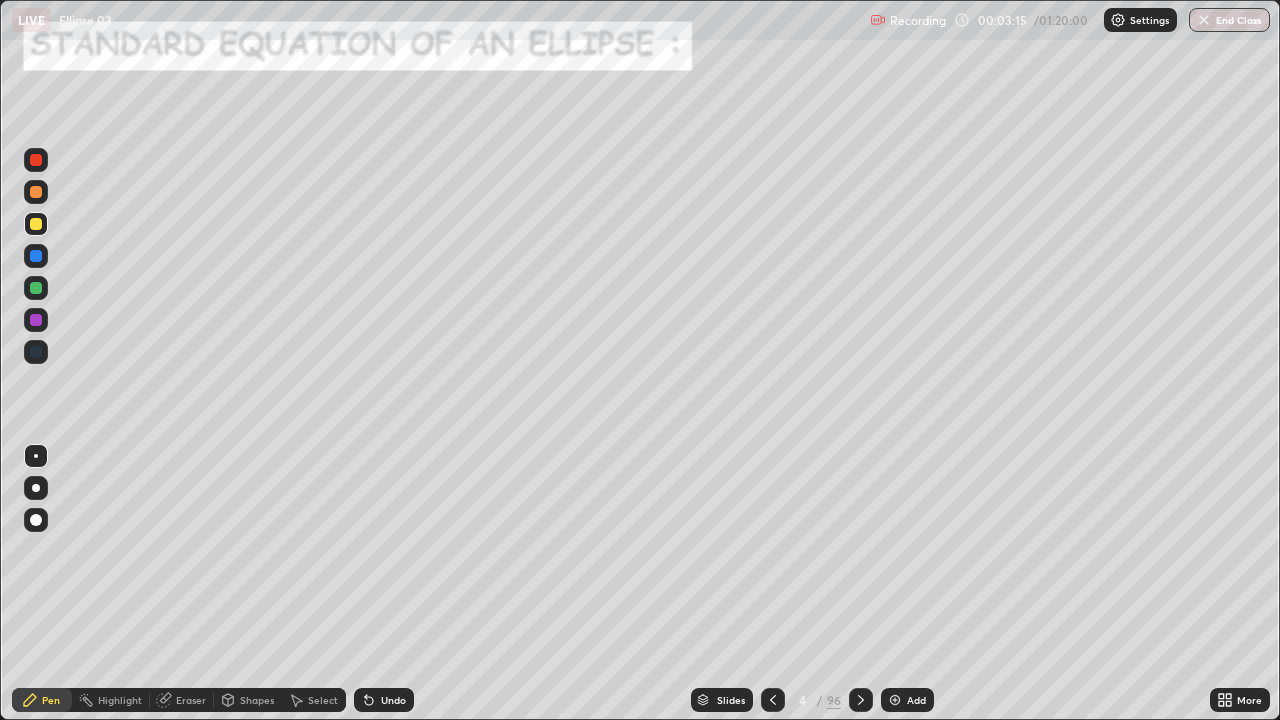 click on "Eraser" at bounding box center [191, 700] 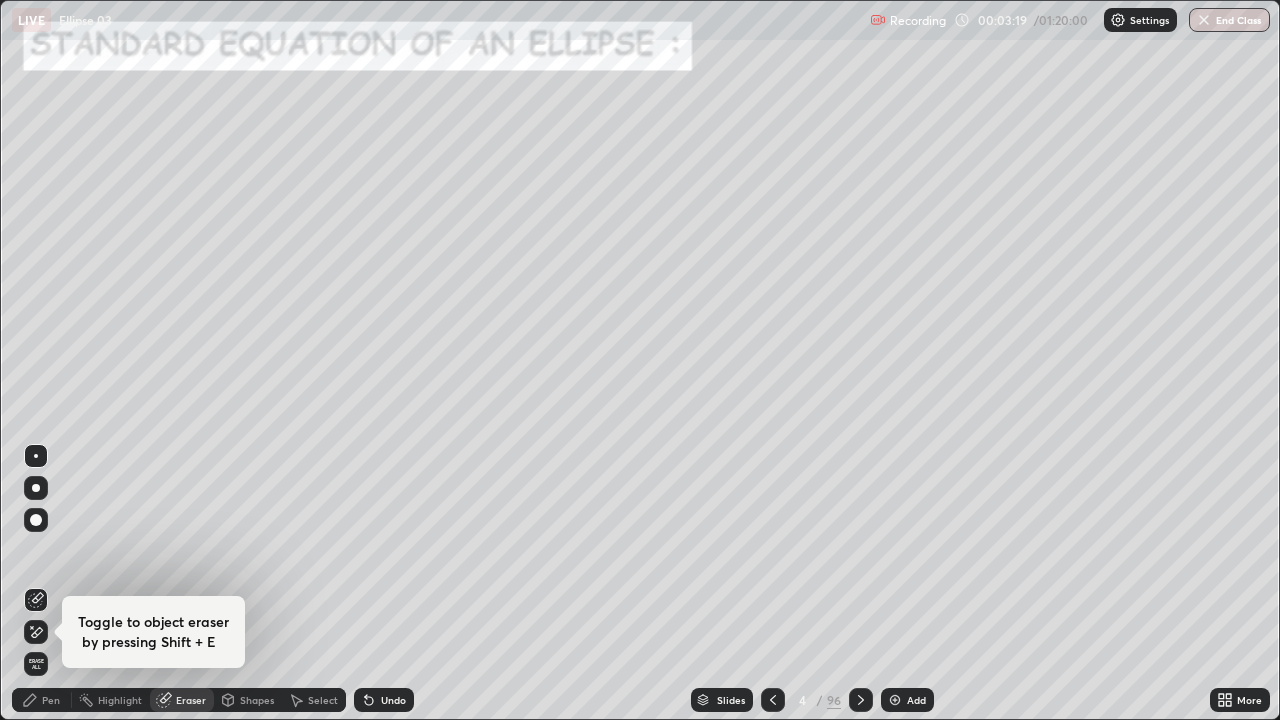 click on "Pen" at bounding box center [42, 700] 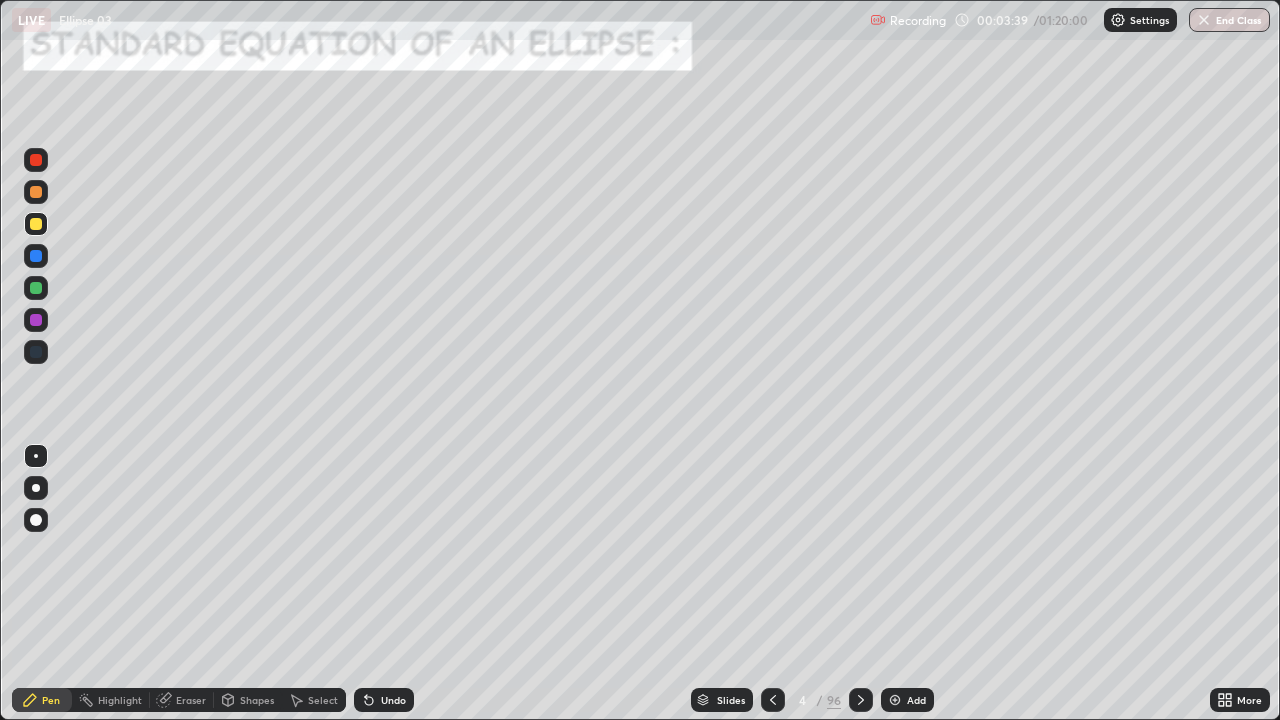 click on "Eraser" at bounding box center [182, 700] 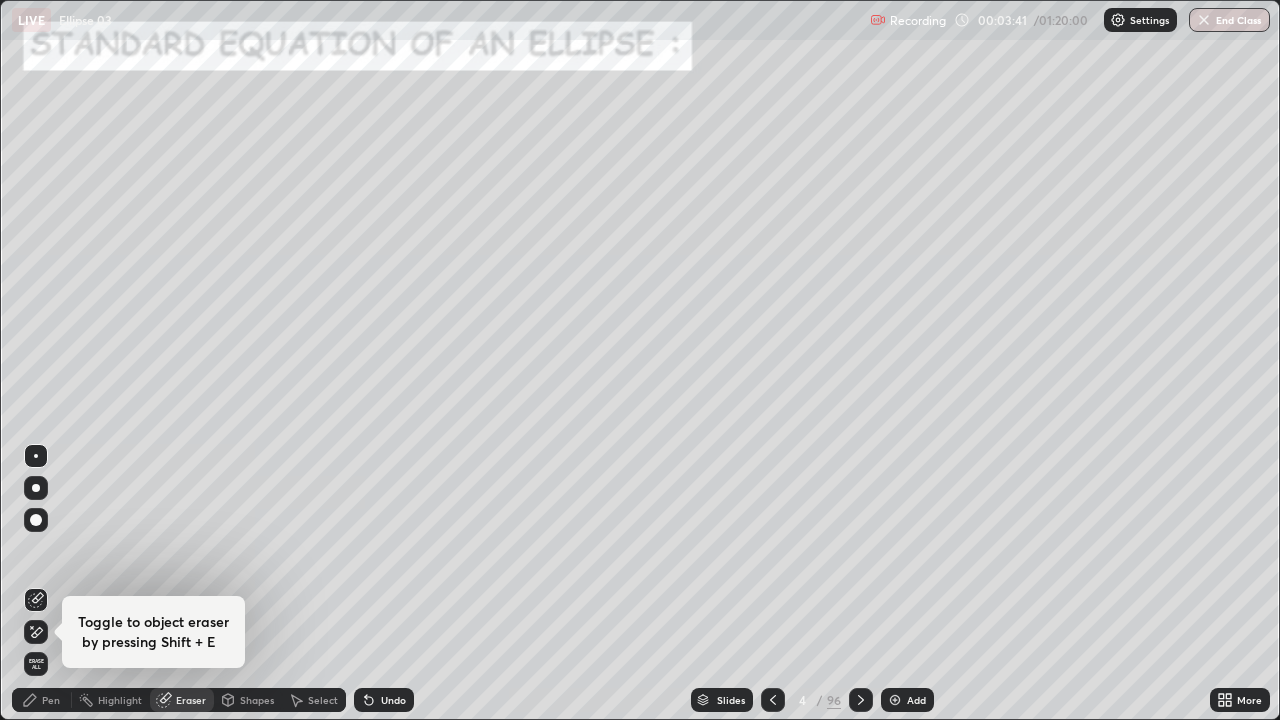 click on "Pen" at bounding box center [51, 700] 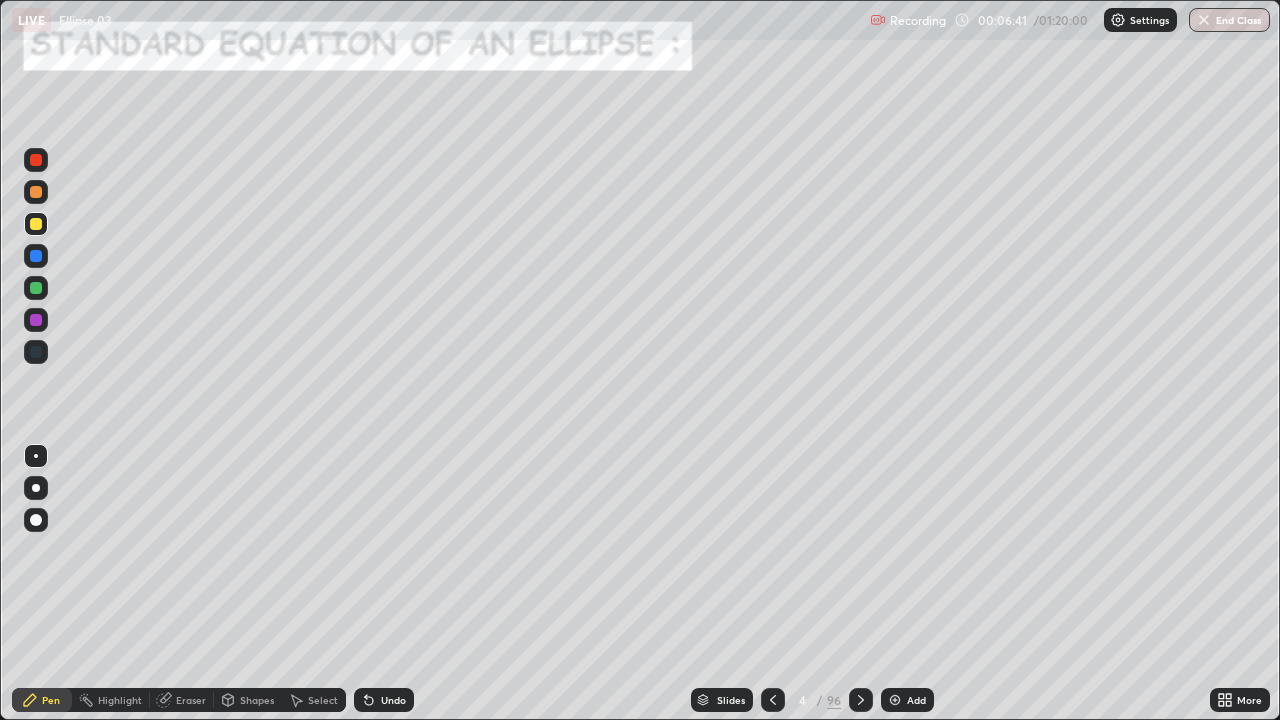 click at bounding box center (36, 320) 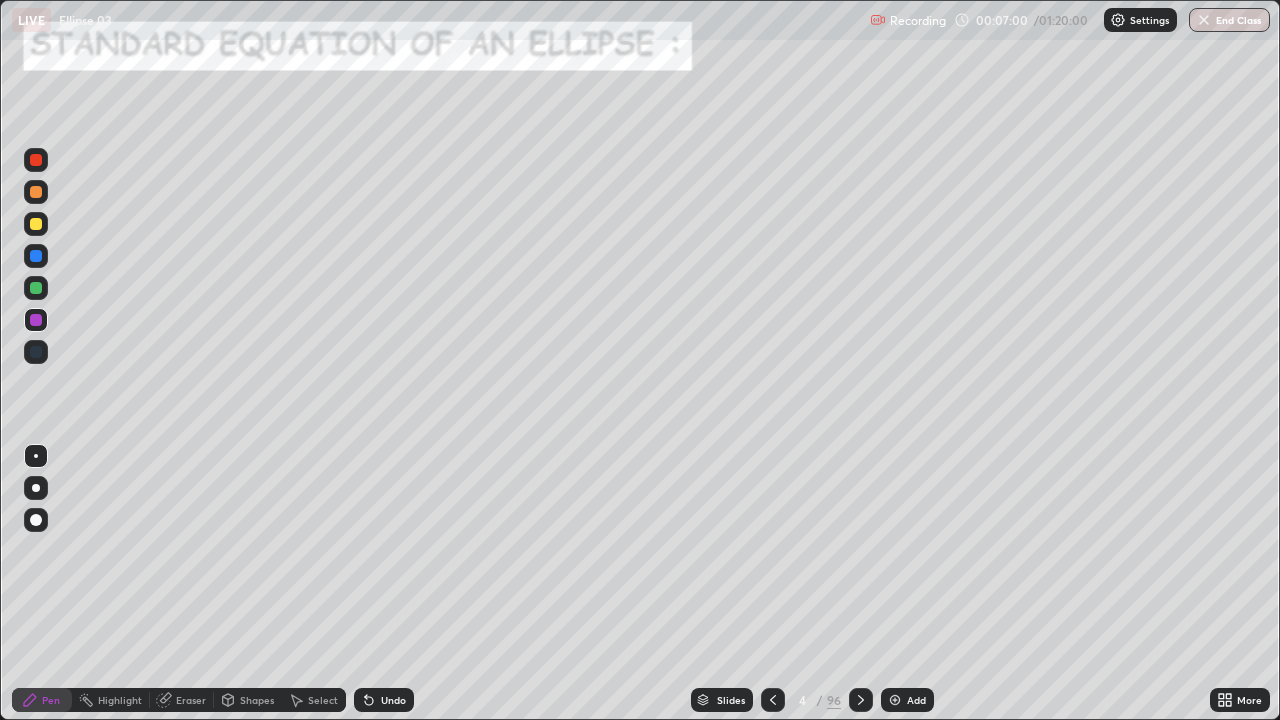 click at bounding box center [36, 288] 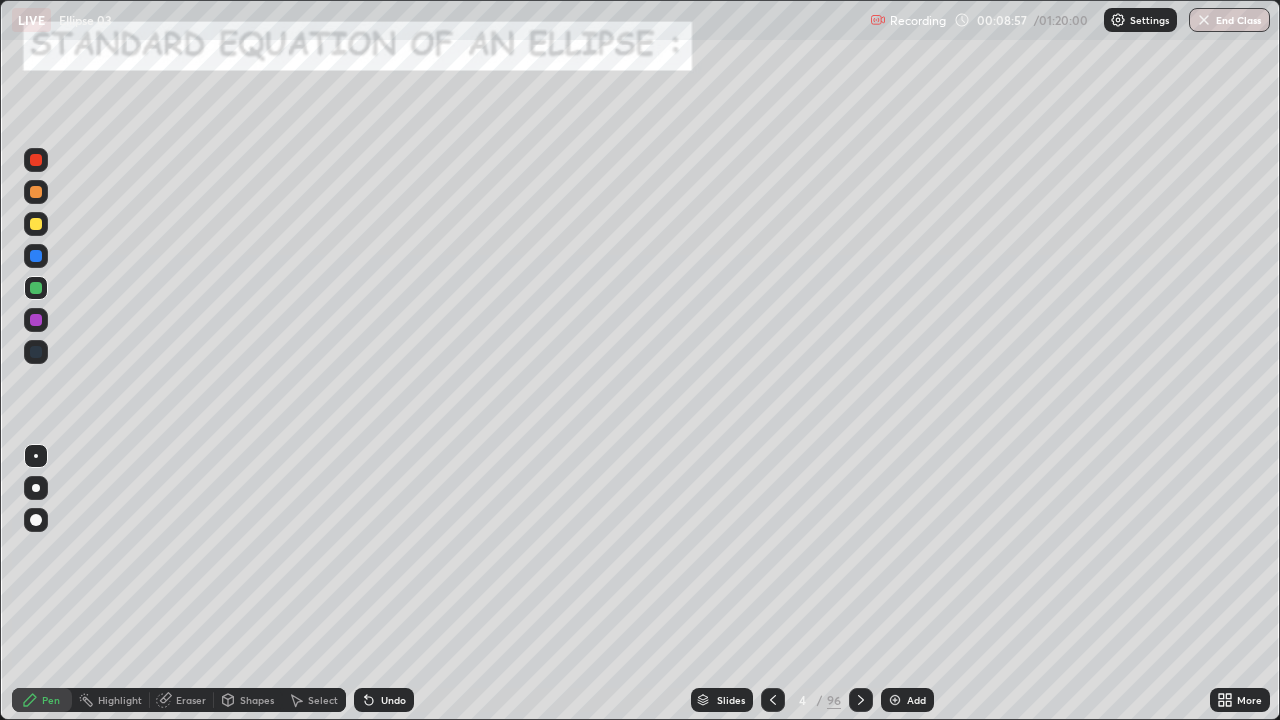 click on "Select" at bounding box center (323, 700) 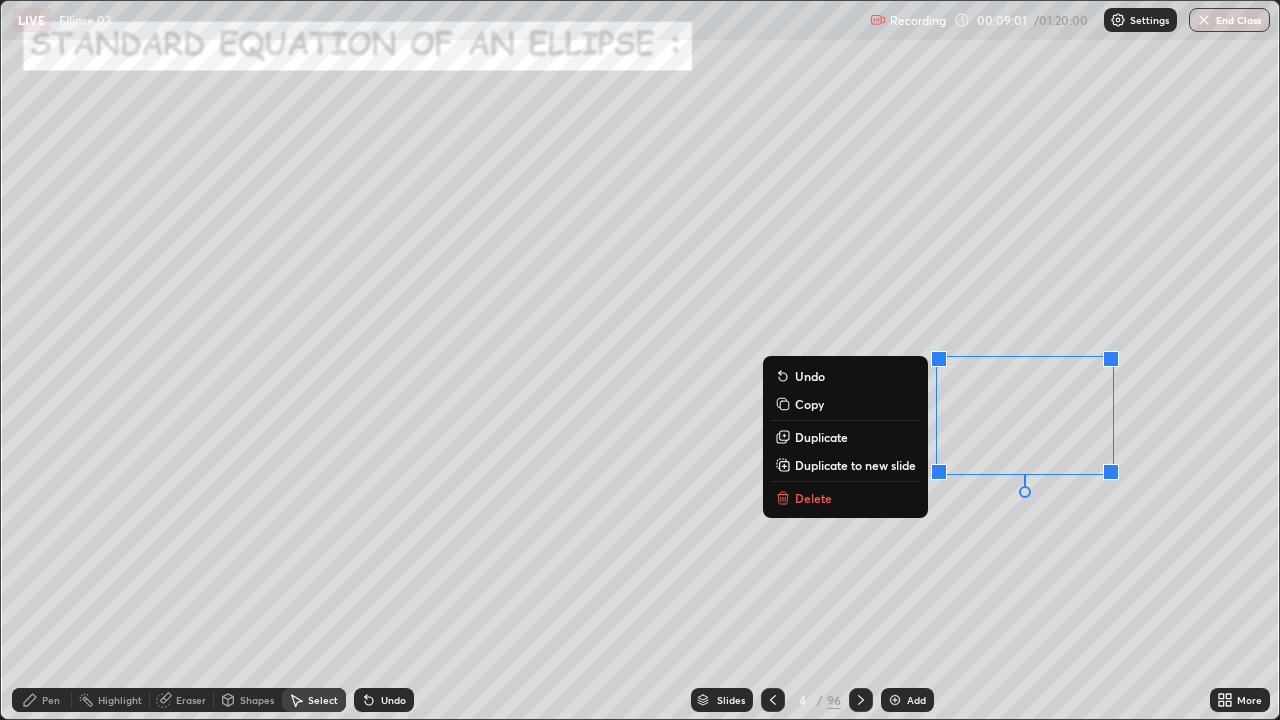 click on "Copy" at bounding box center (809, 404) 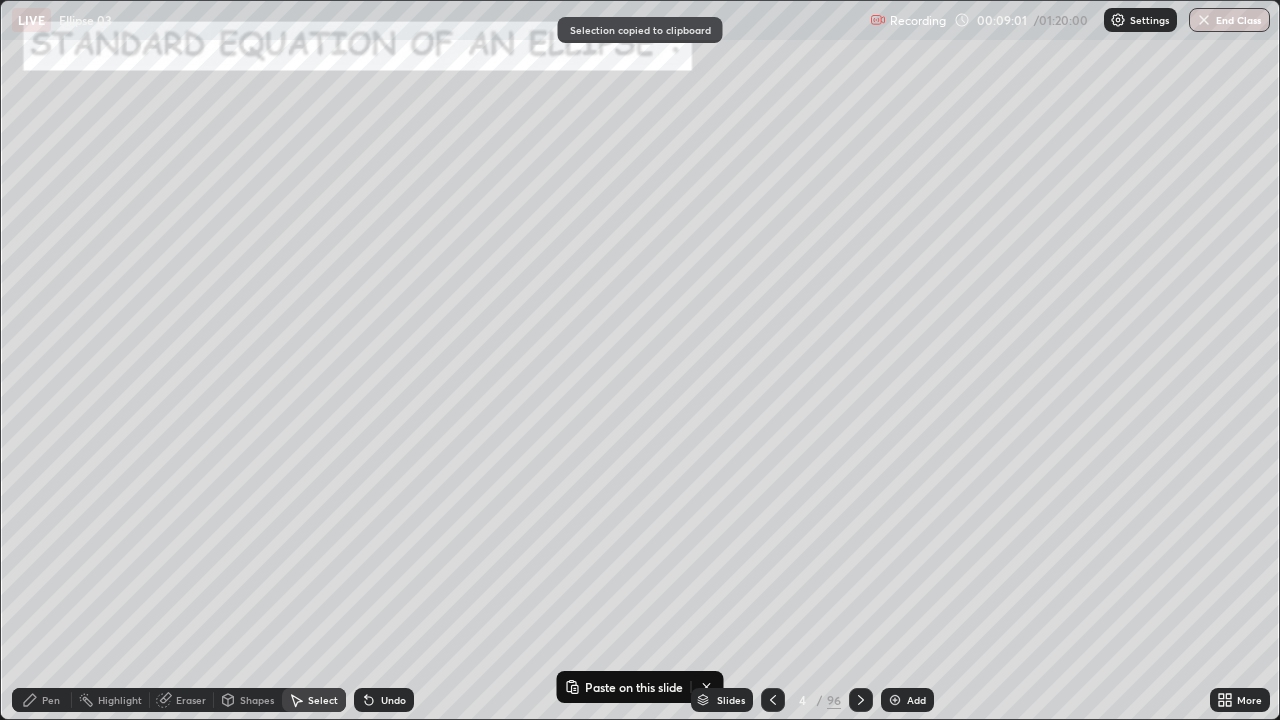 click at bounding box center [895, 700] 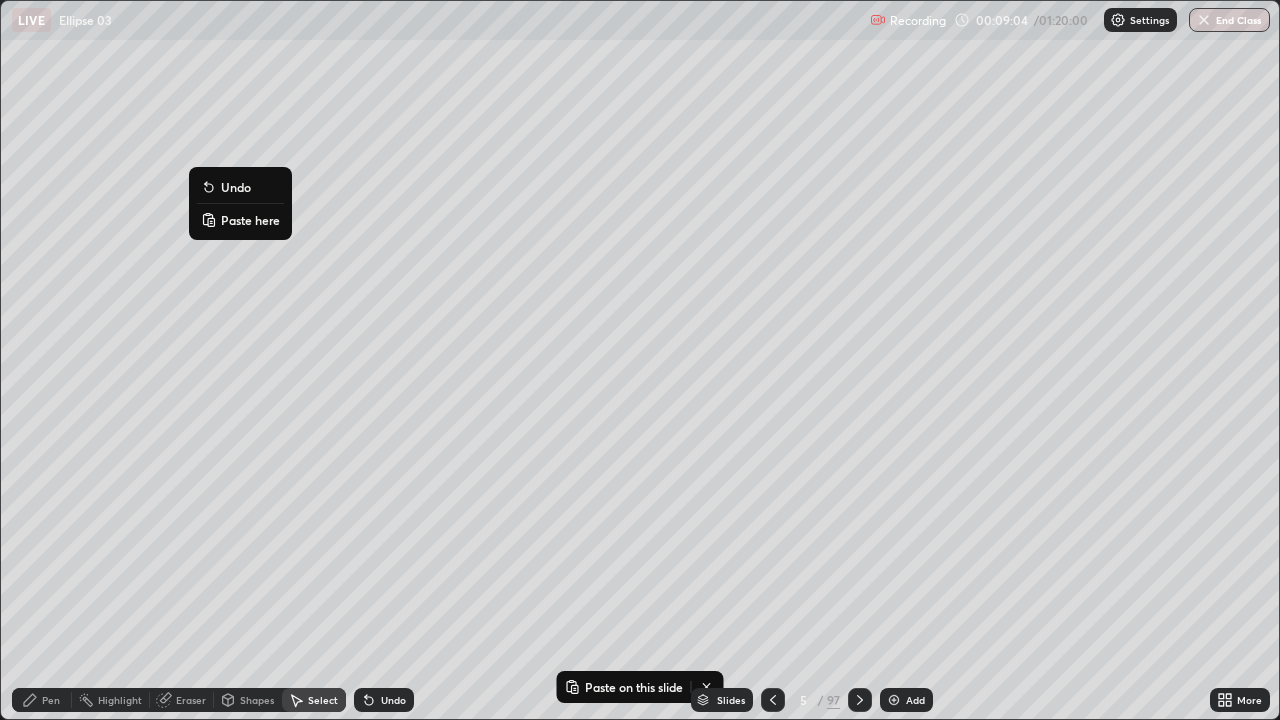 click on "Paste here" at bounding box center (250, 220) 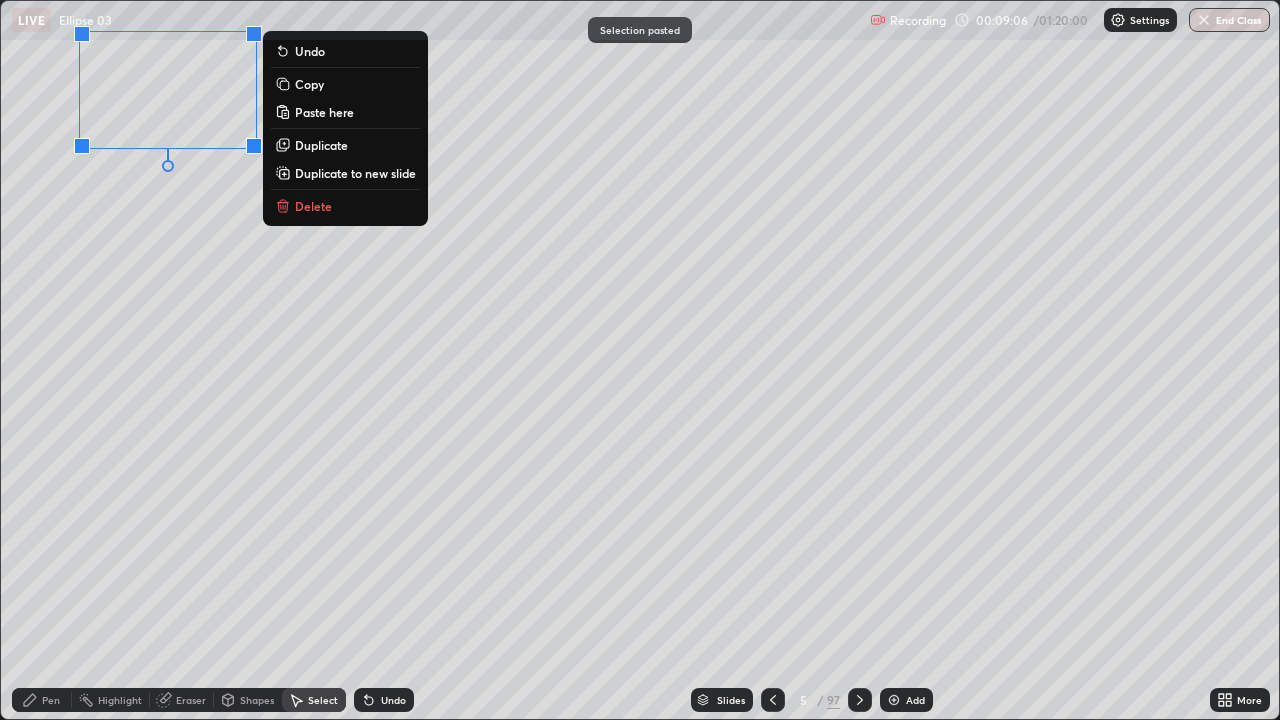 click on "0 ° Undo Copy Paste here Duplicate Duplicate to new slide Delete" at bounding box center [640, 360] 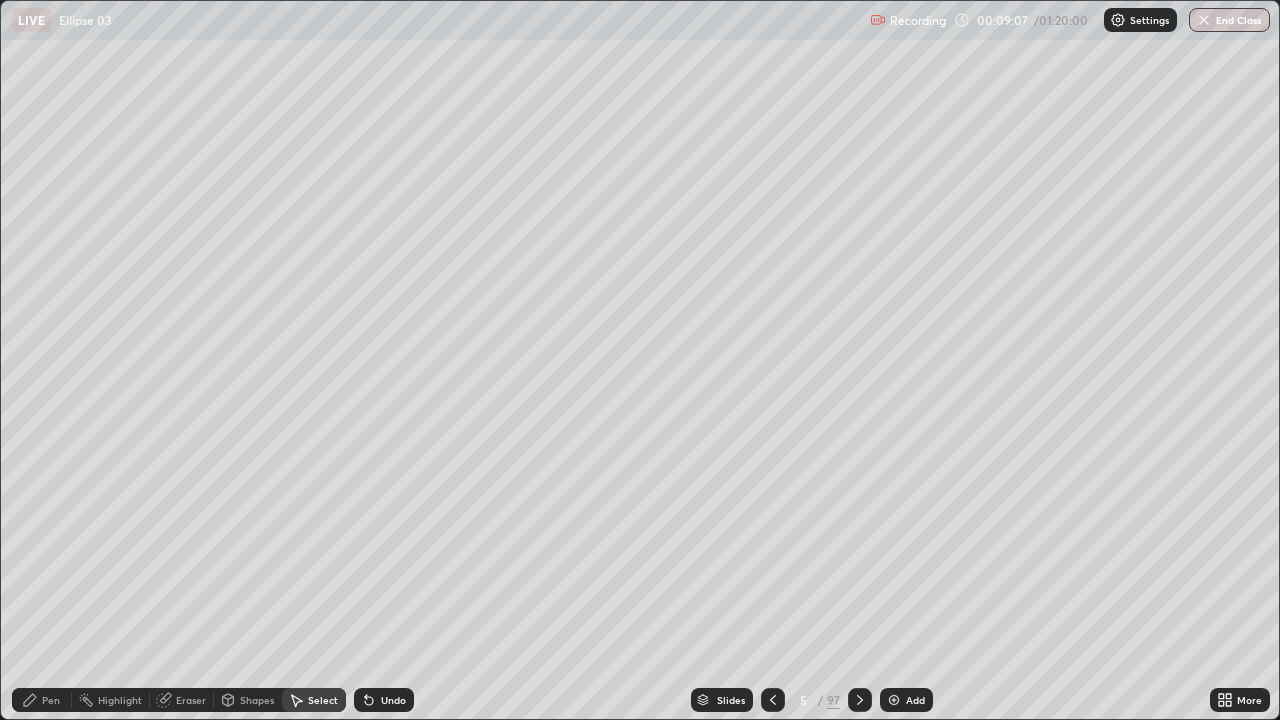 click on "Pen" at bounding box center (42, 700) 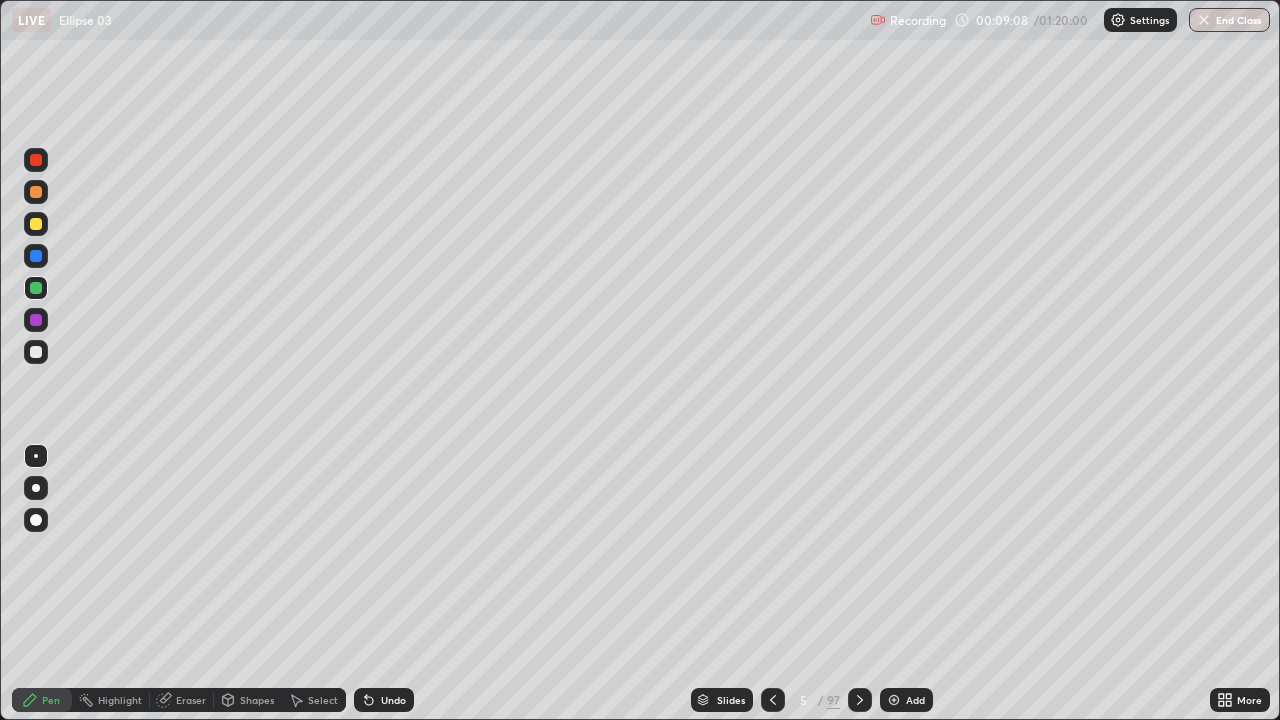 click at bounding box center (36, 224) 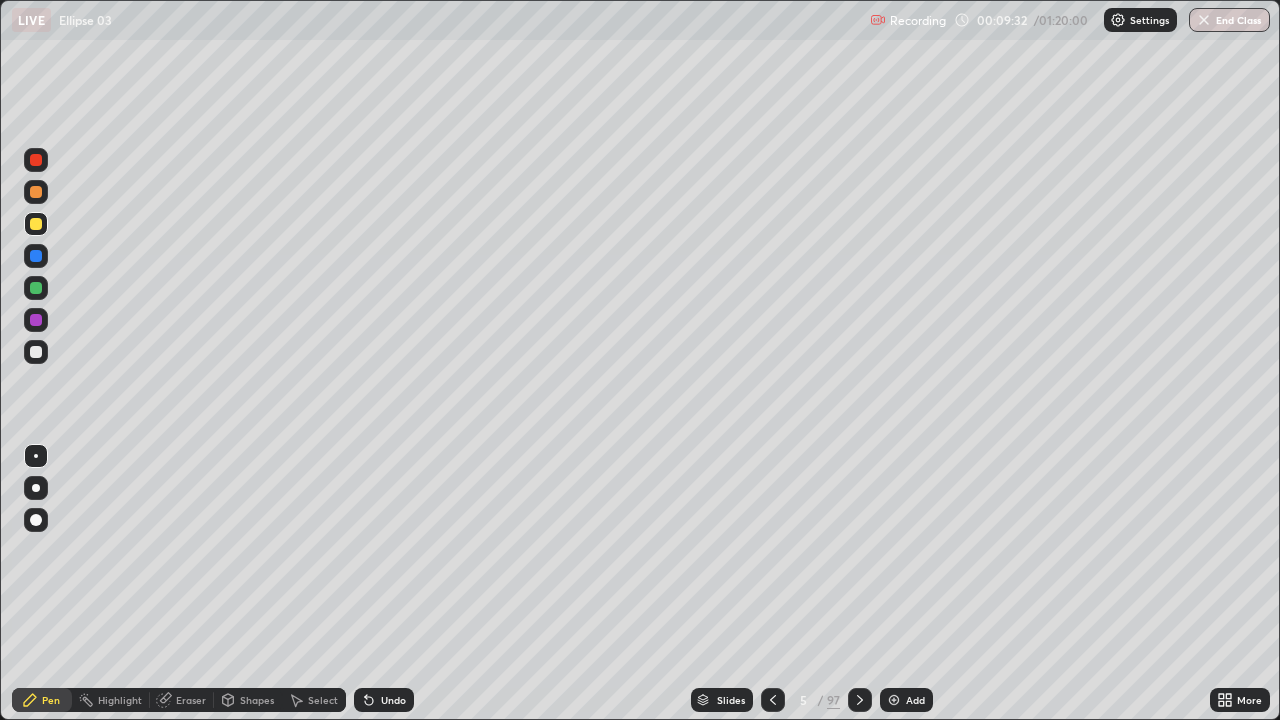 click 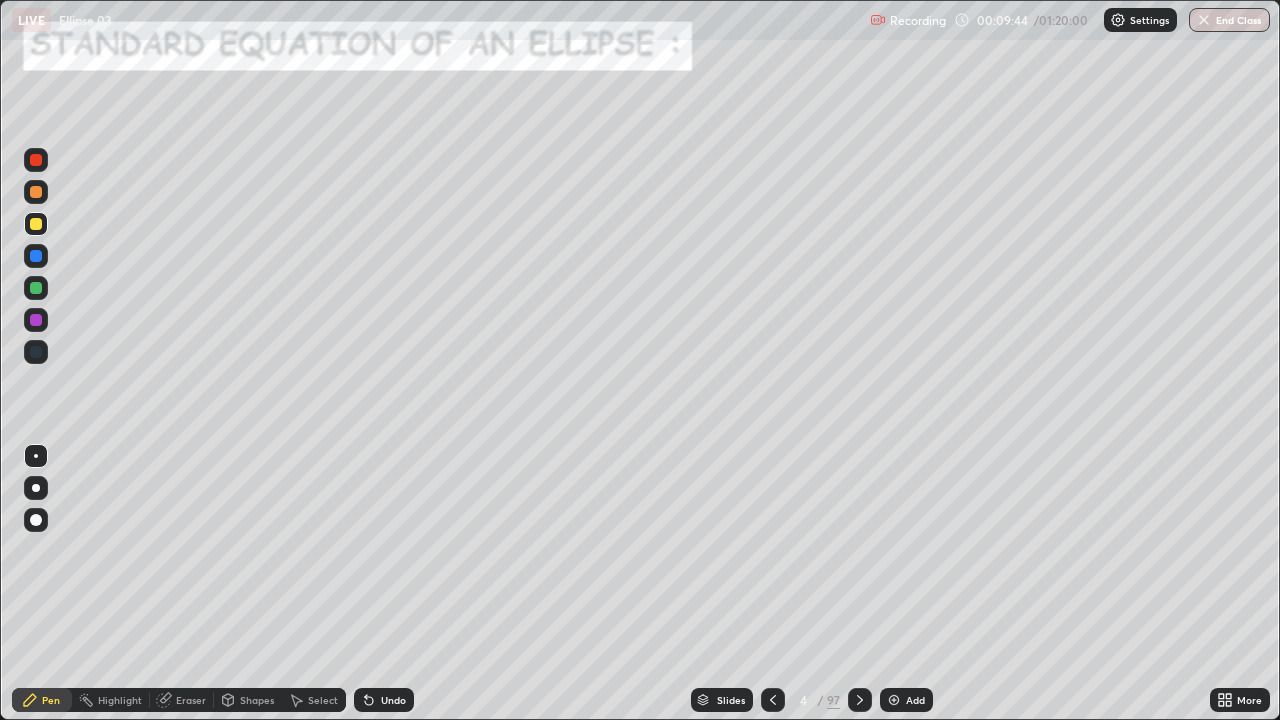 click 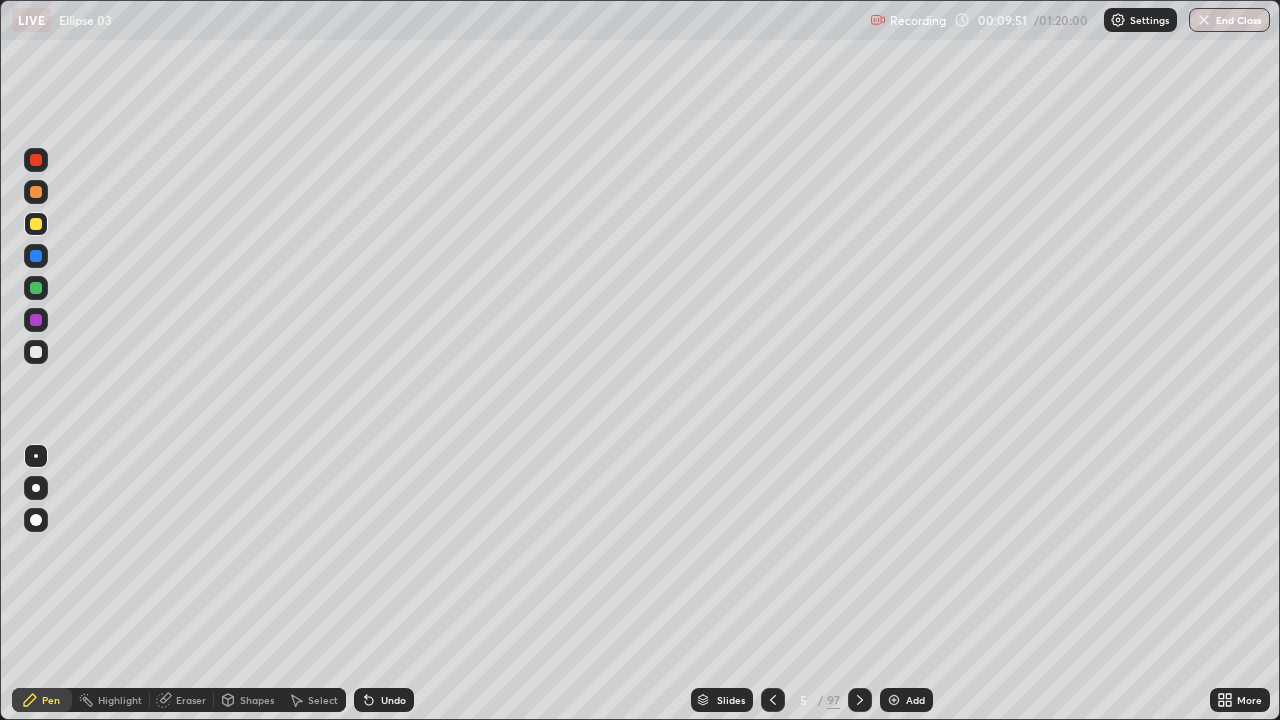 click 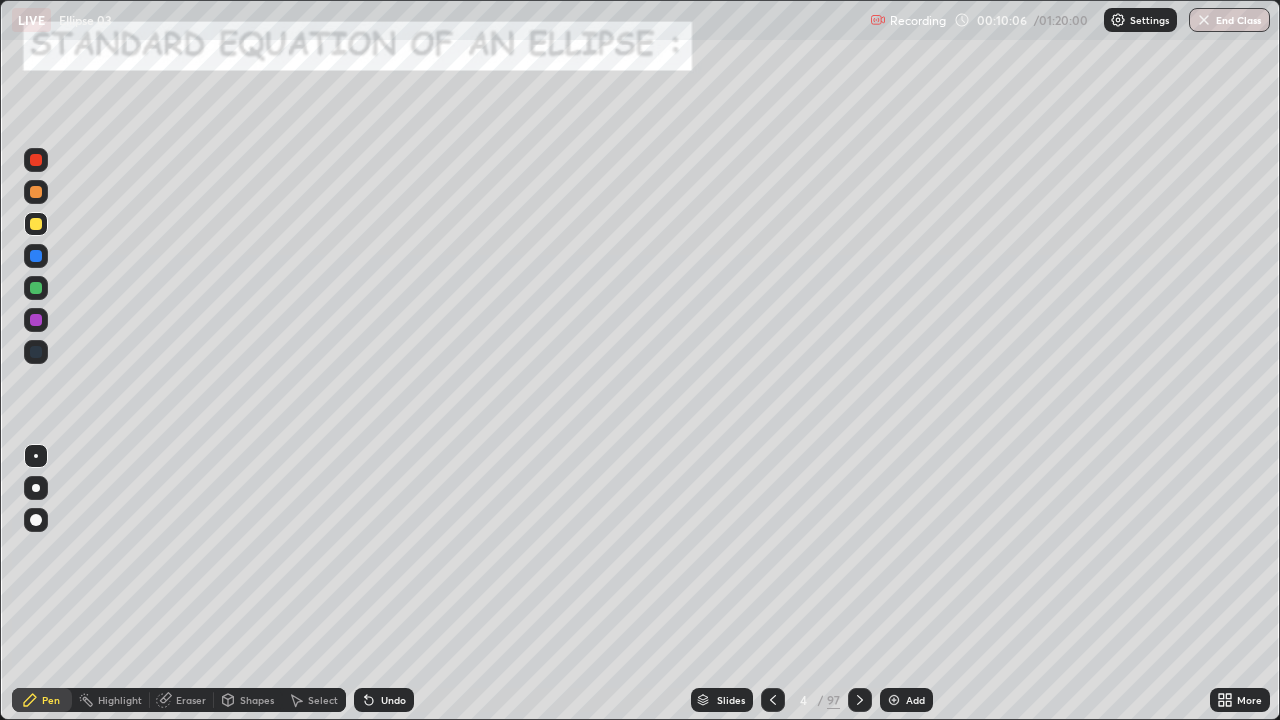 click 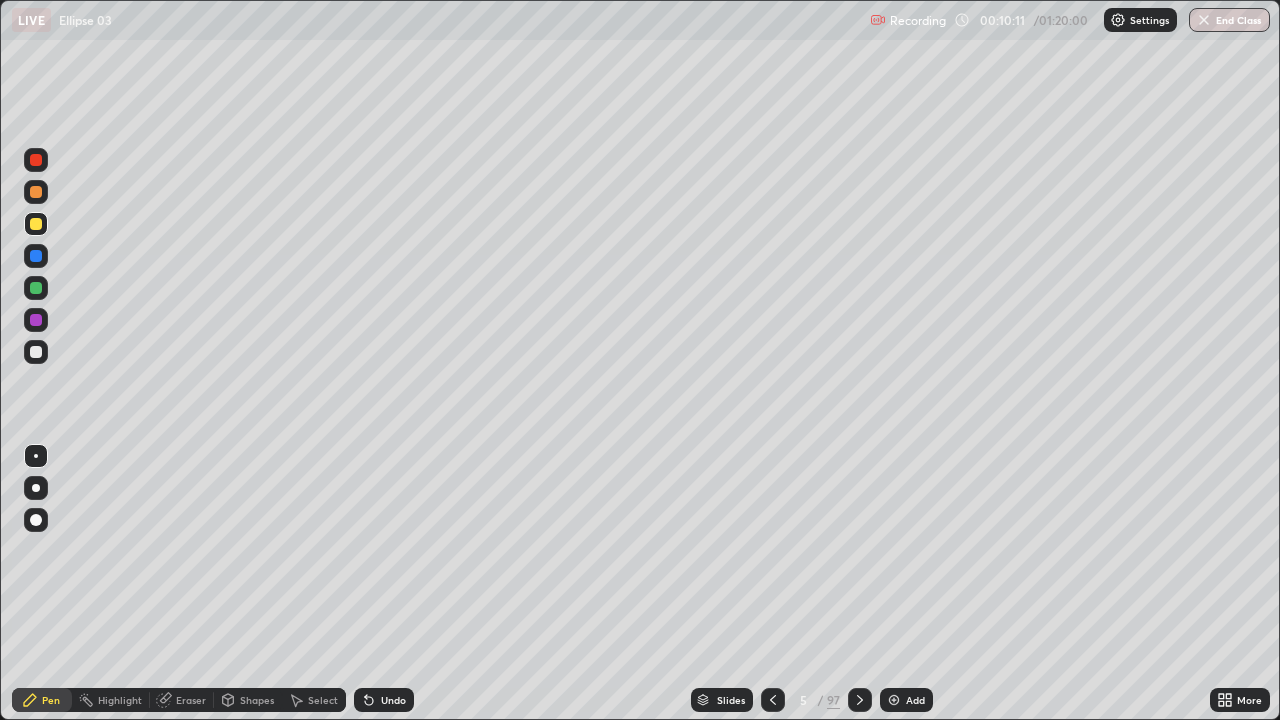 click 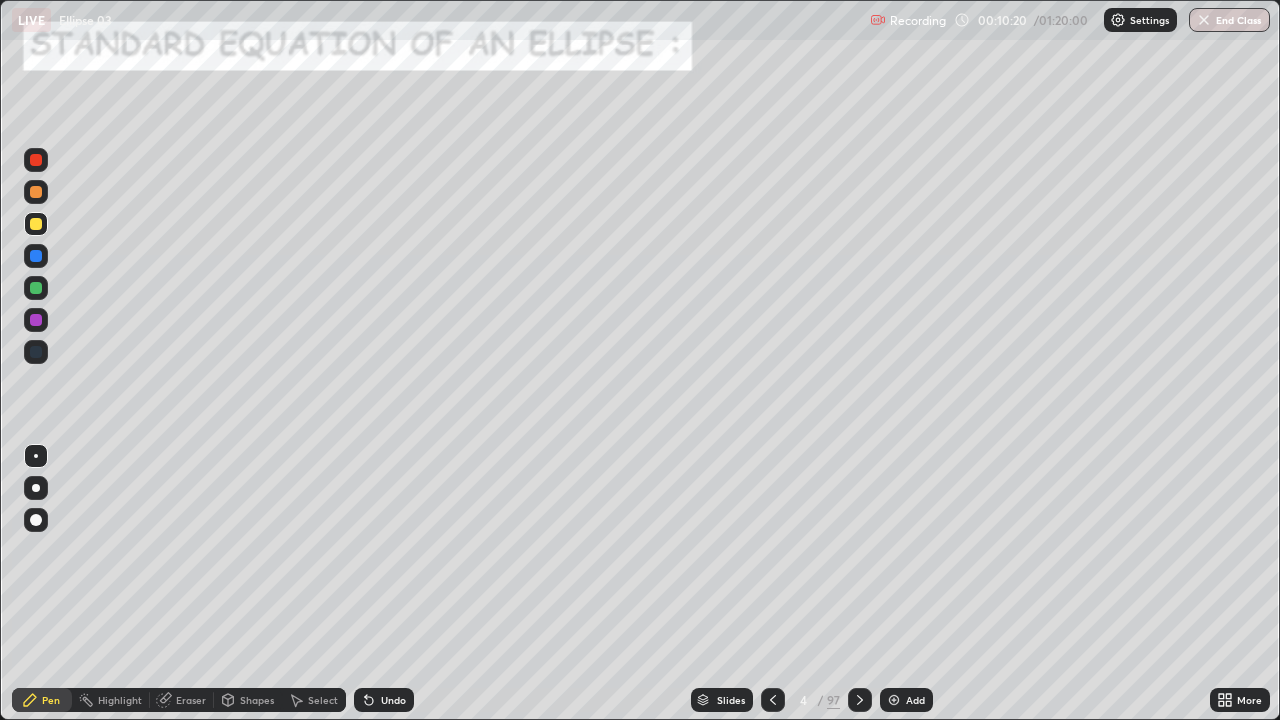 click 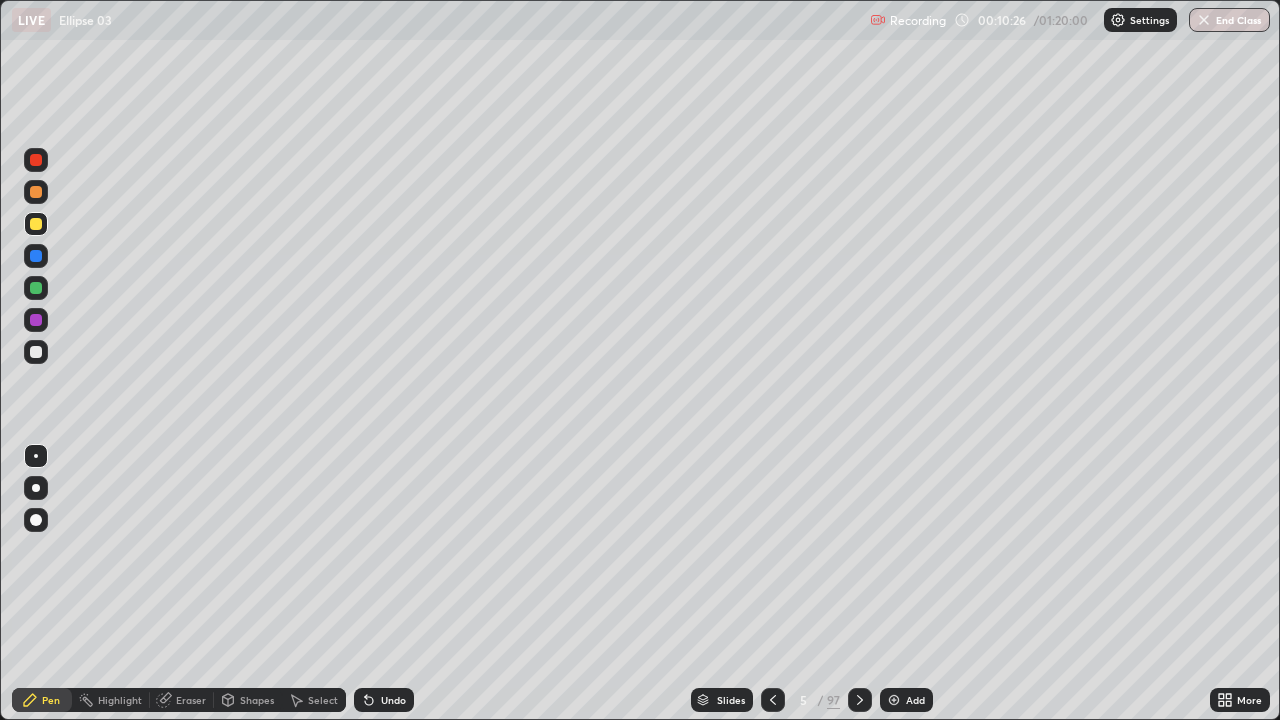 click on "Undo" at bounding box center [393, 700] 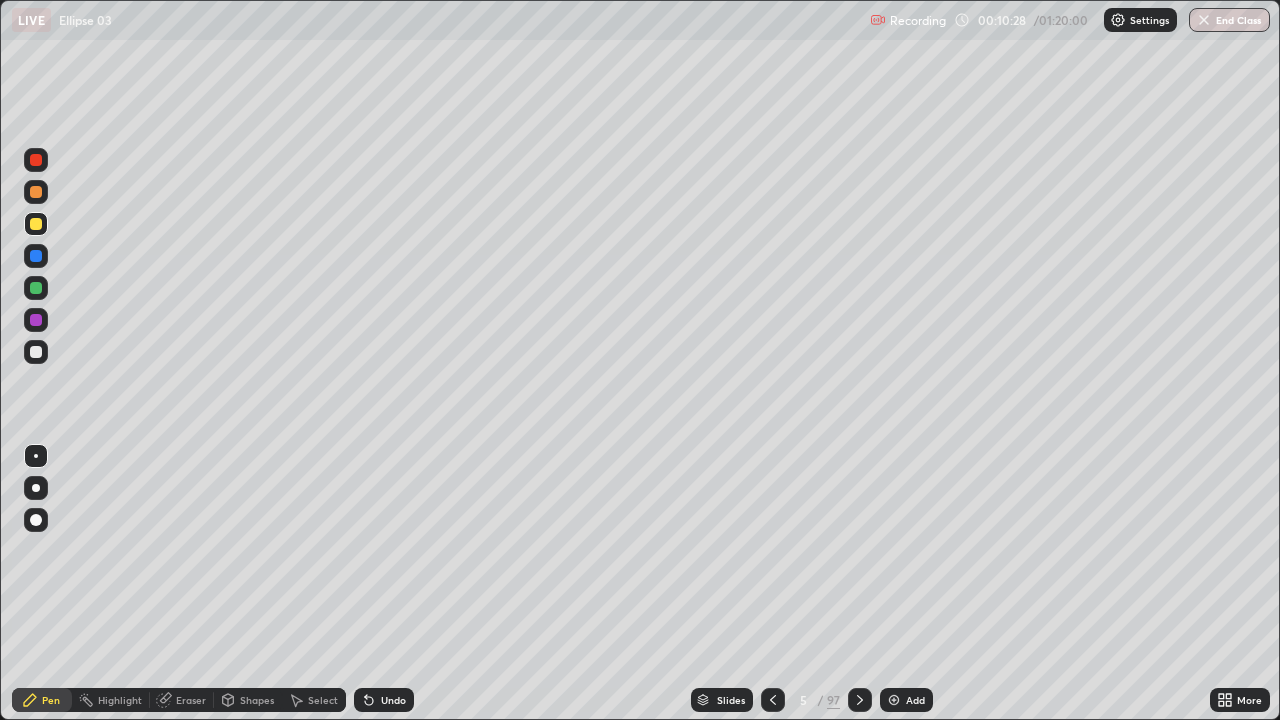 click 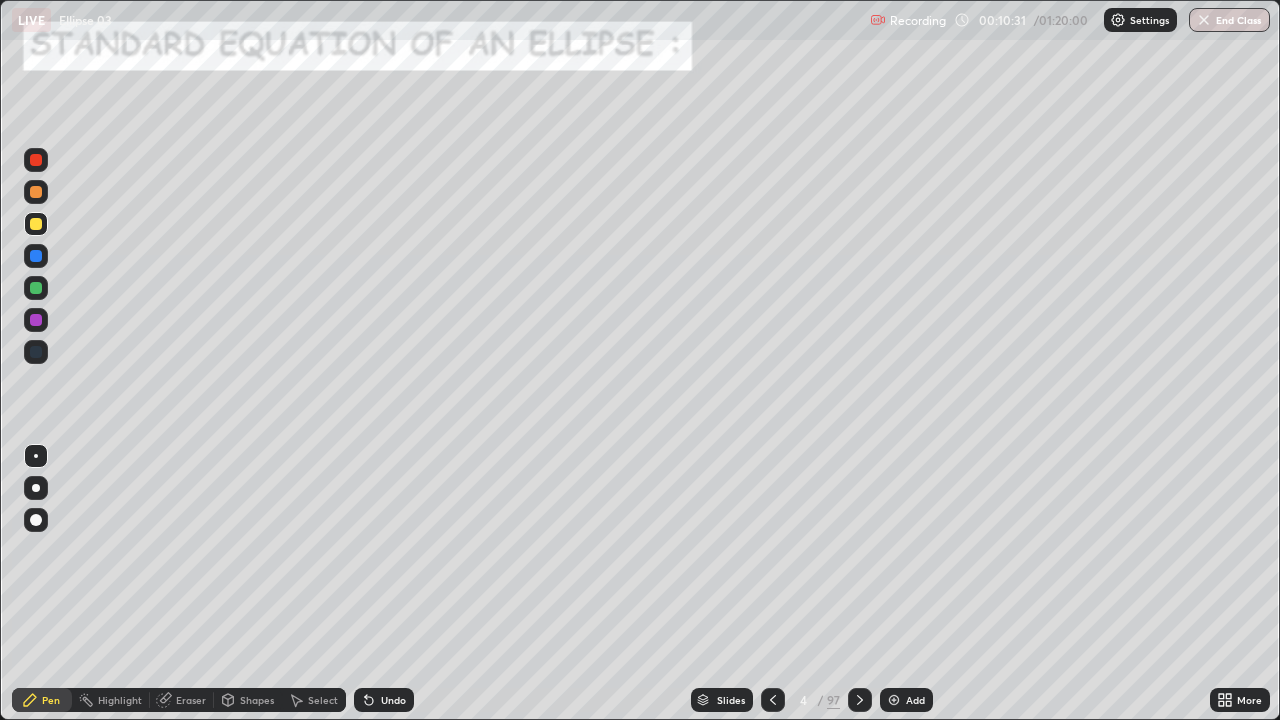 click 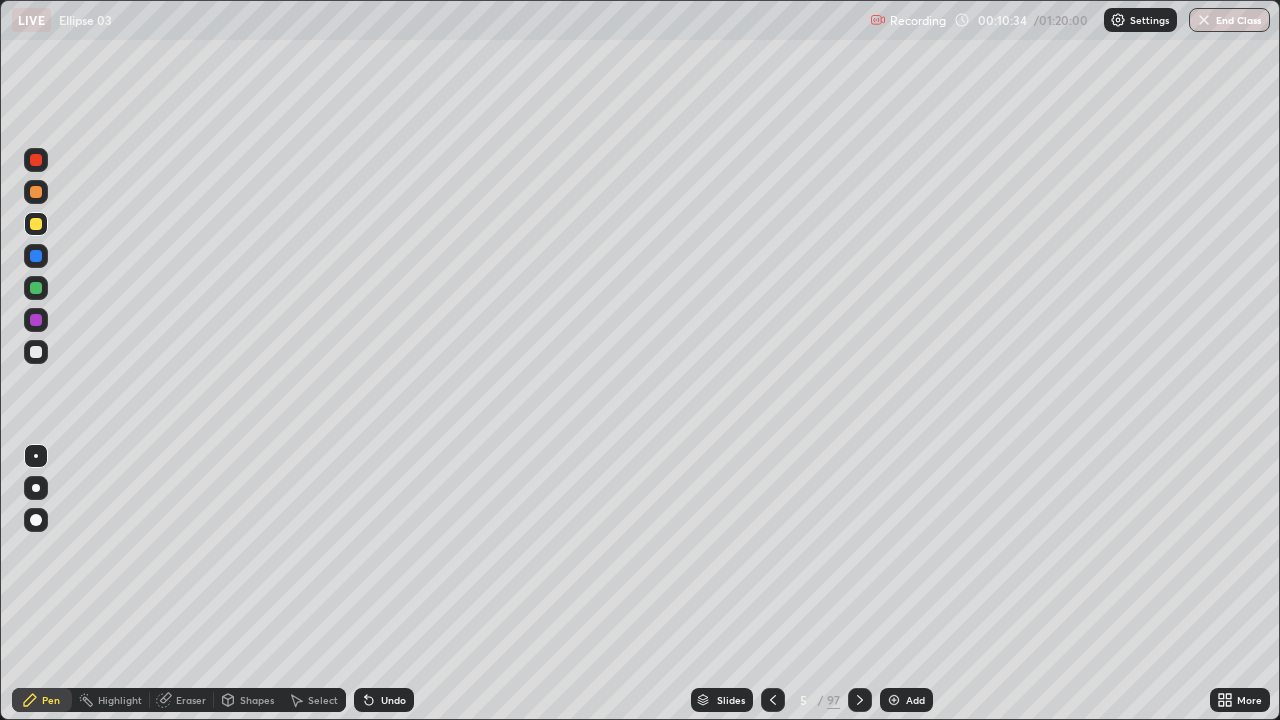 click at bounding box center [36, 288] 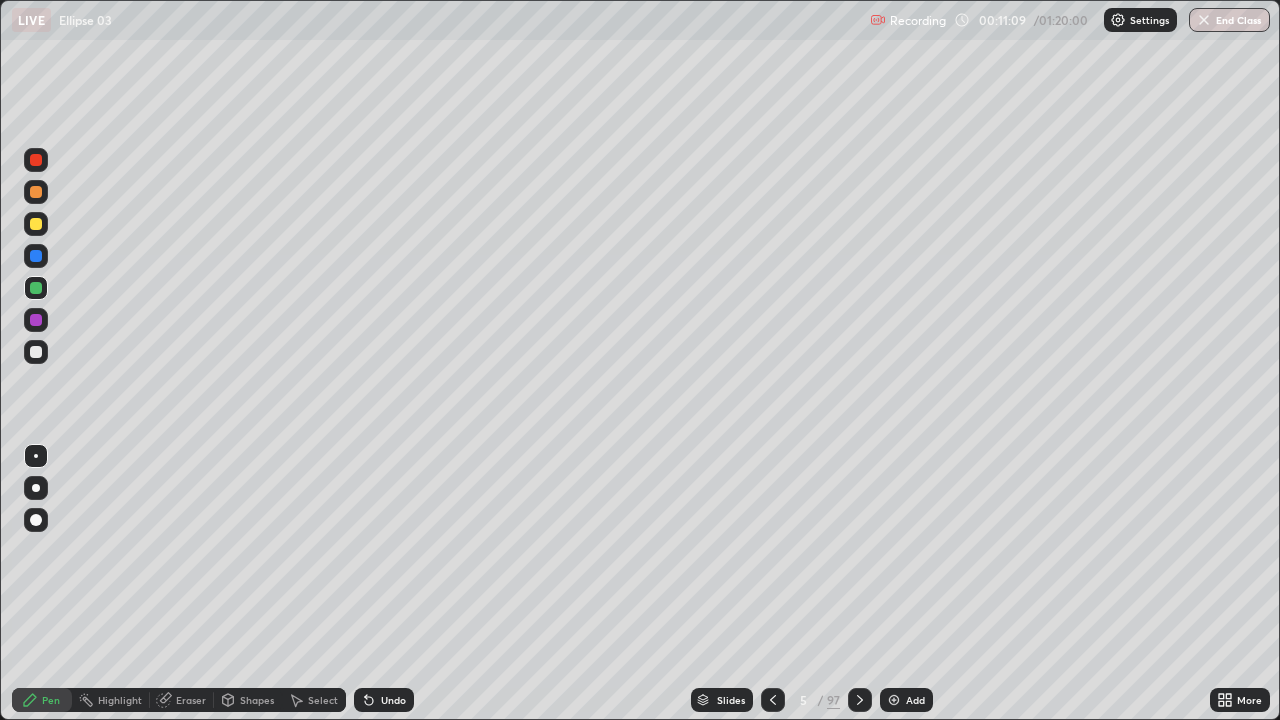 click 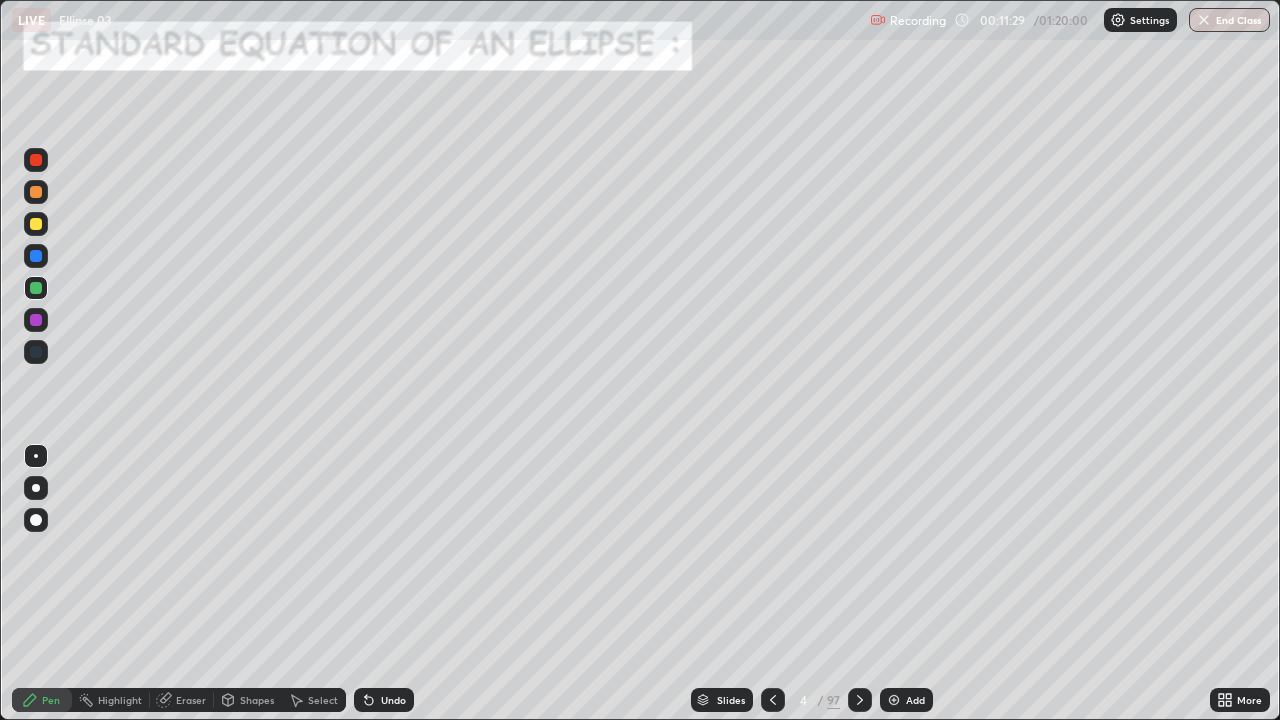 click 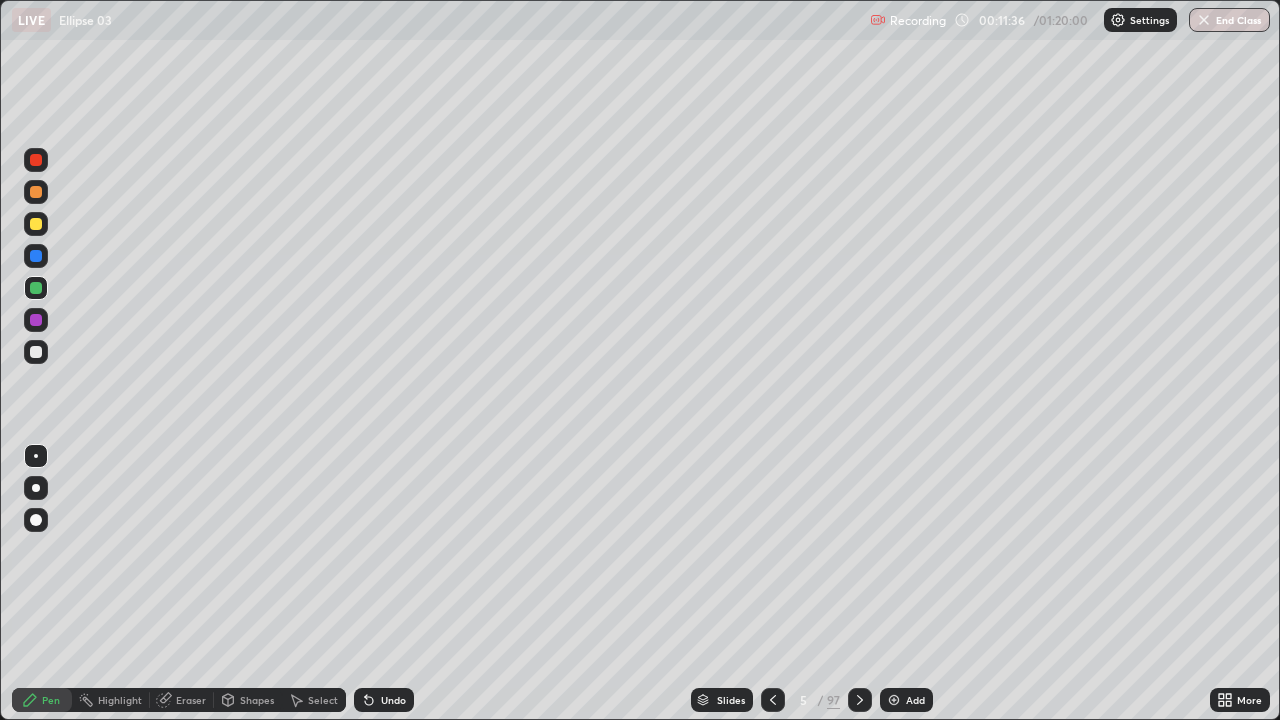 click 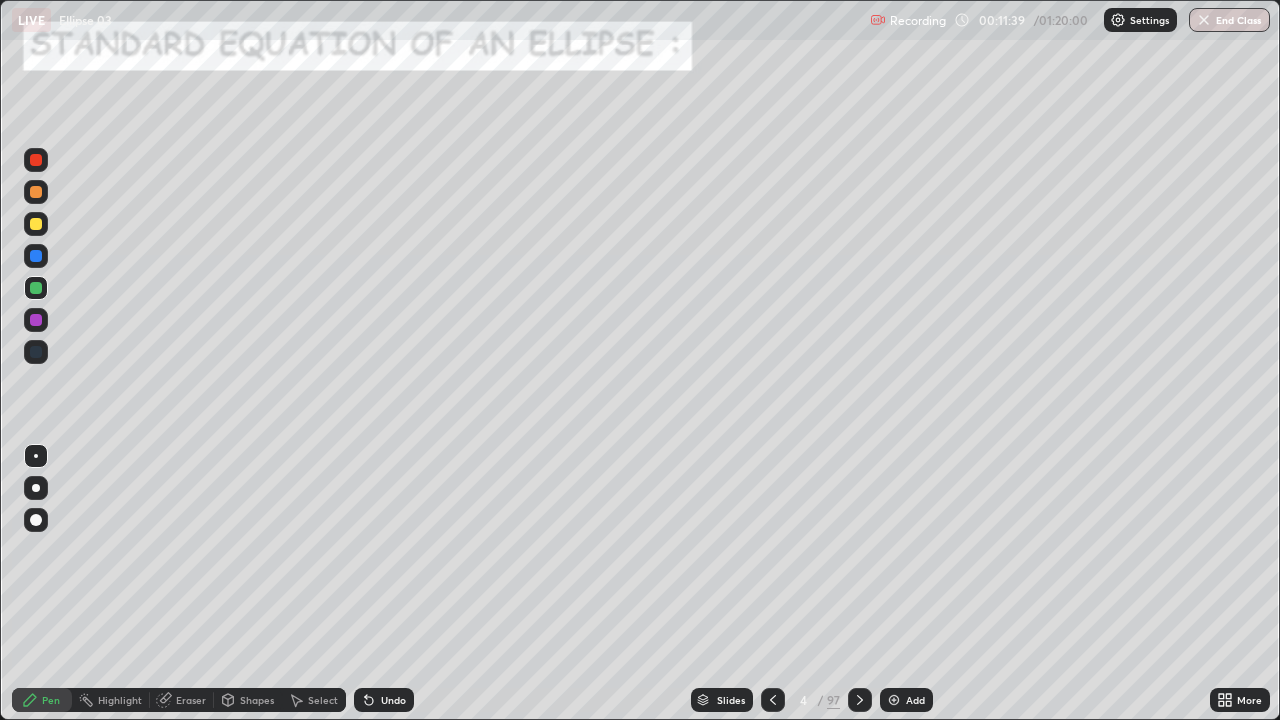 click 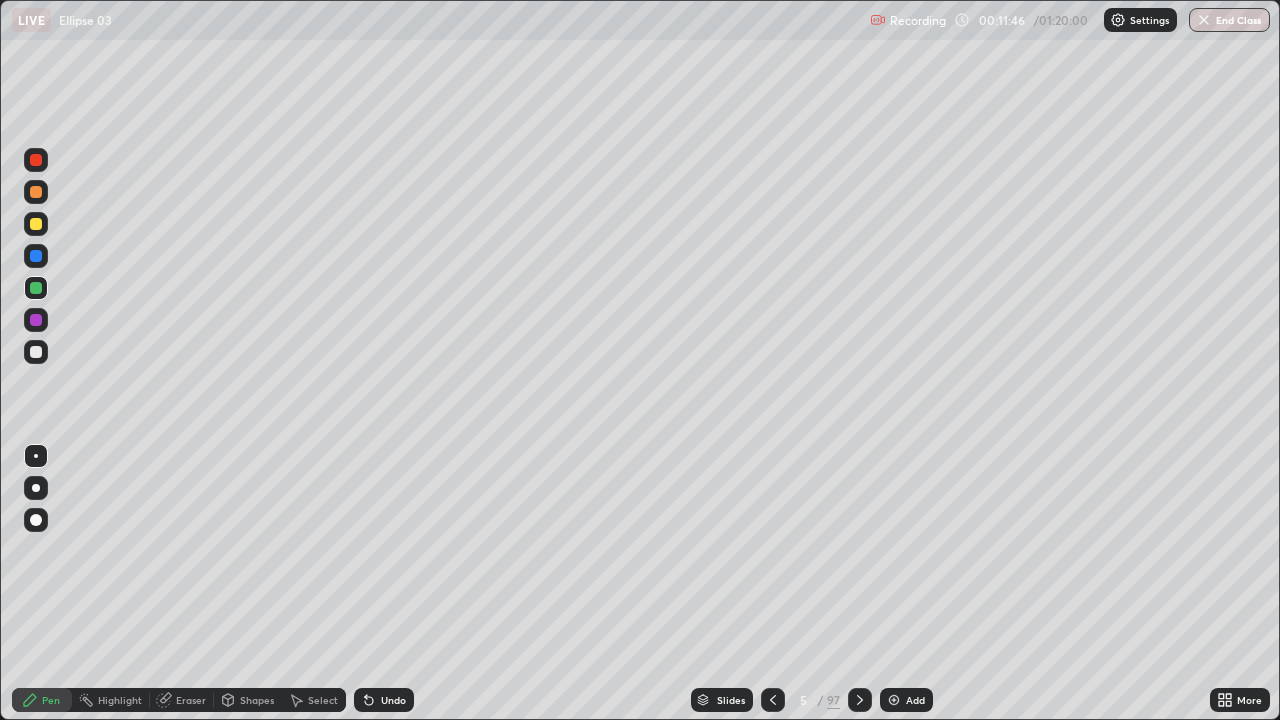 click 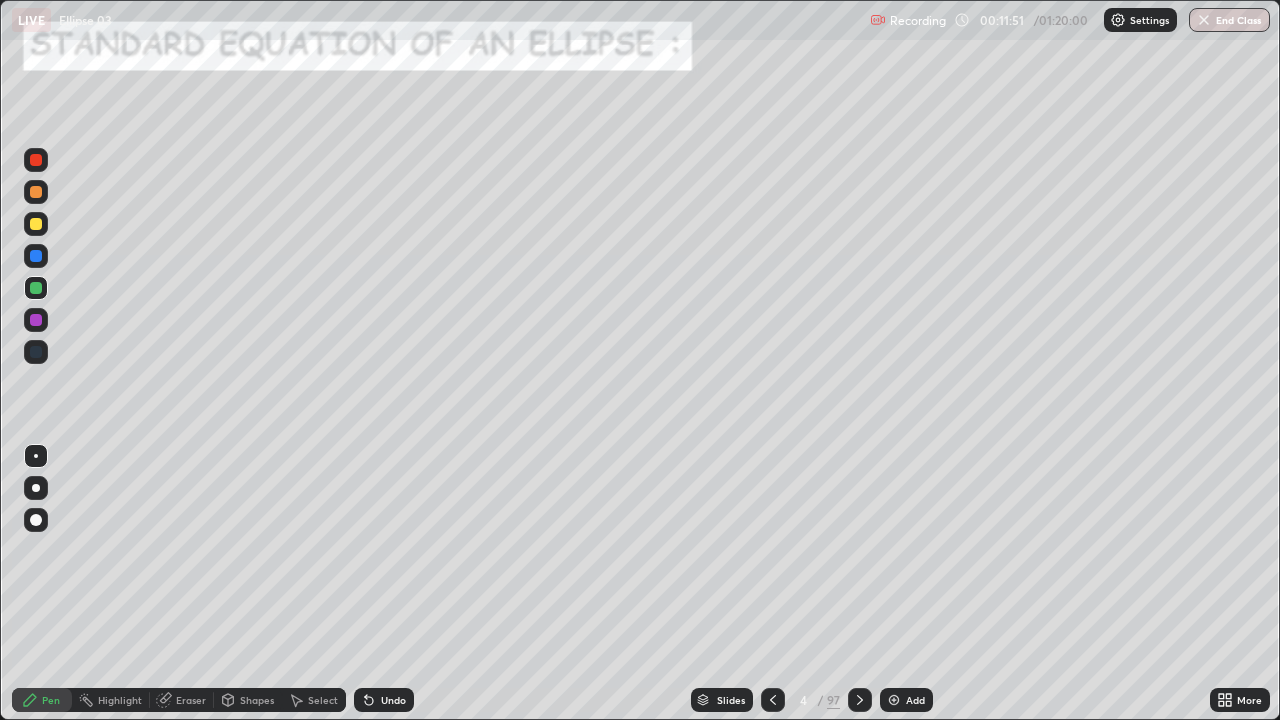 click at bounding box center [860, 700] 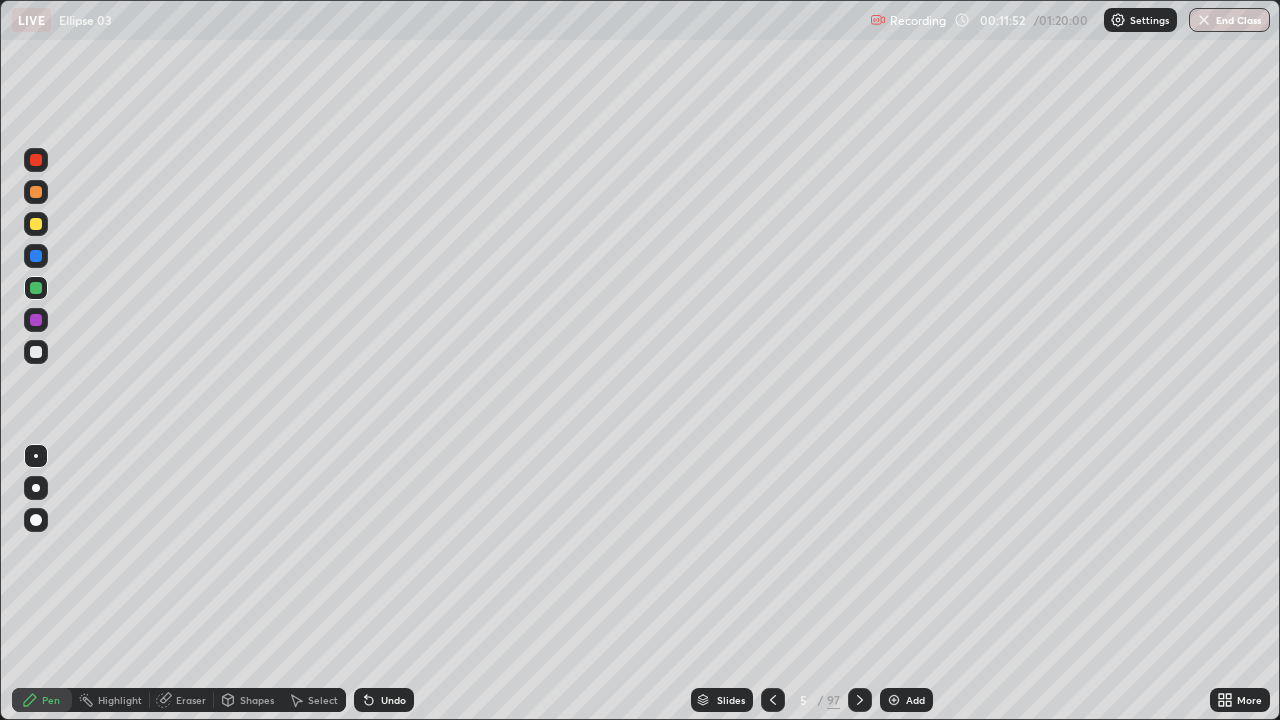click 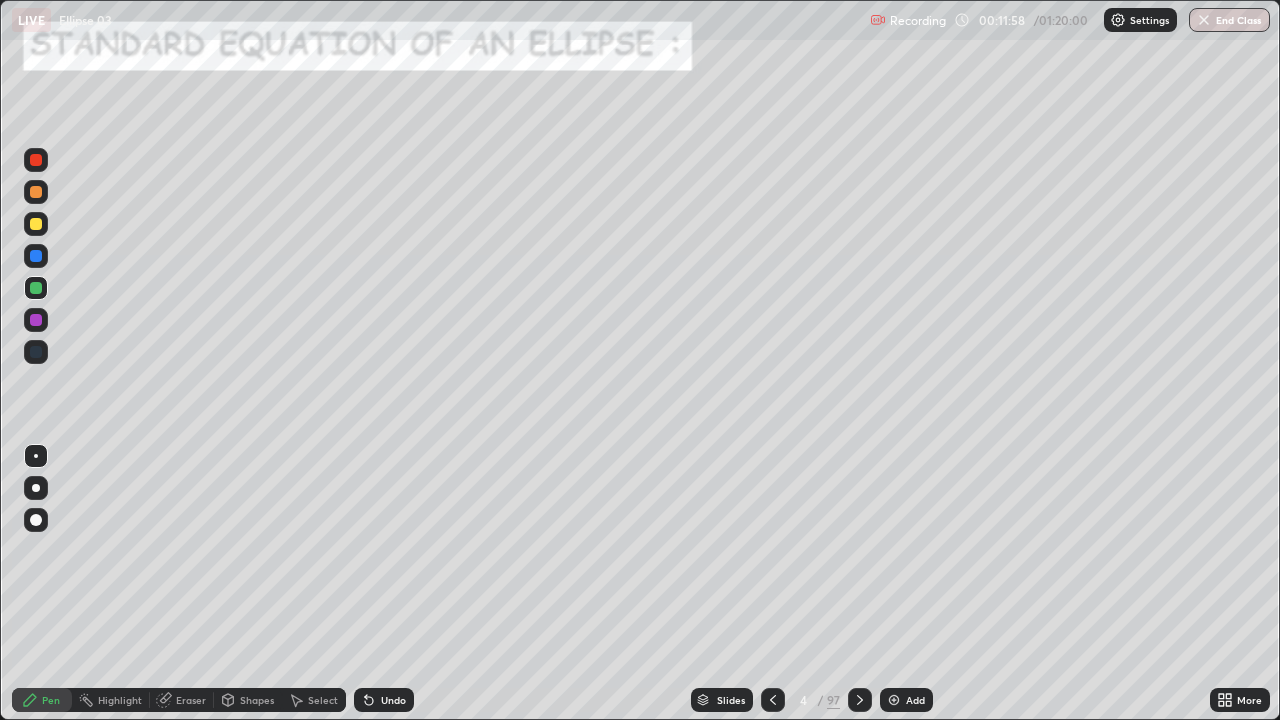 click 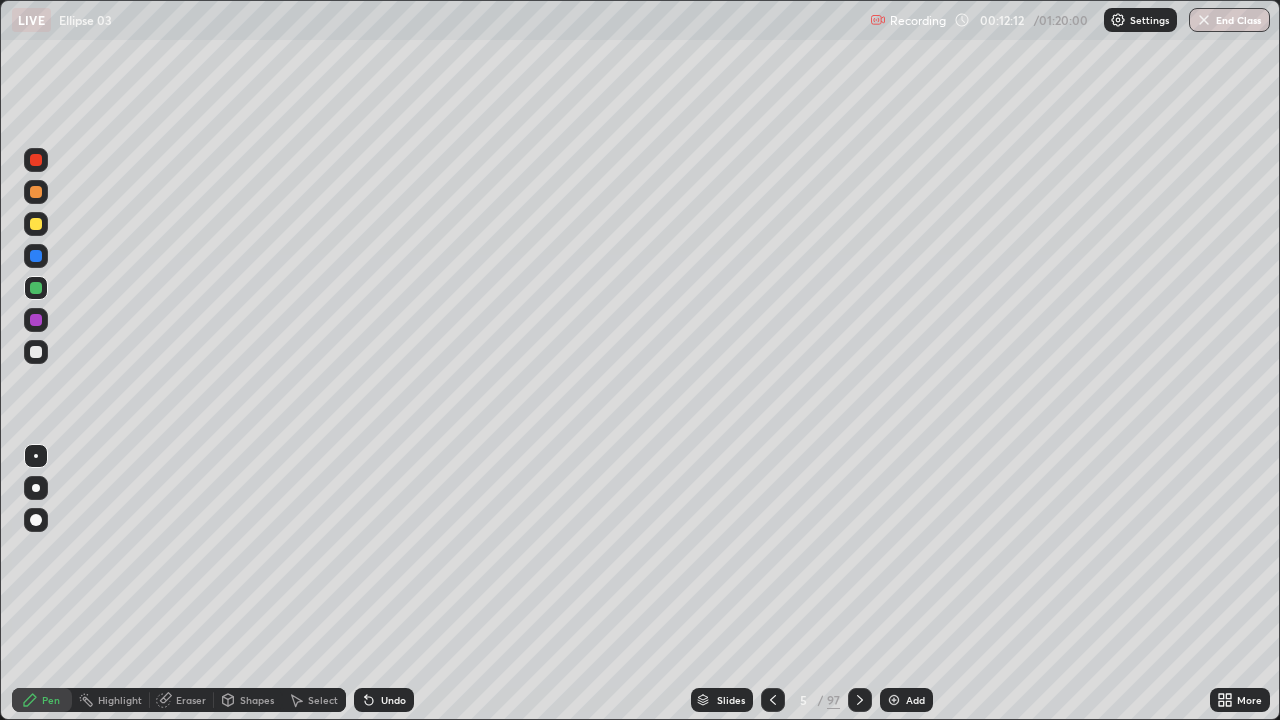 click at bounding box center (36, 352) 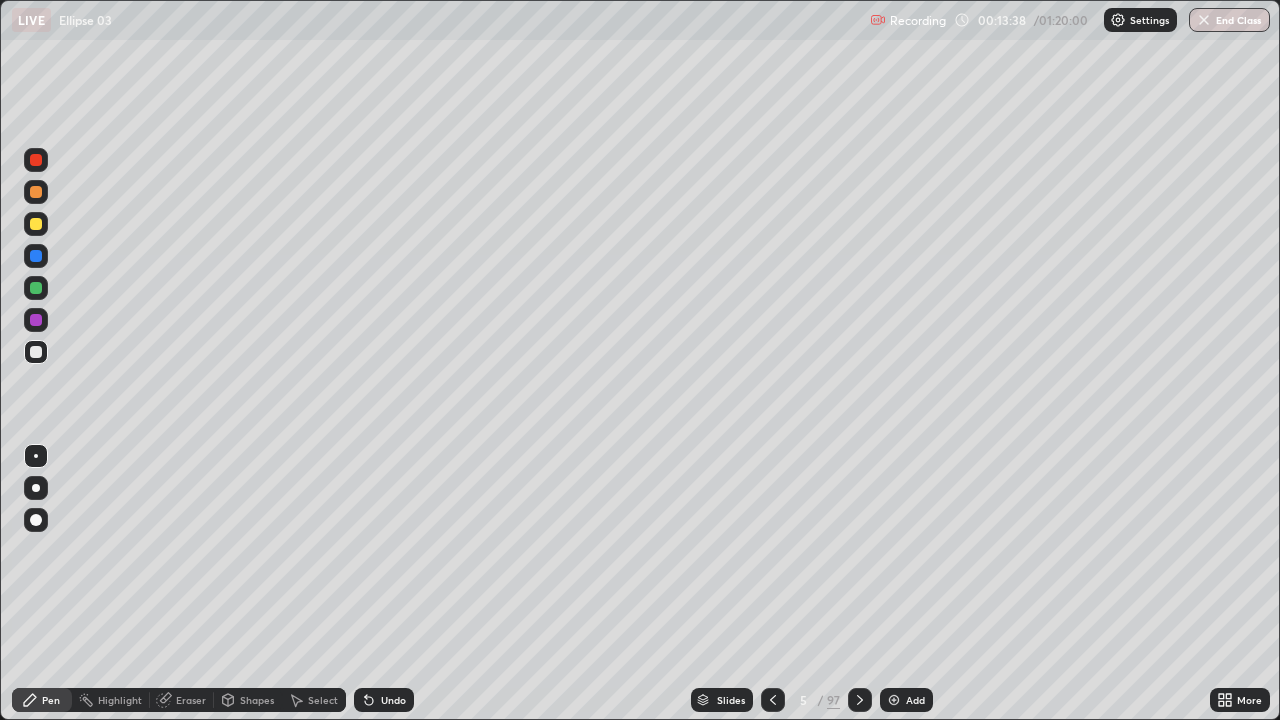 click on "Undo" at bounding box center [393, 700] 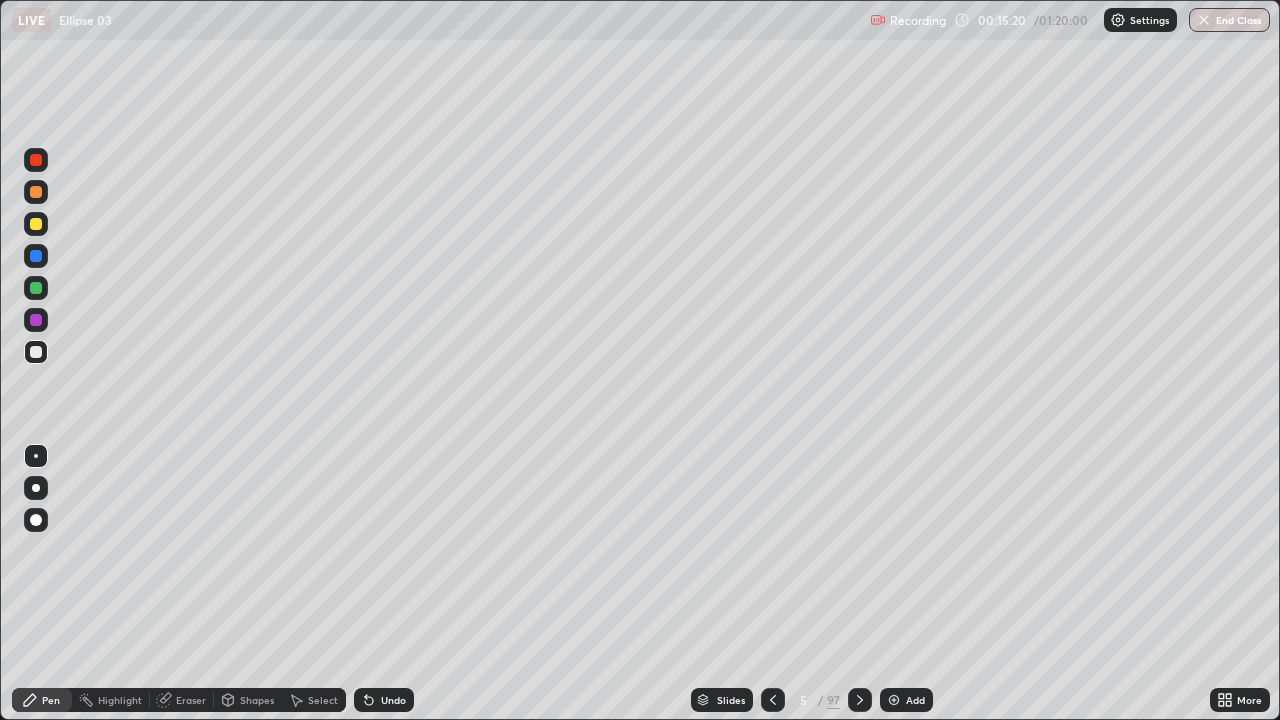 click on "Add" at bounding box center [915, 700] 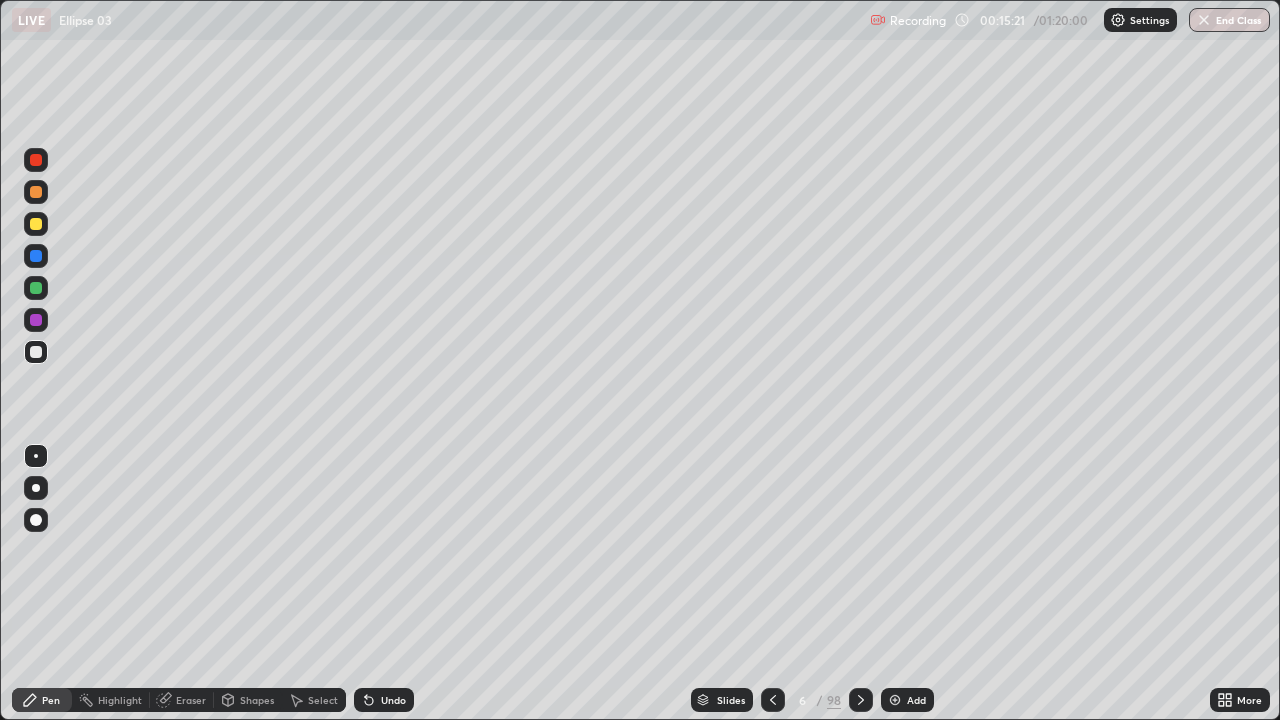 click at bounding box center (36, 224) 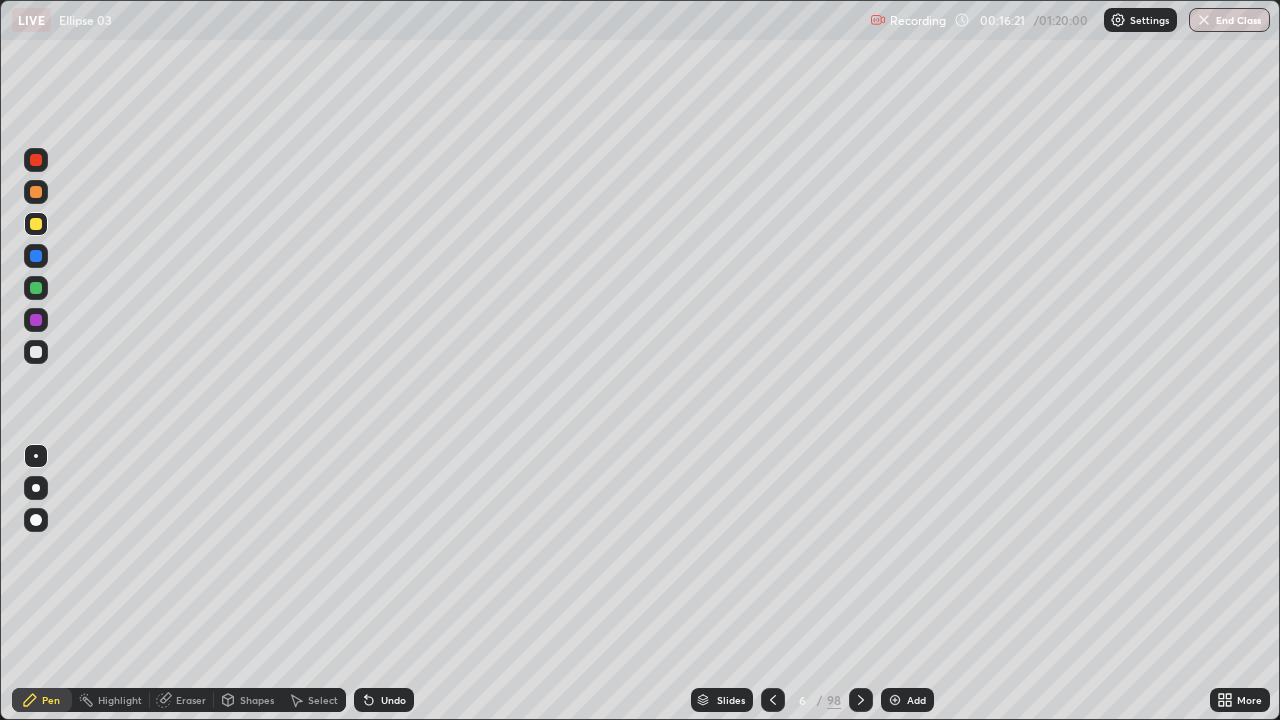 click at bounding box center (36, 288) 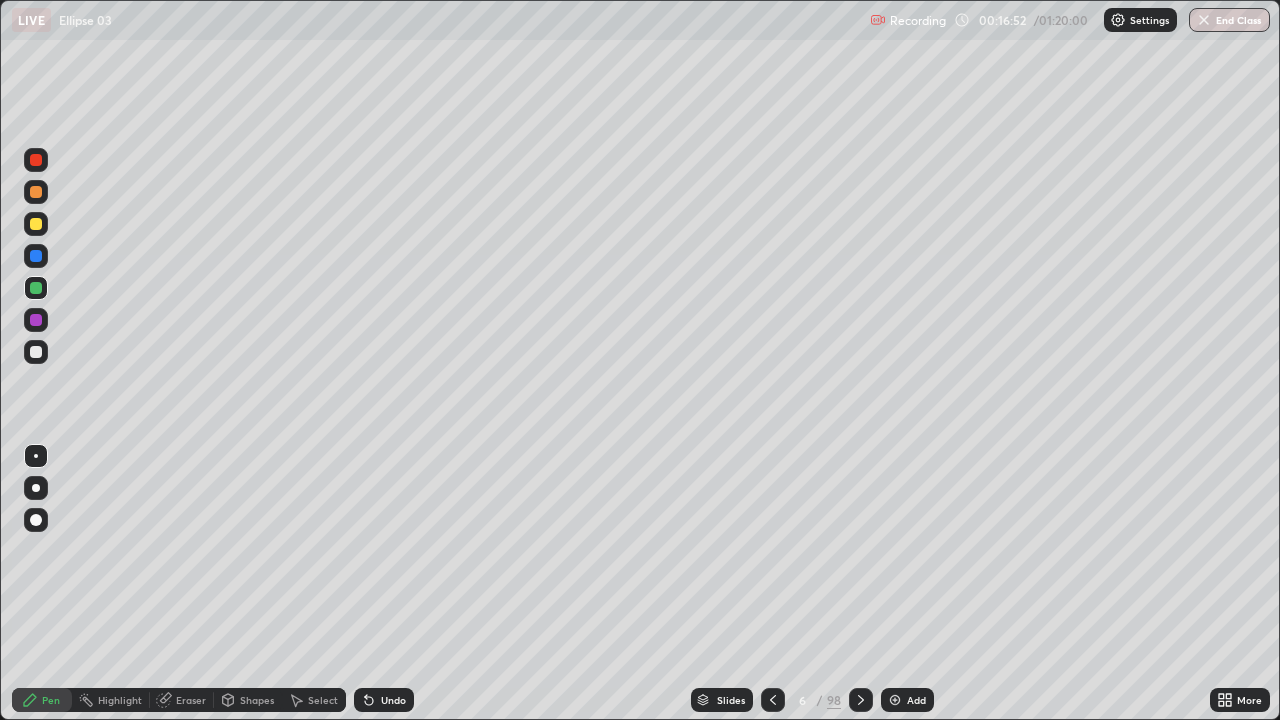 click 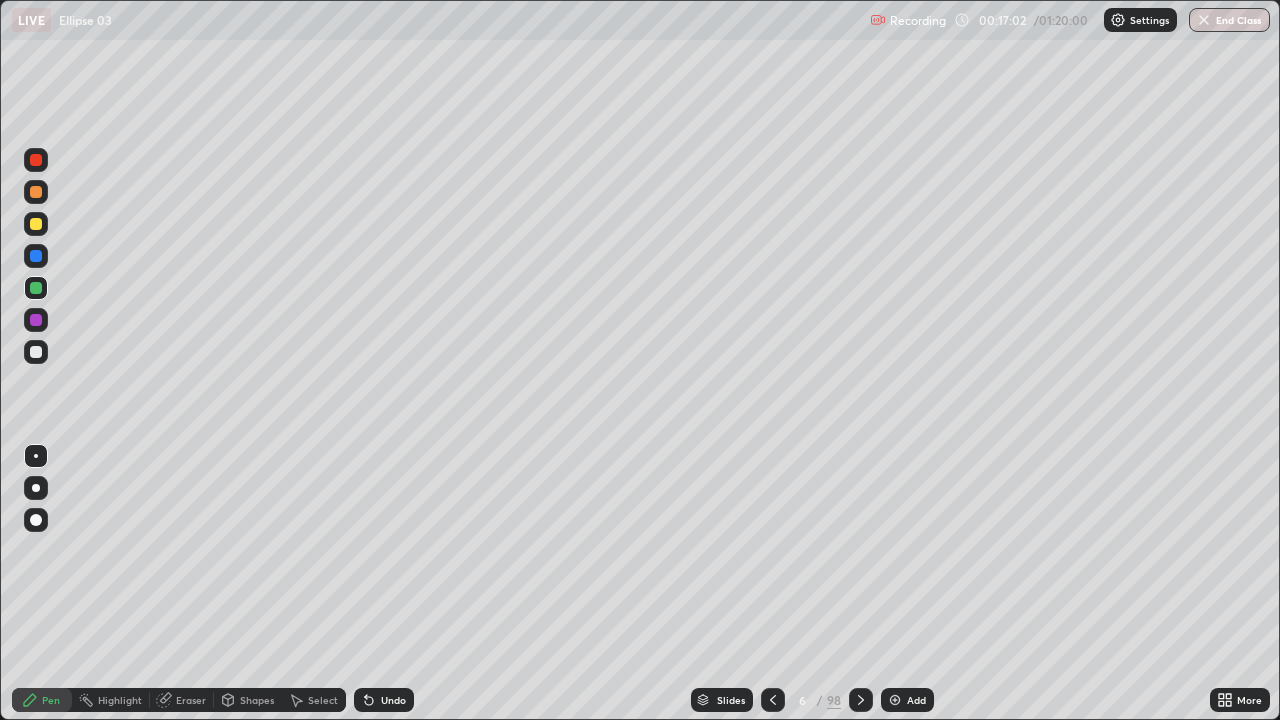 click at bounding box center (36, 224) 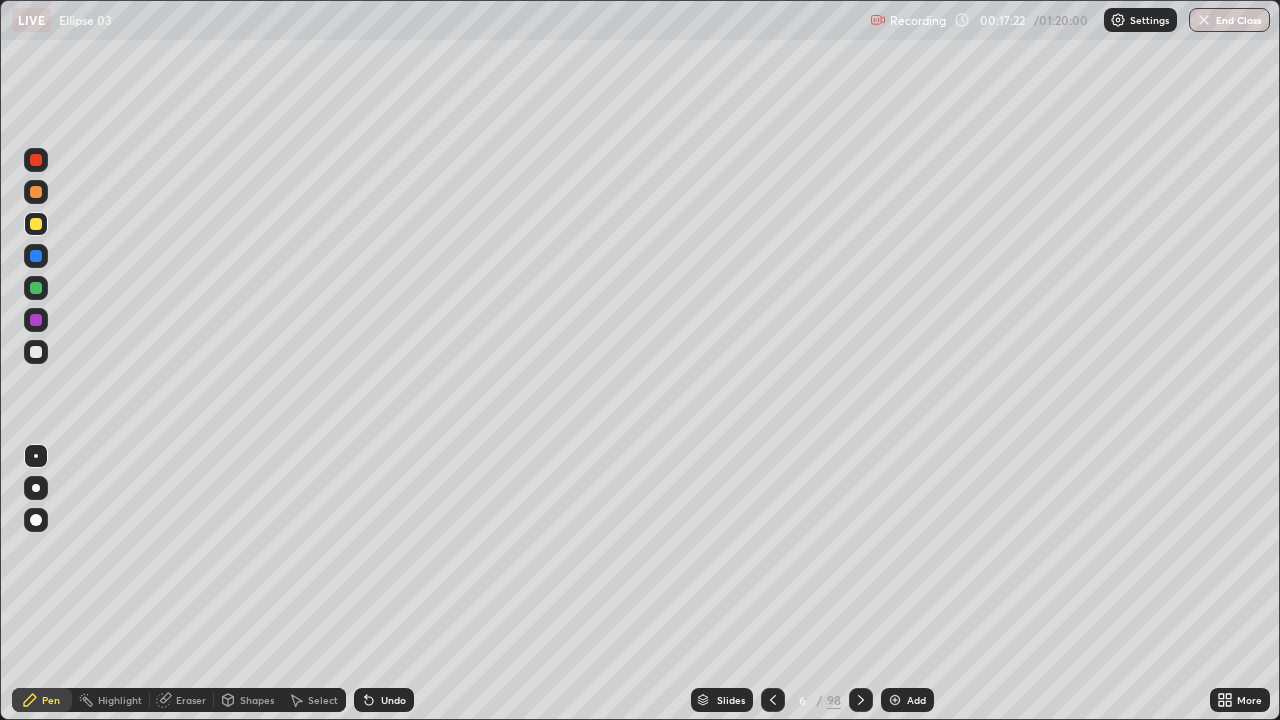 click at bounding box center [36, 320] 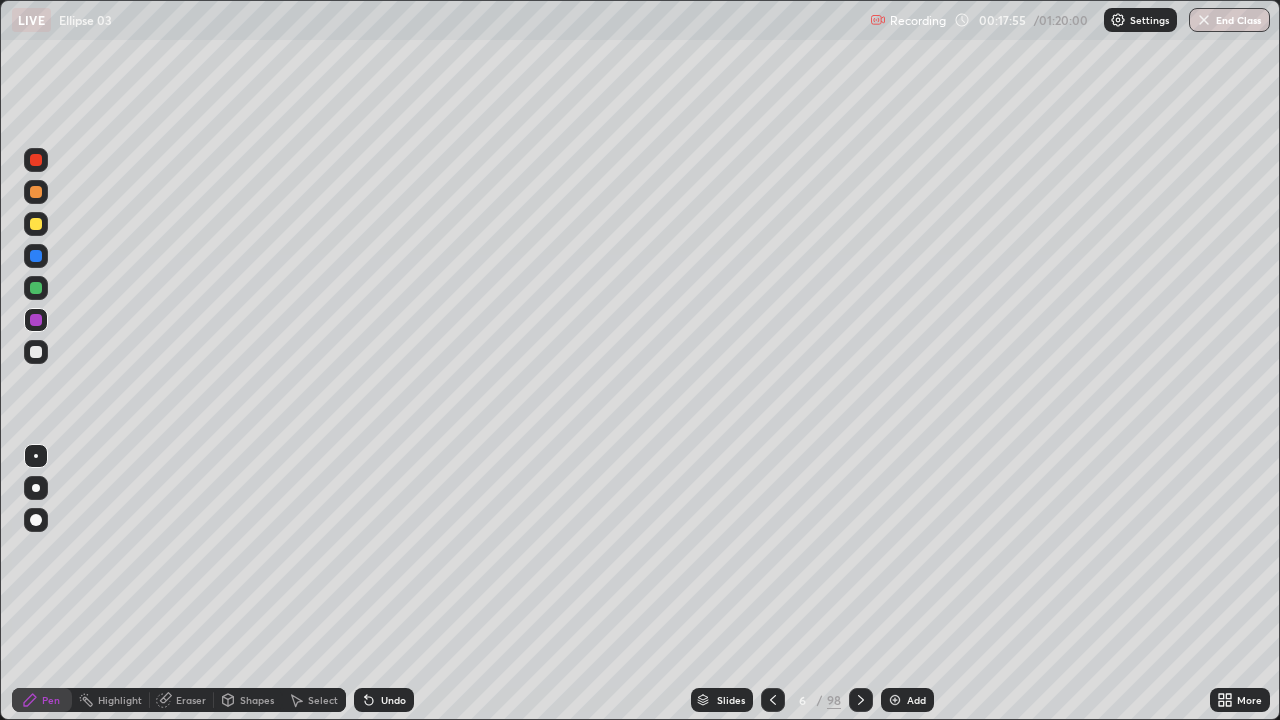 click on "Undo" at bounding box center [393, 700] 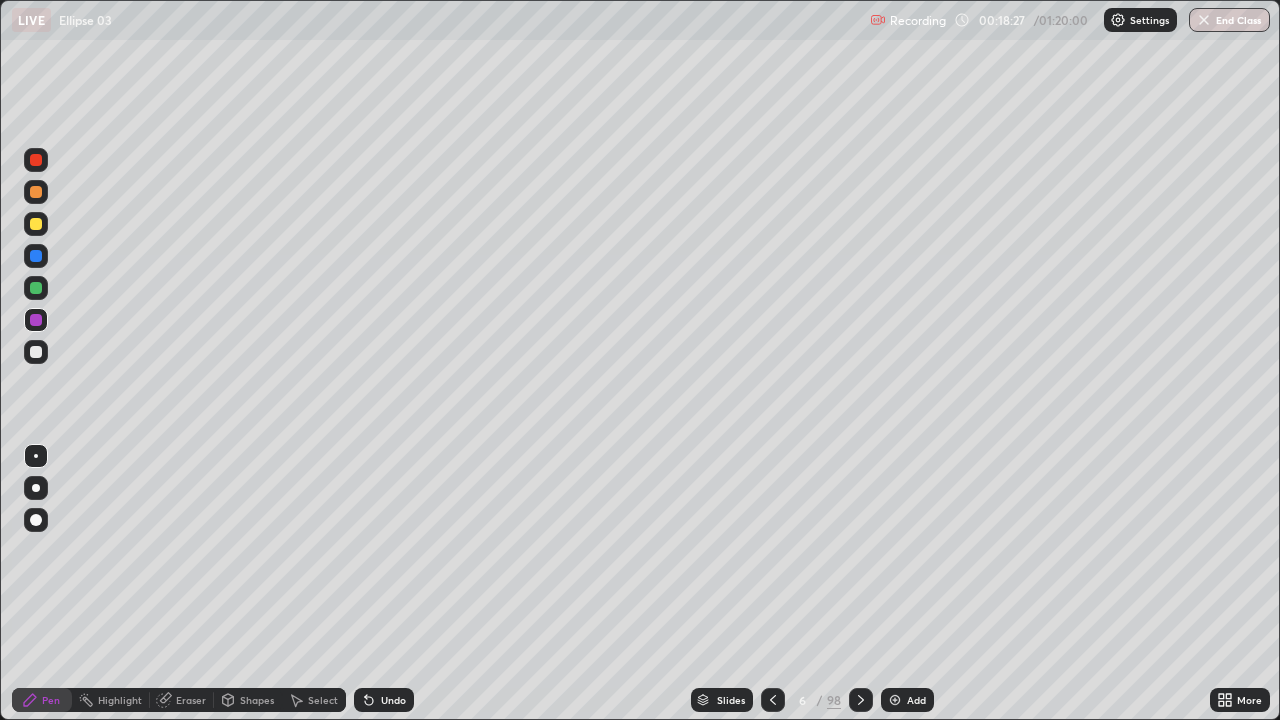 click on "Add" at bounding box center [916, 700] 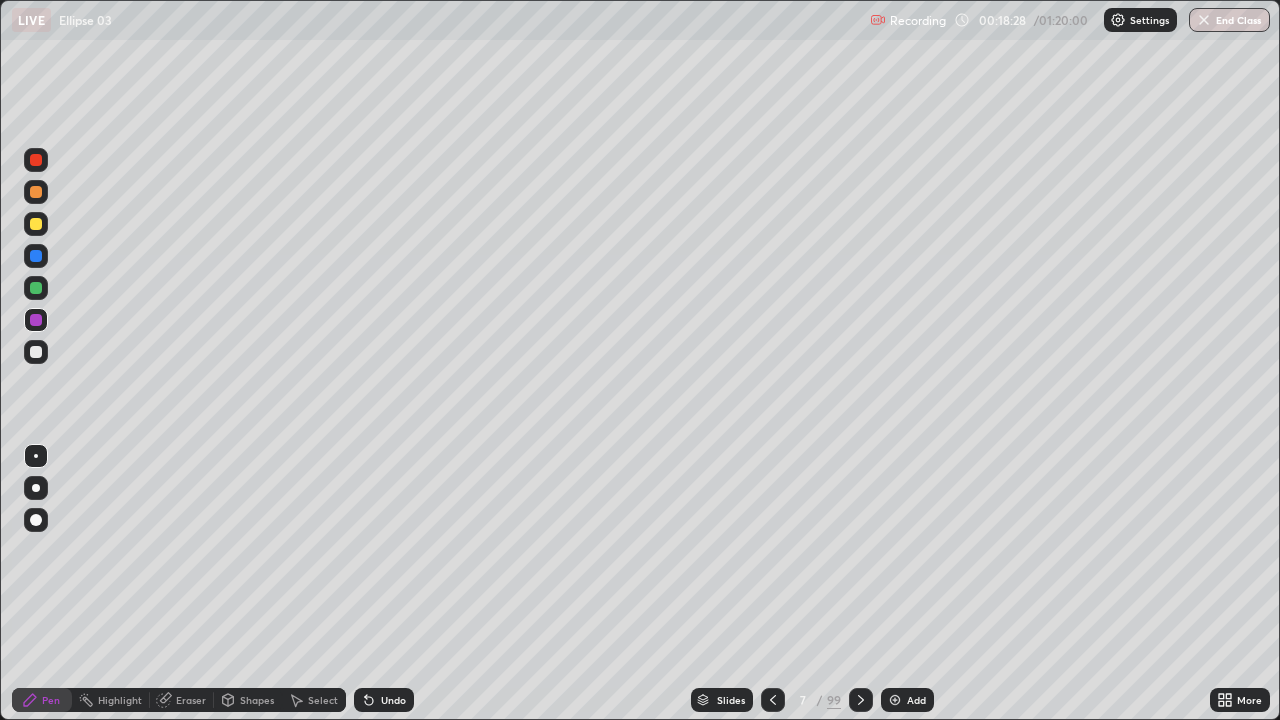 click at bounding box center (36, 288) 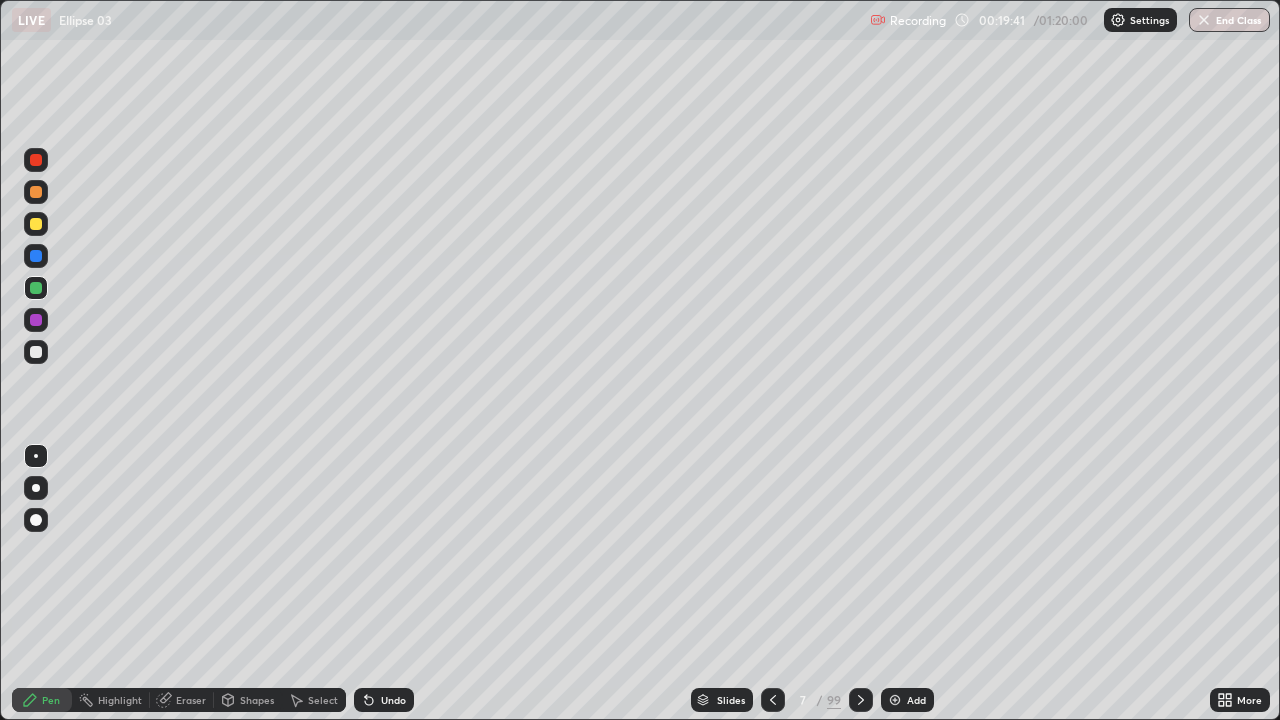 click at bounding box center [36, 224] 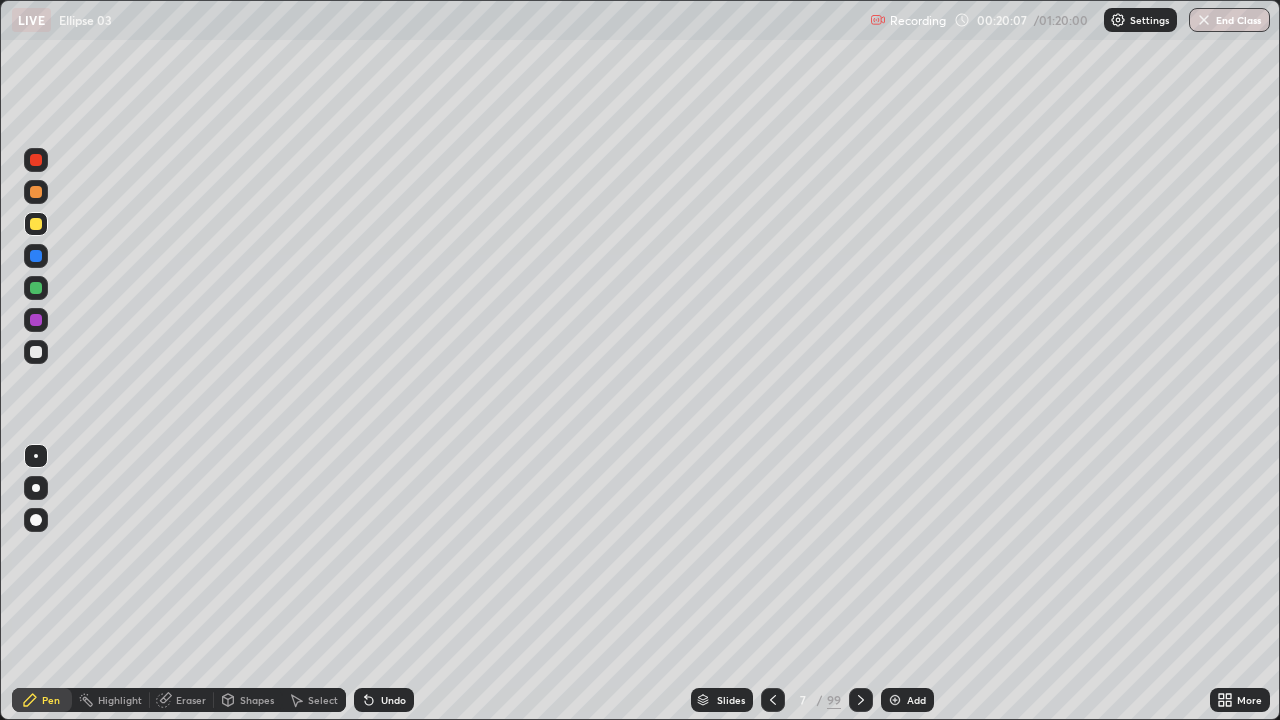 click at bounding box center (36, 288) 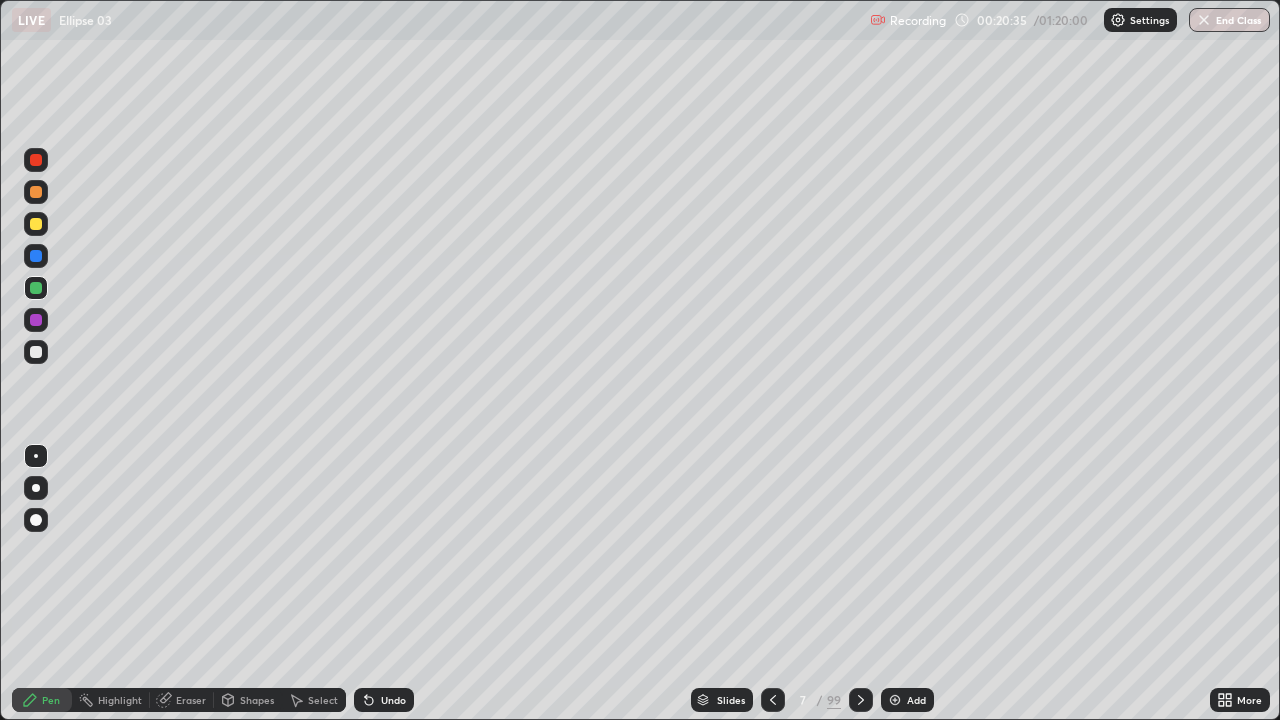 click at bounding box center [36, 192] 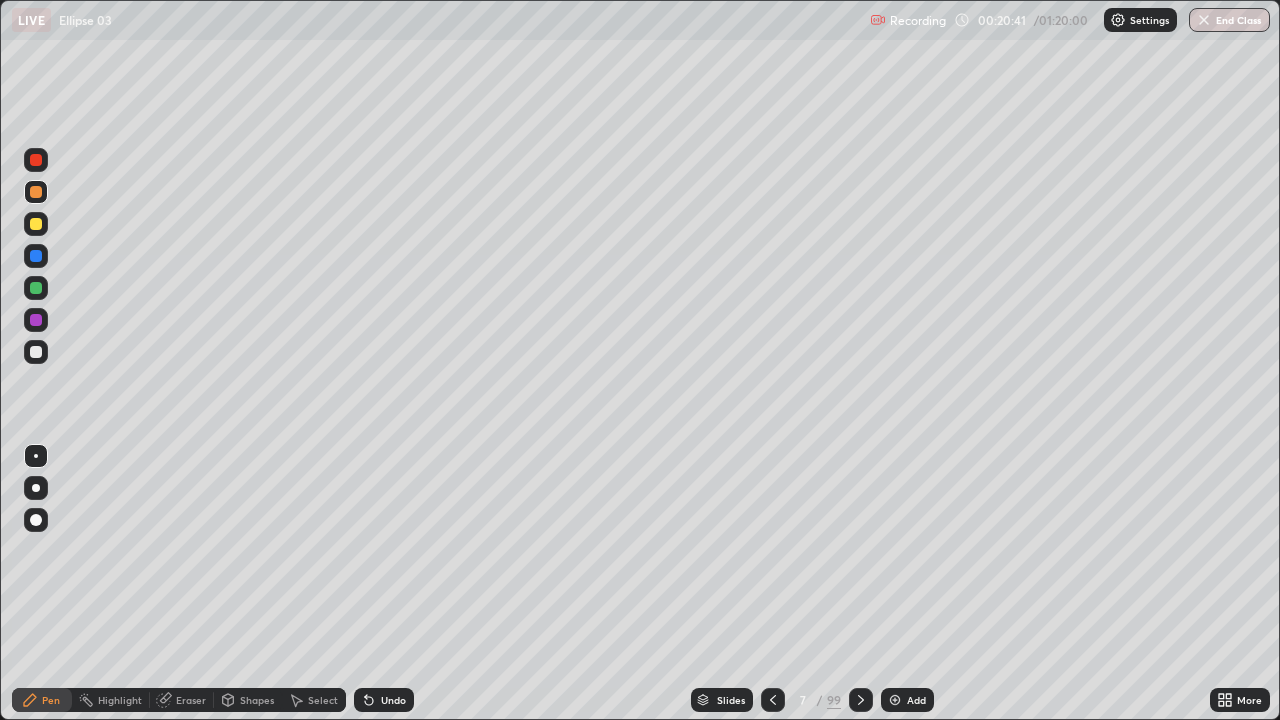click at bounding box center (36, 352) 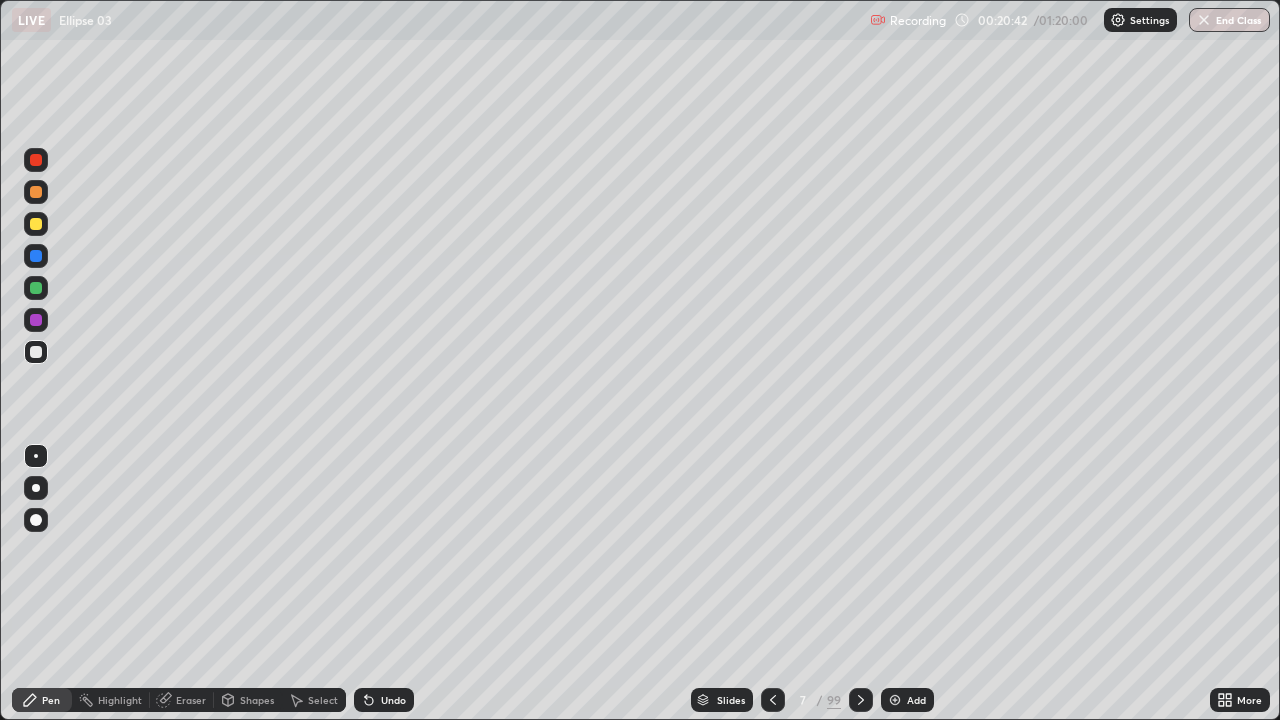 click 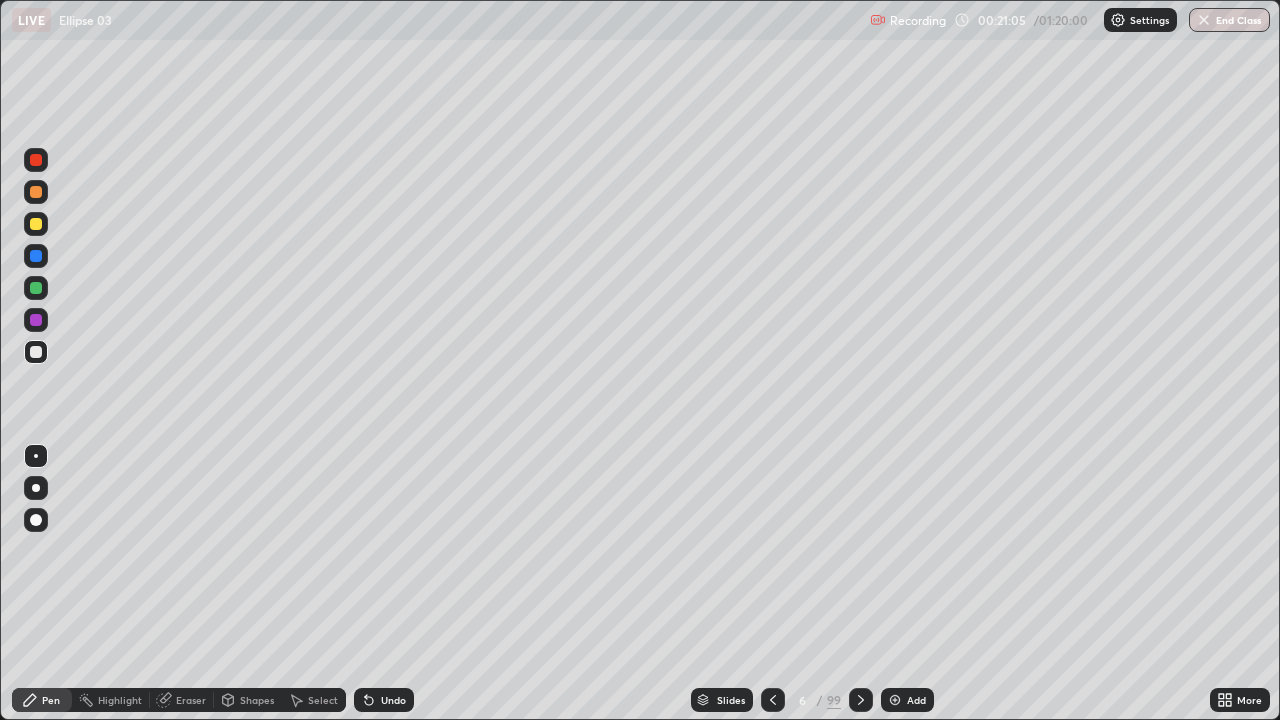 click 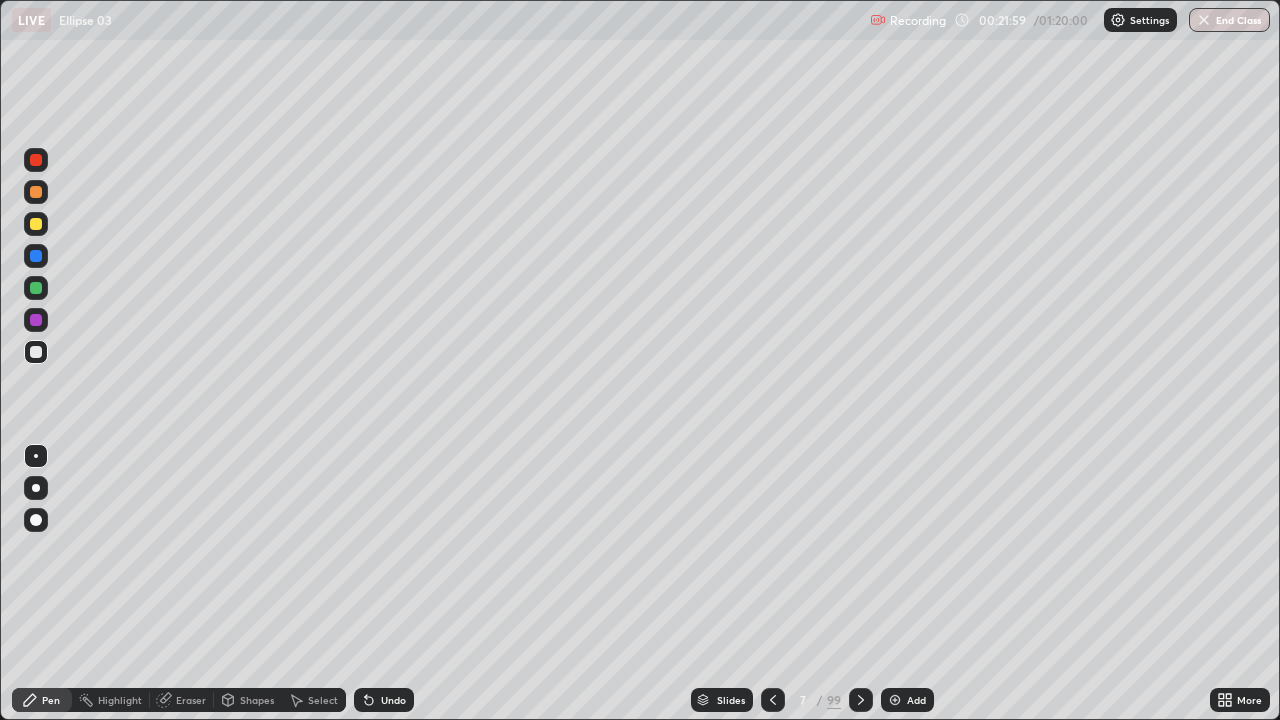 click on "Eraser" at bounding box center (191, 700) 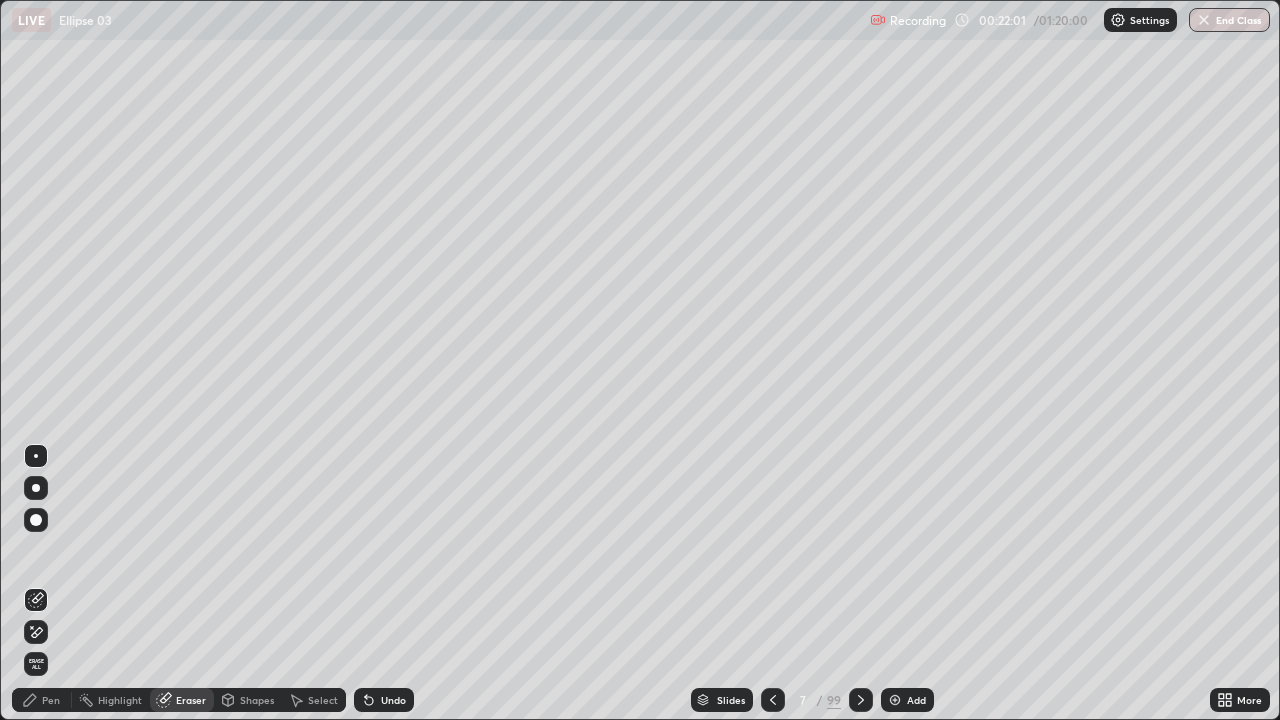 click on "Pen" at bounding box center (42, 700) 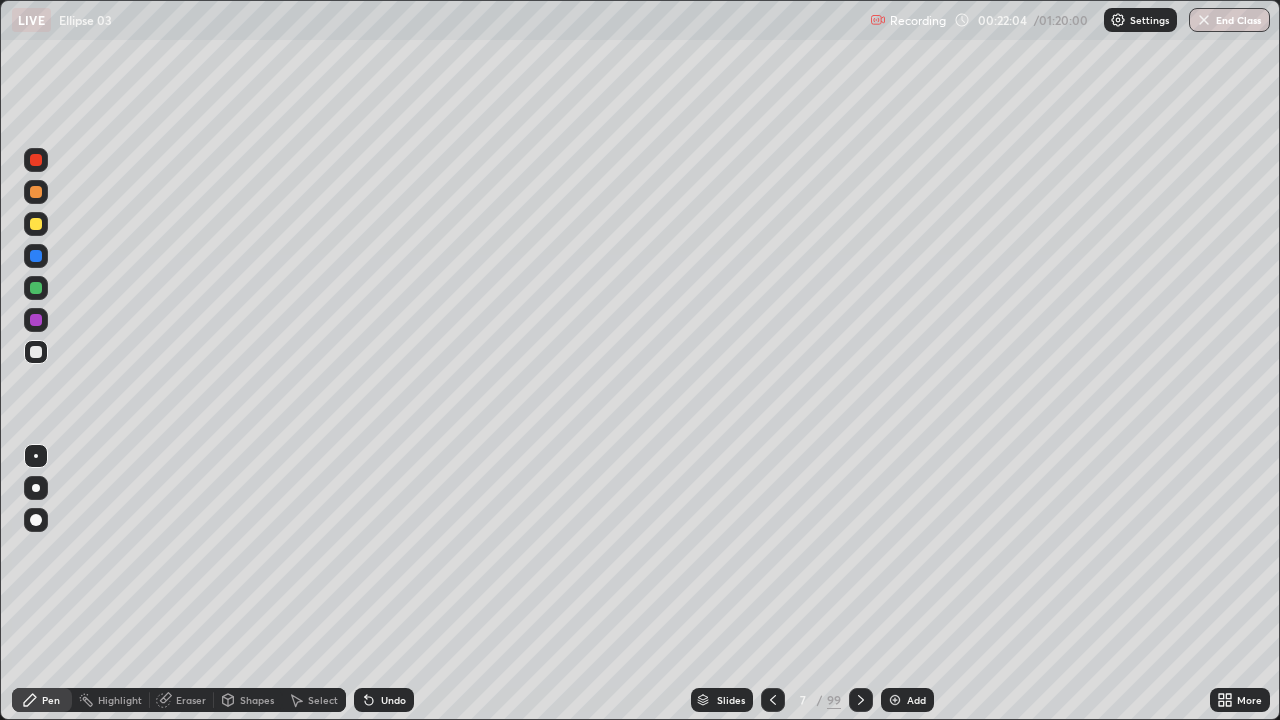 click on "Eraser" at bounding box center [182, 700] 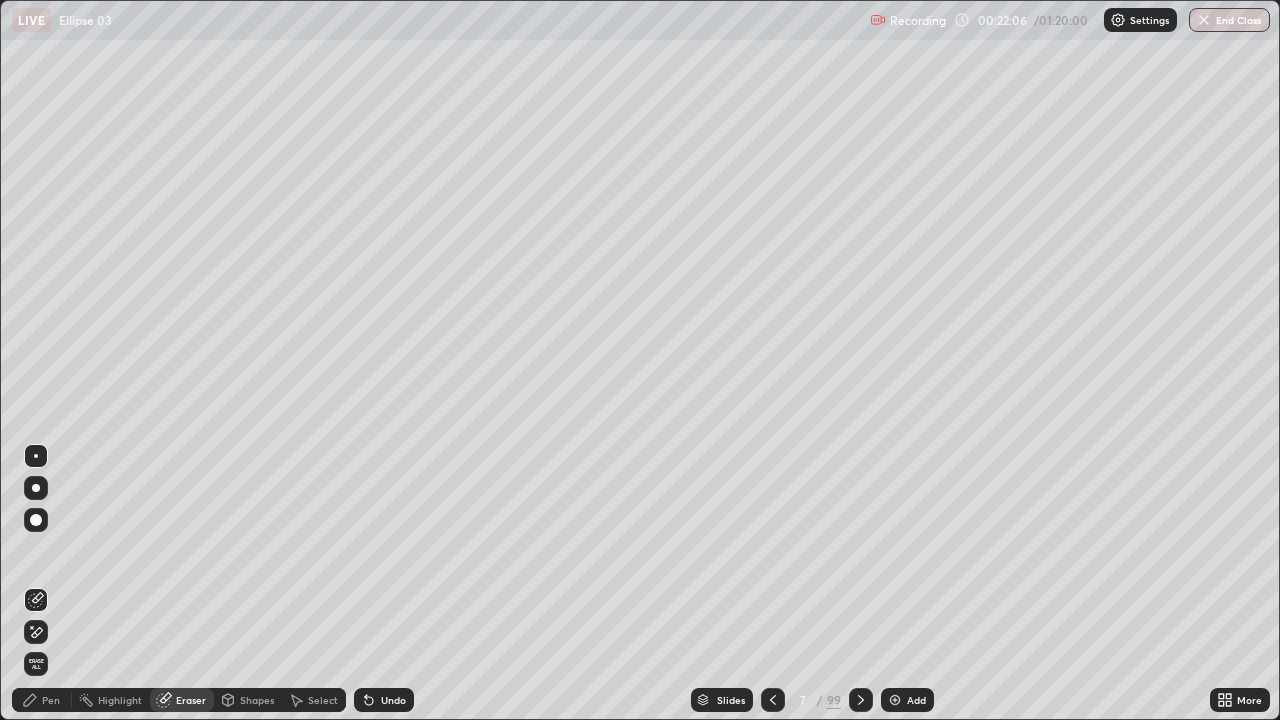 click on "Pen" at bounding box center [42, 700] 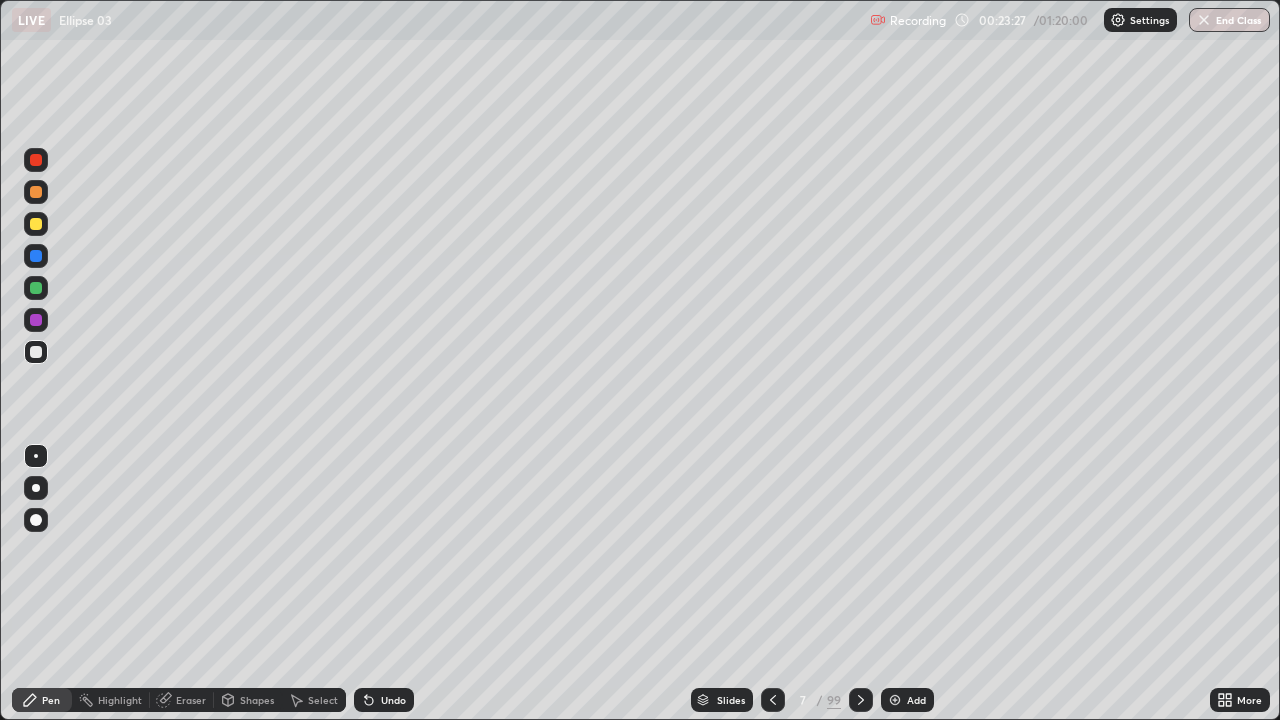 click 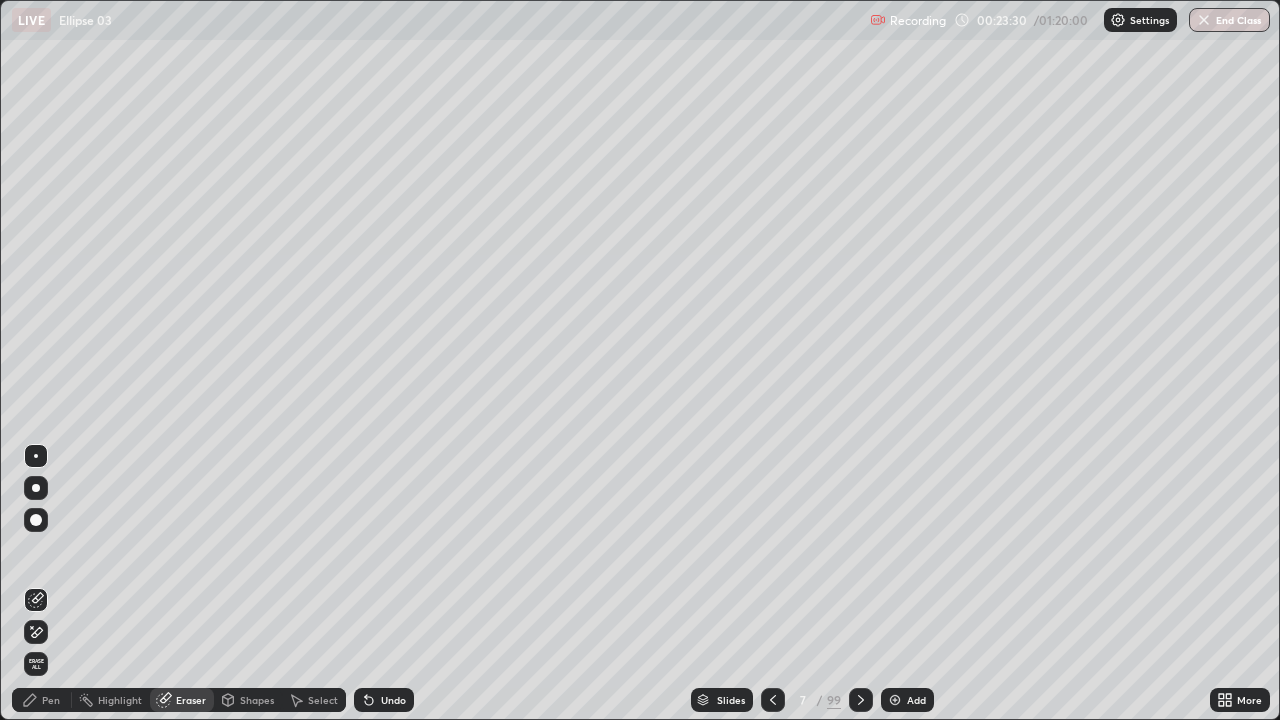 click on "Pen" at bounding box center [51, 700] 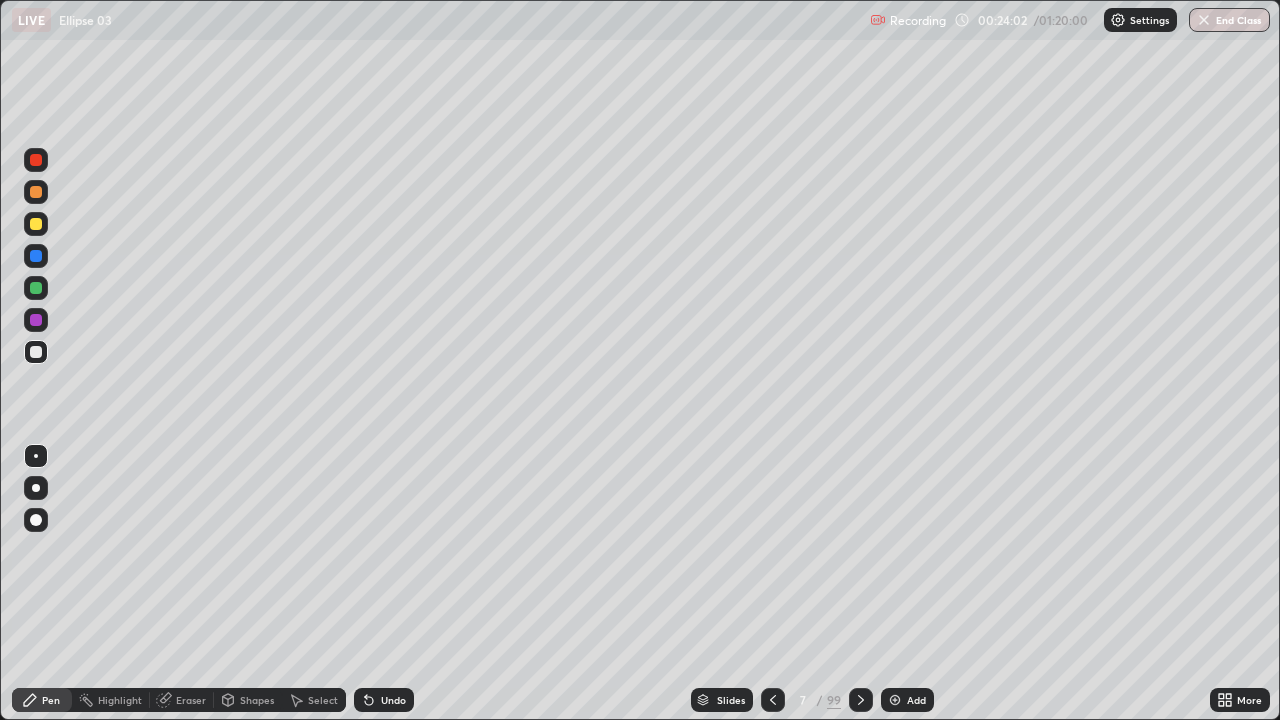 click at bounding box center (36, 192) 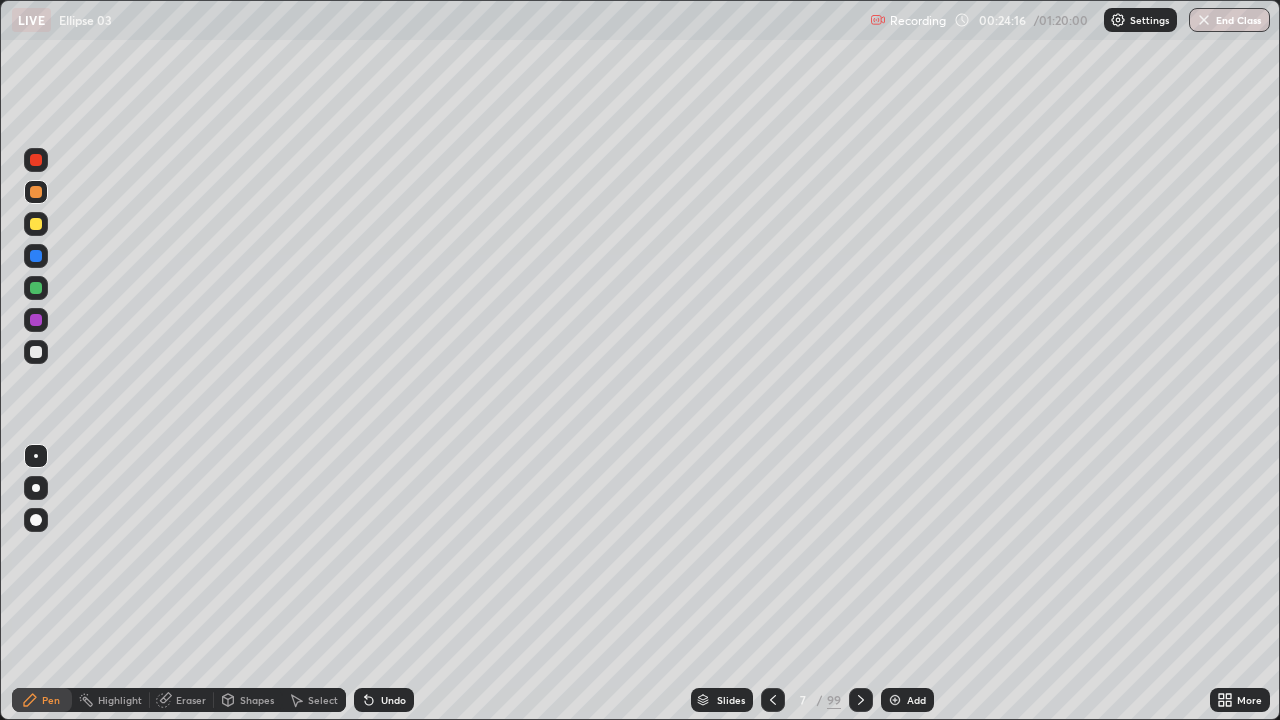 click on "Undo" at bounding box center (393, 700) 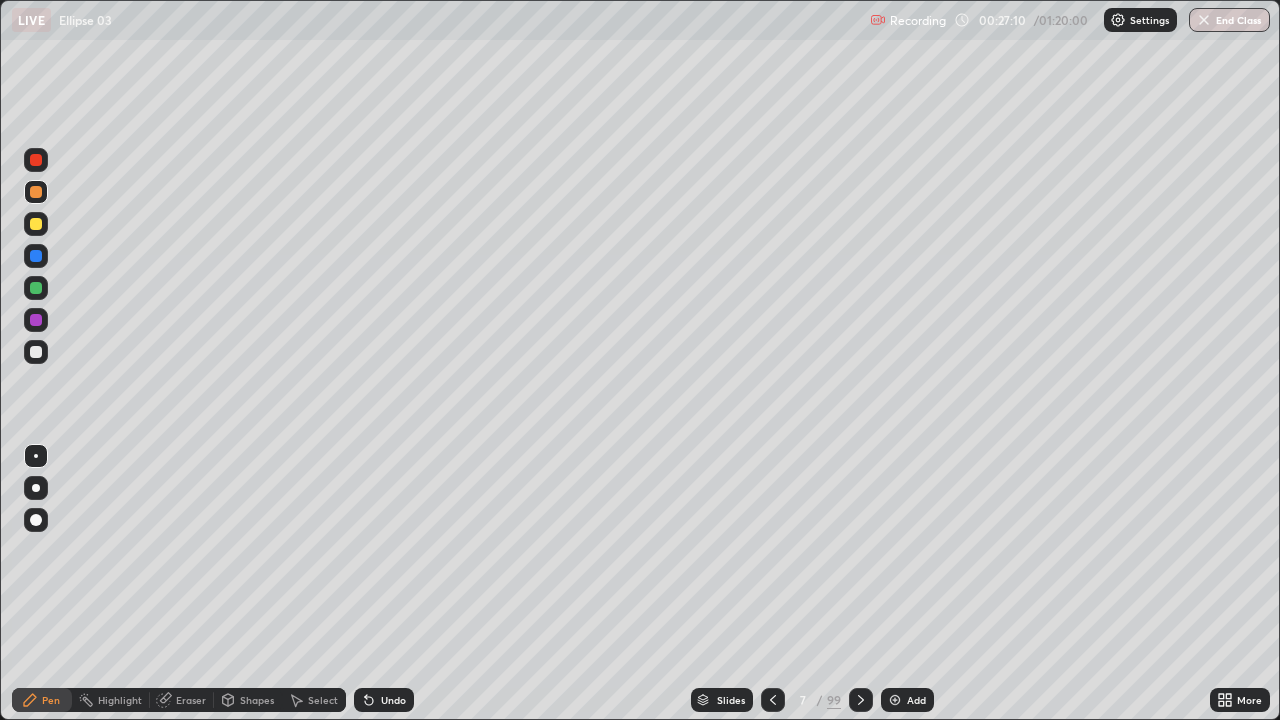 click 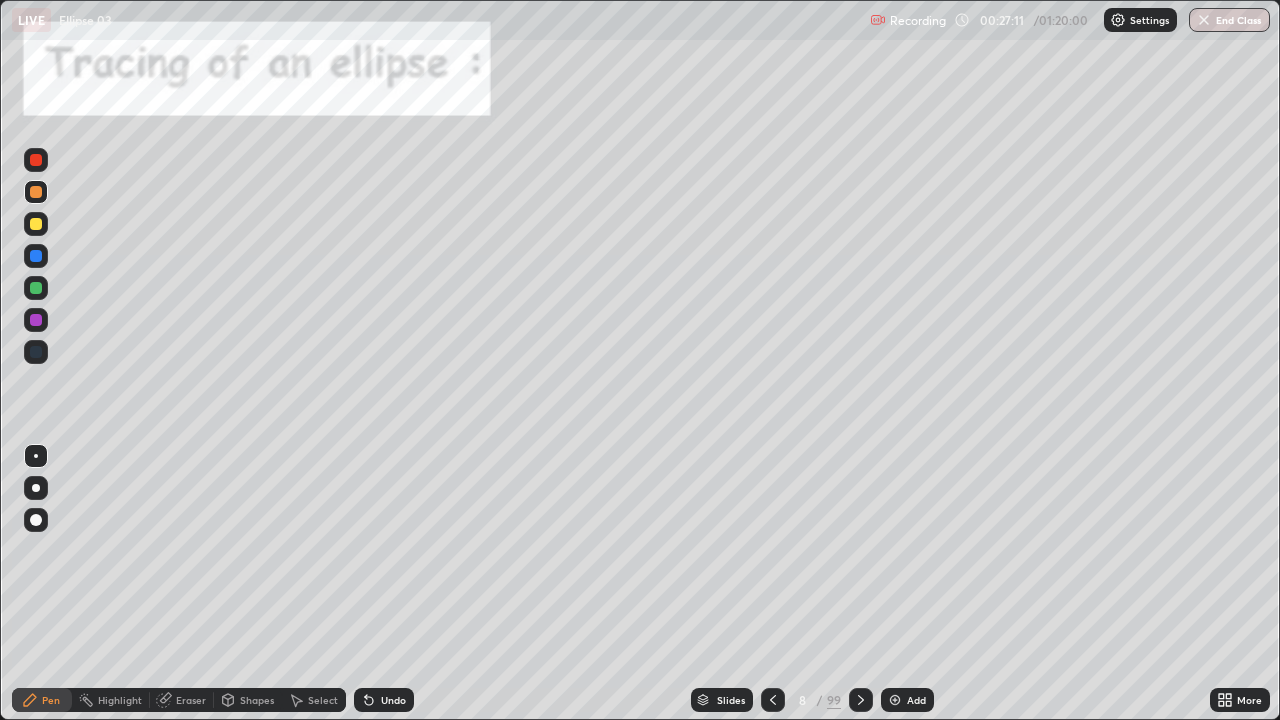 click at bounding box center [861, 700] 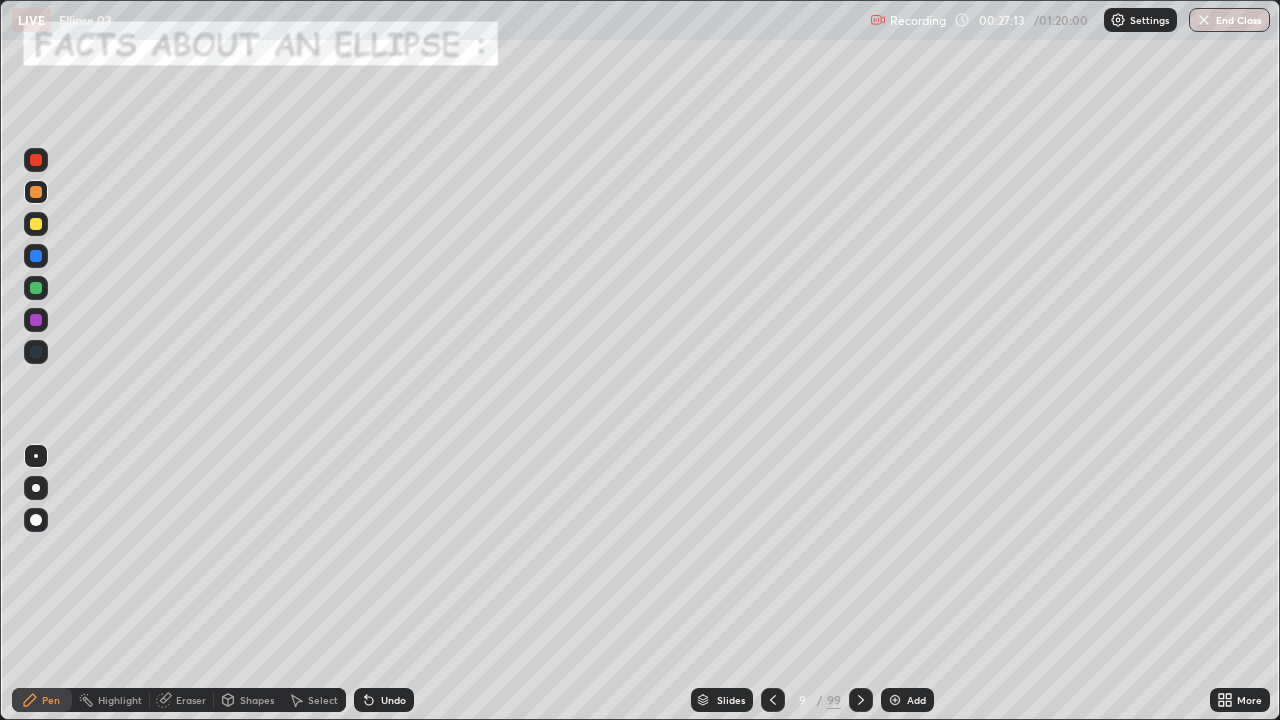 click on "9" at bounding box center (803, 700) 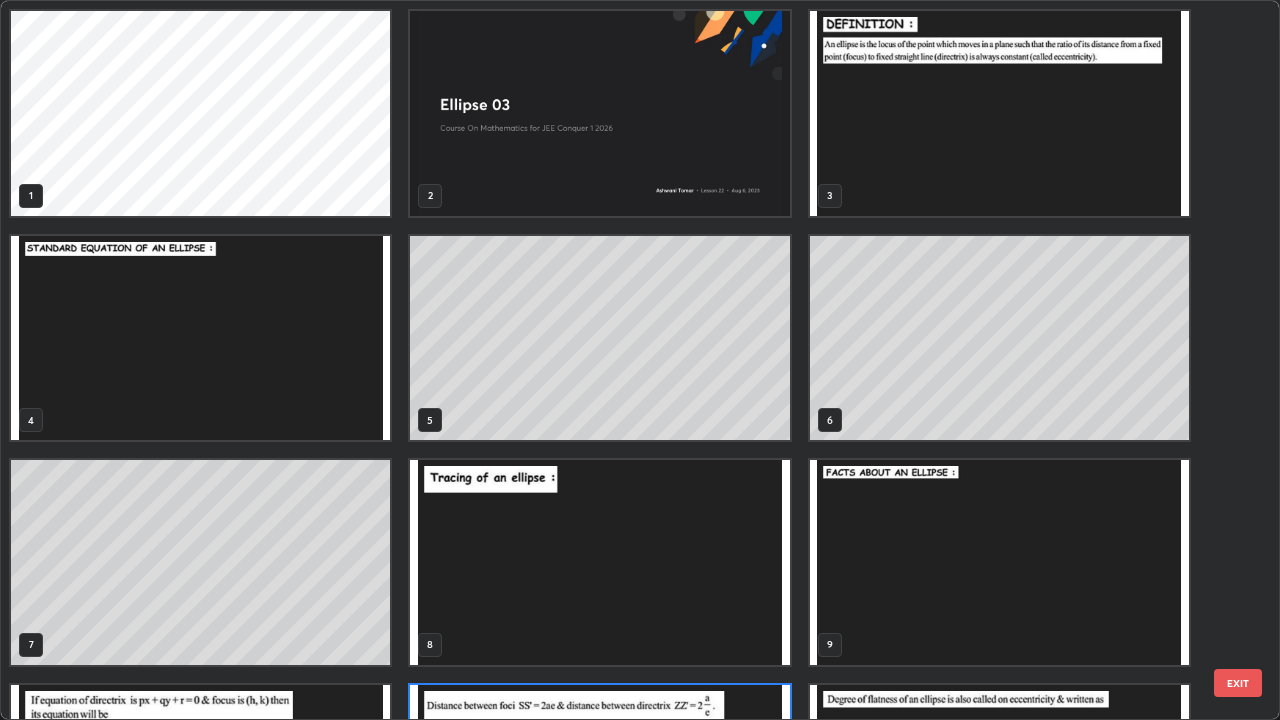 scroll, scrollTop: 180, scrollLeft: 0, axis: vertical 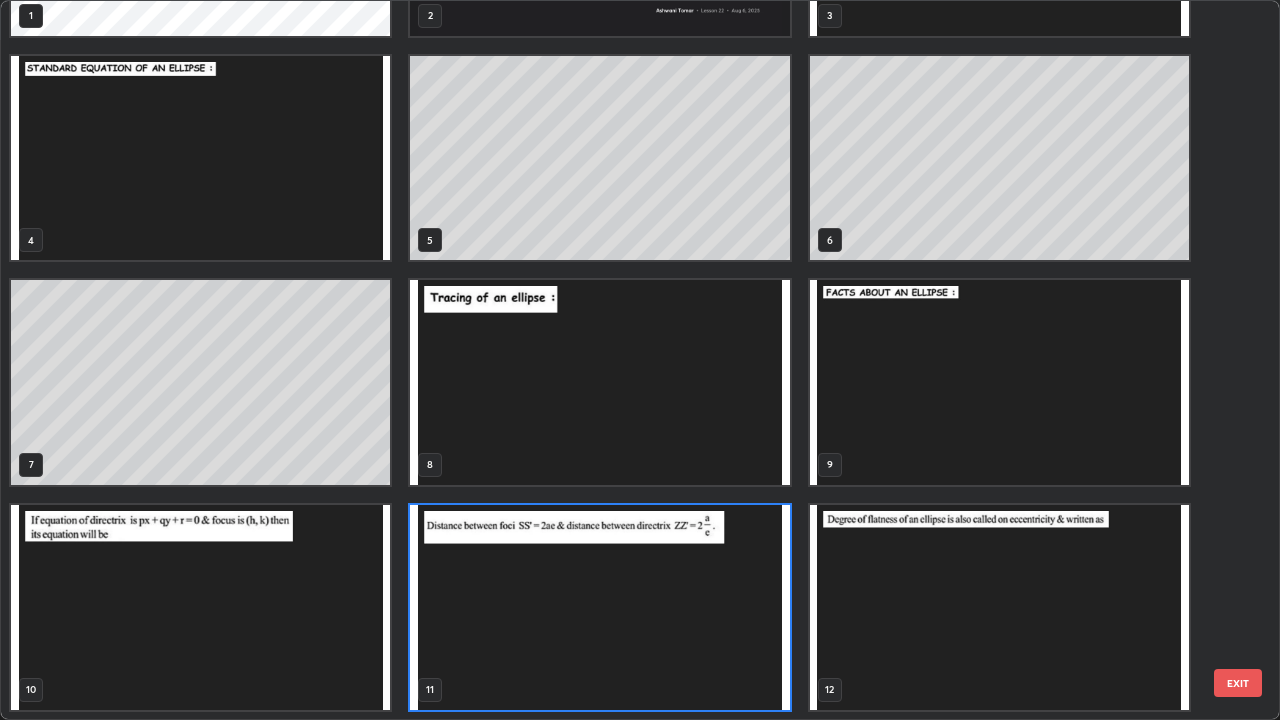 click at bounding box center (599, 382) 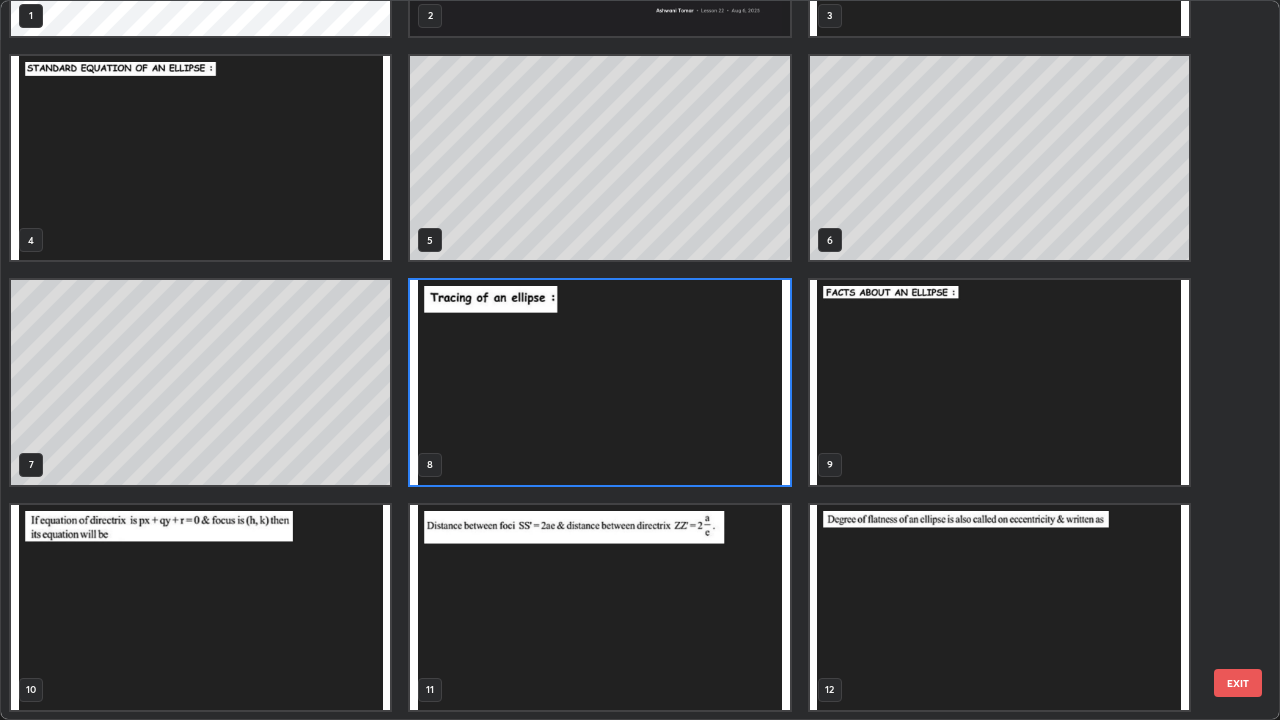 click at bounding box center (599, 382) 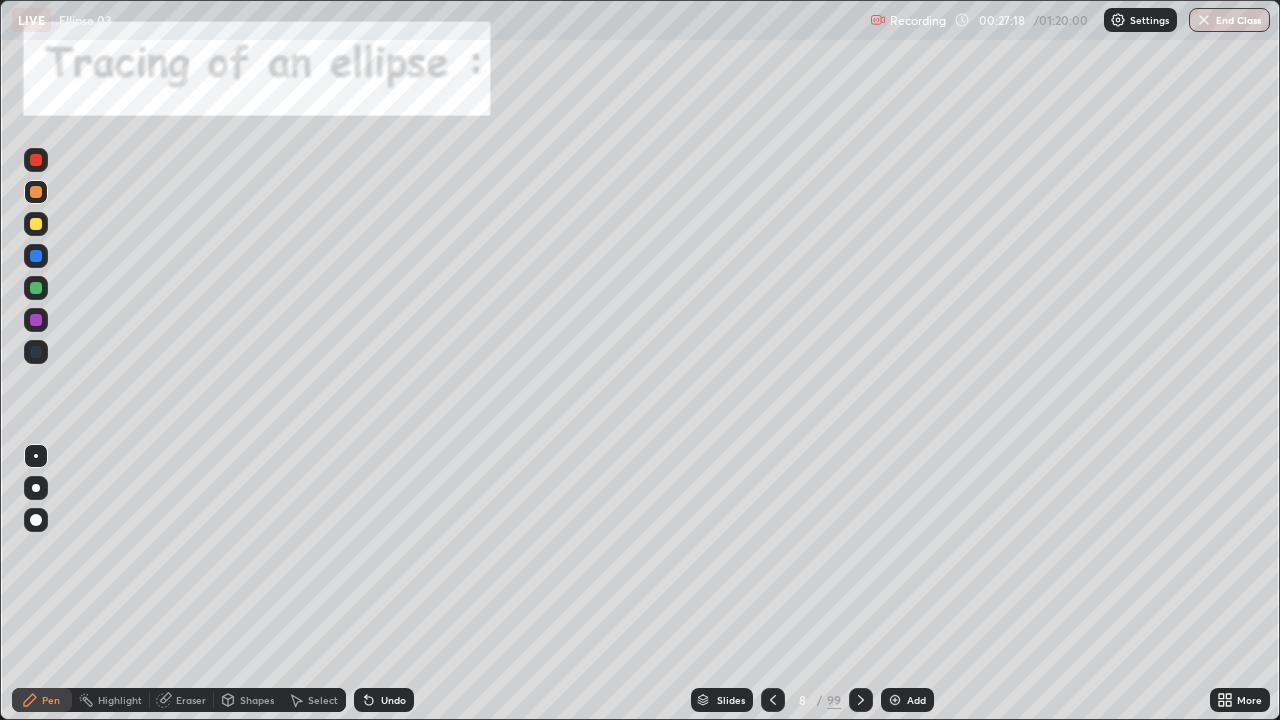 click 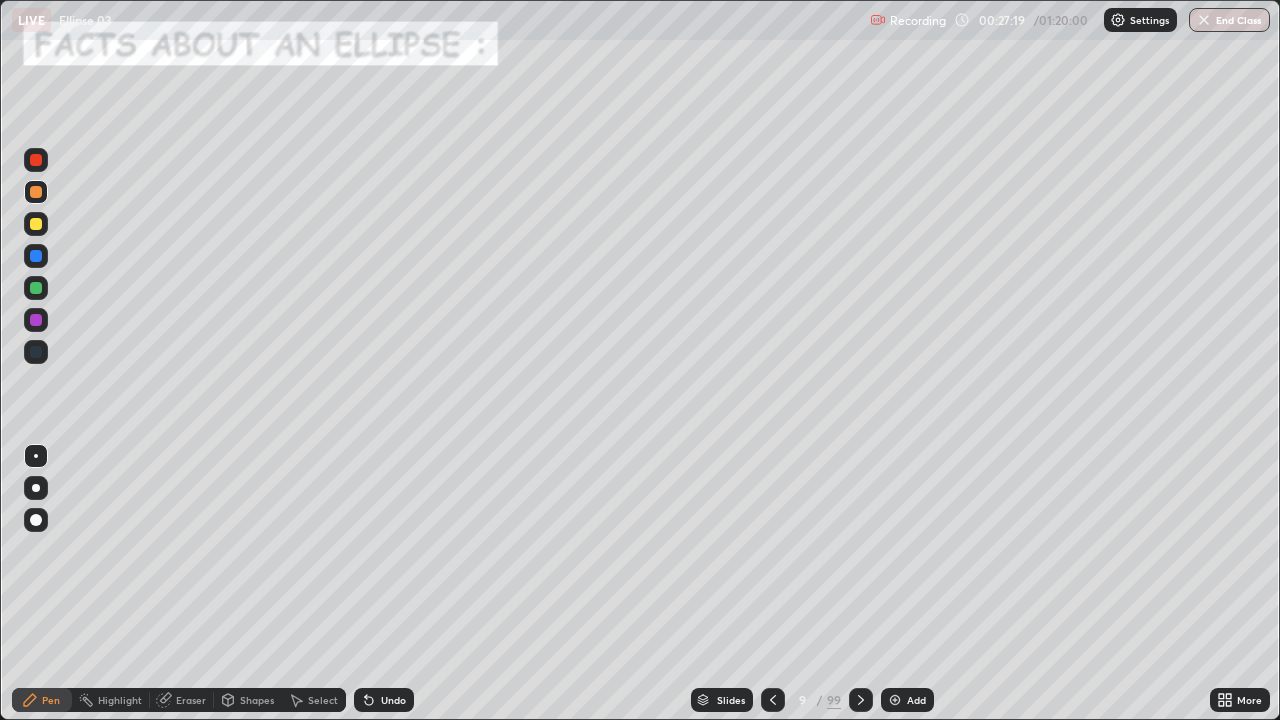 click at bounding box center (861, 700) 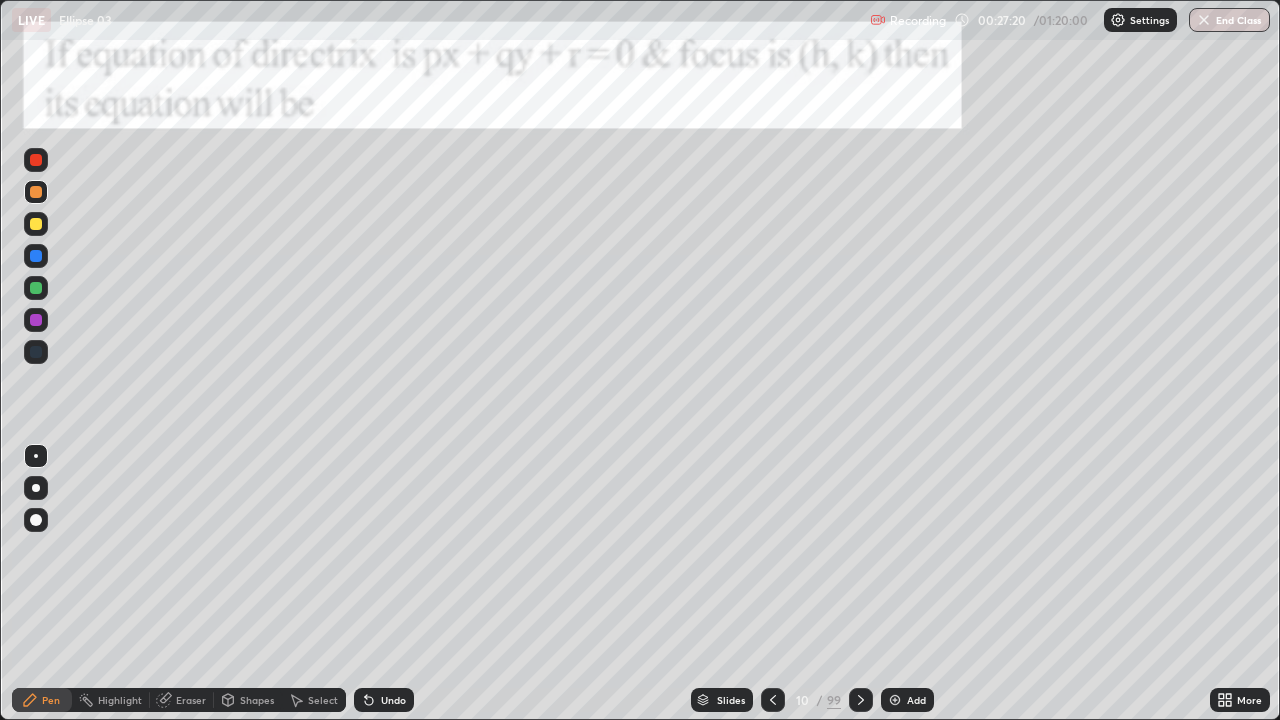 click at bounding box center (861, 700) 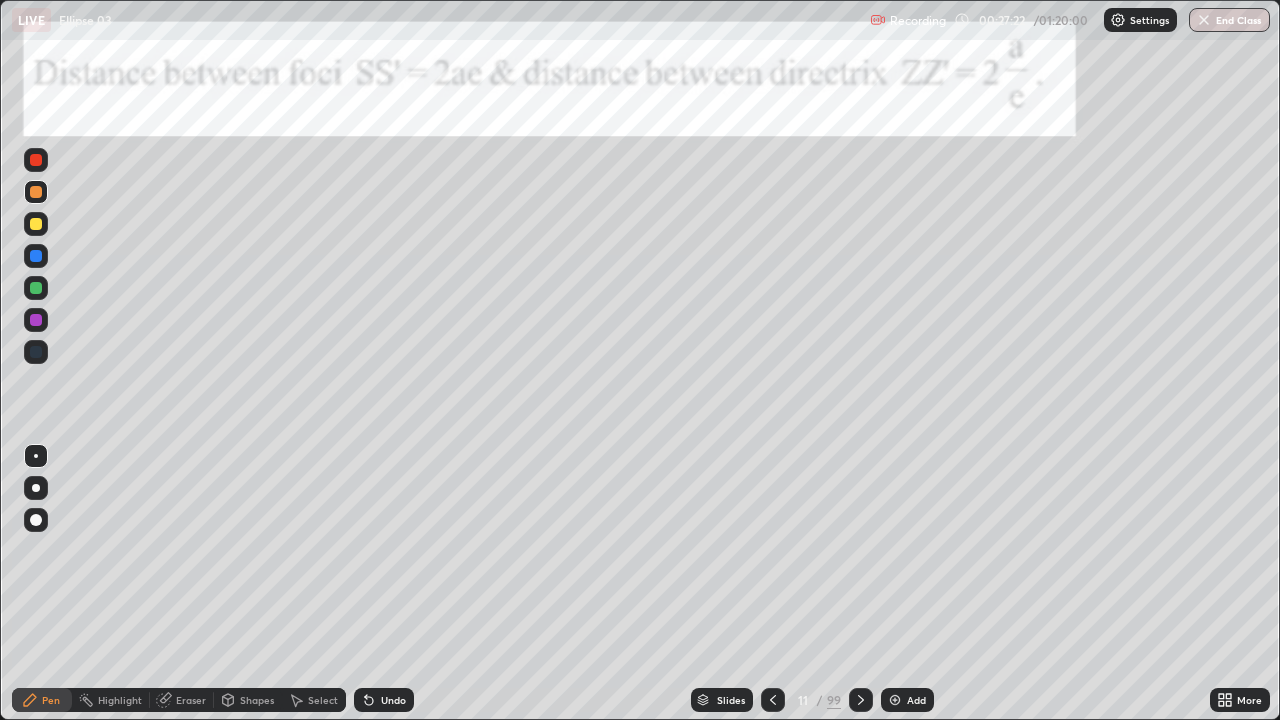 click 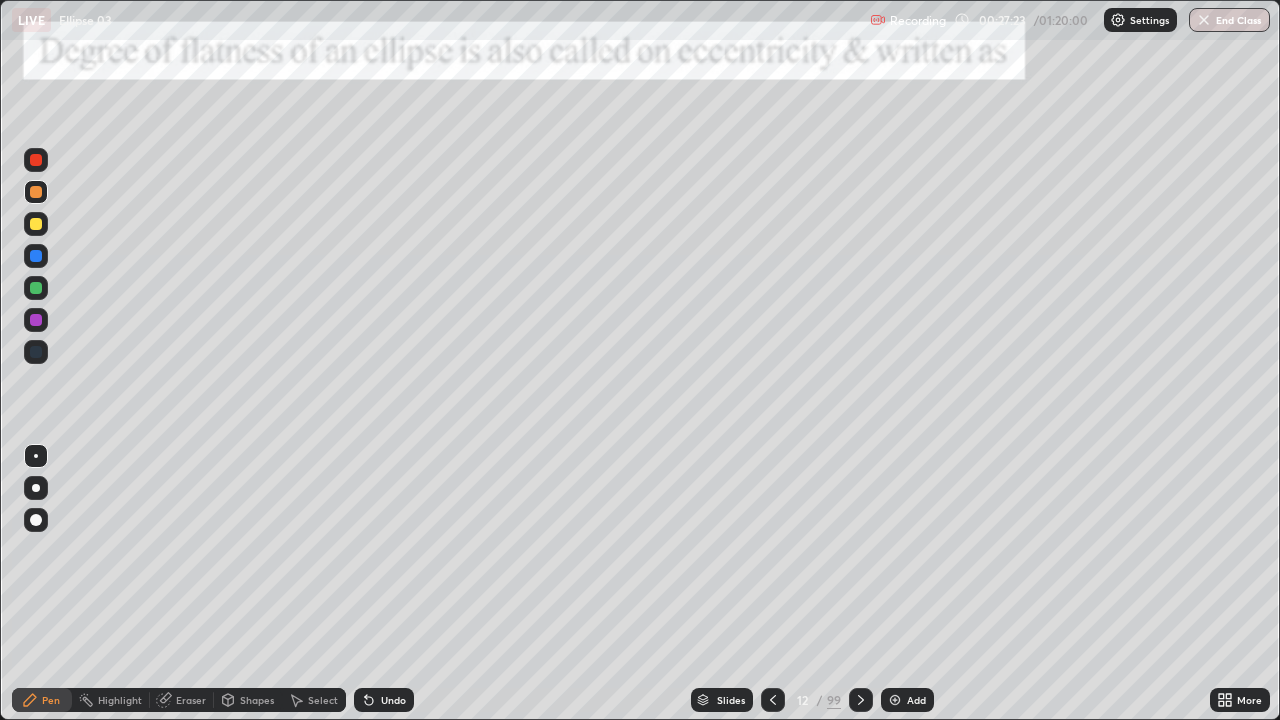 click 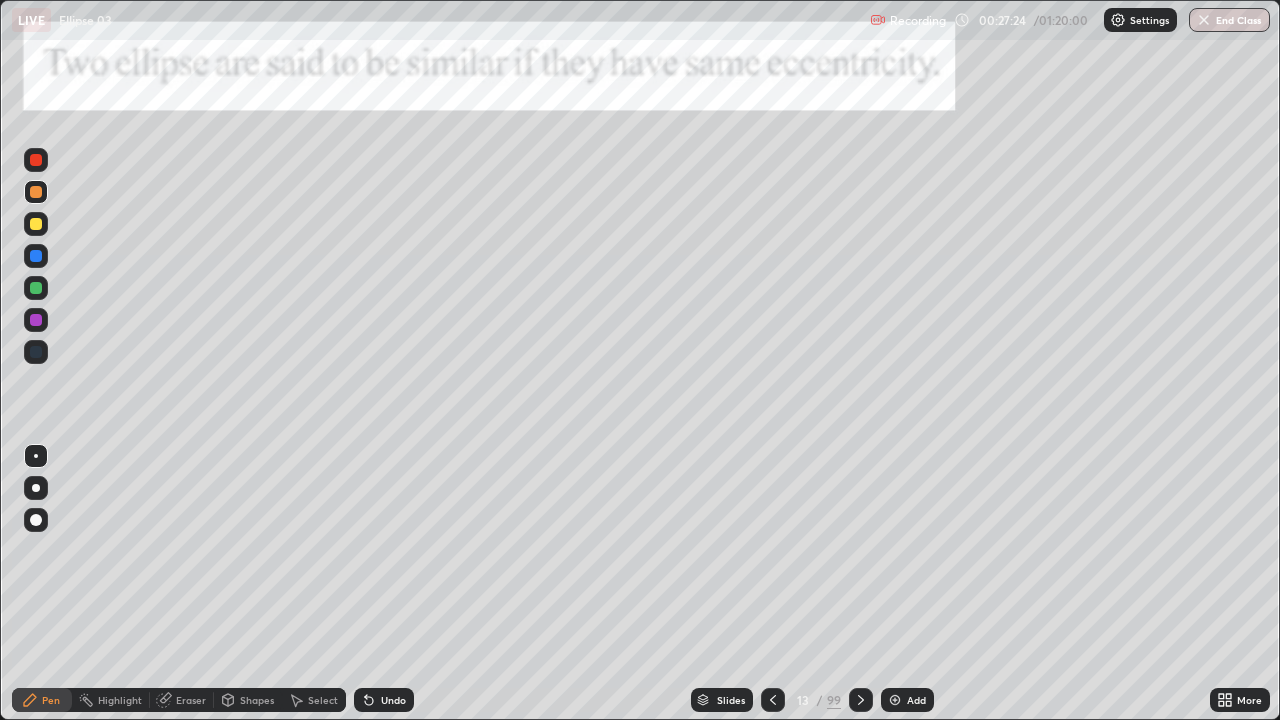 click 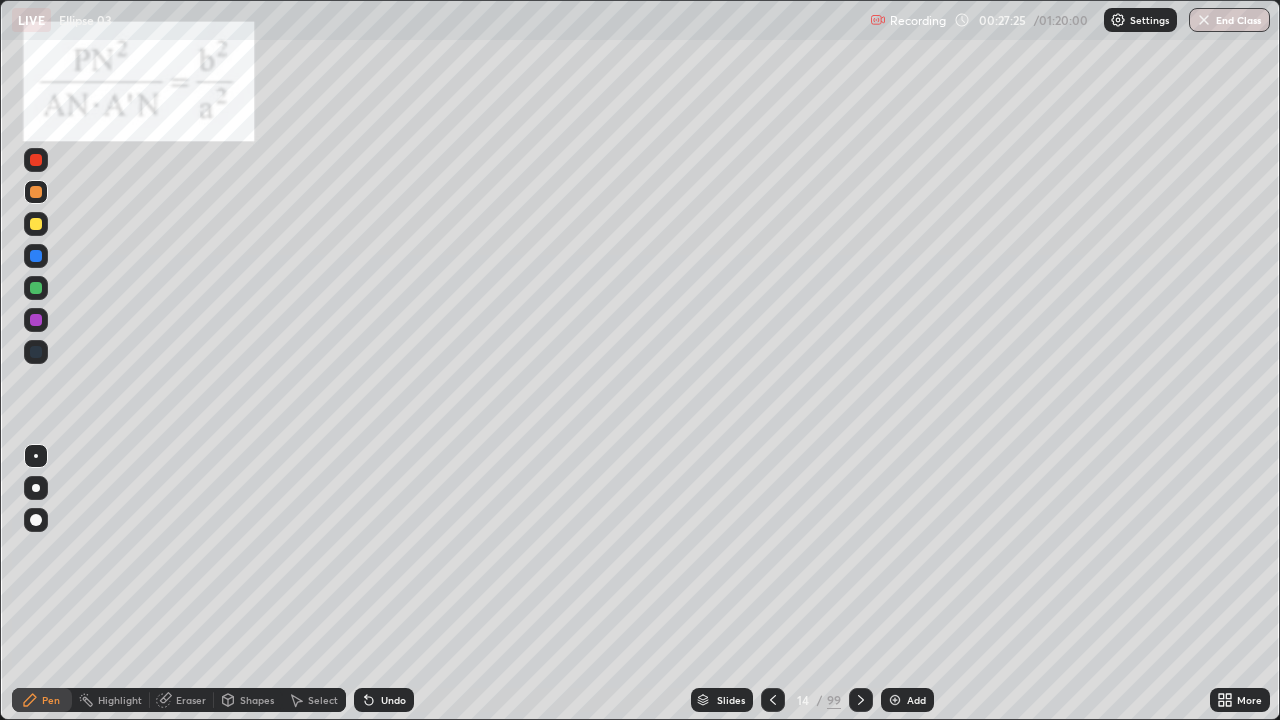 click at bounding box center (861, 700) 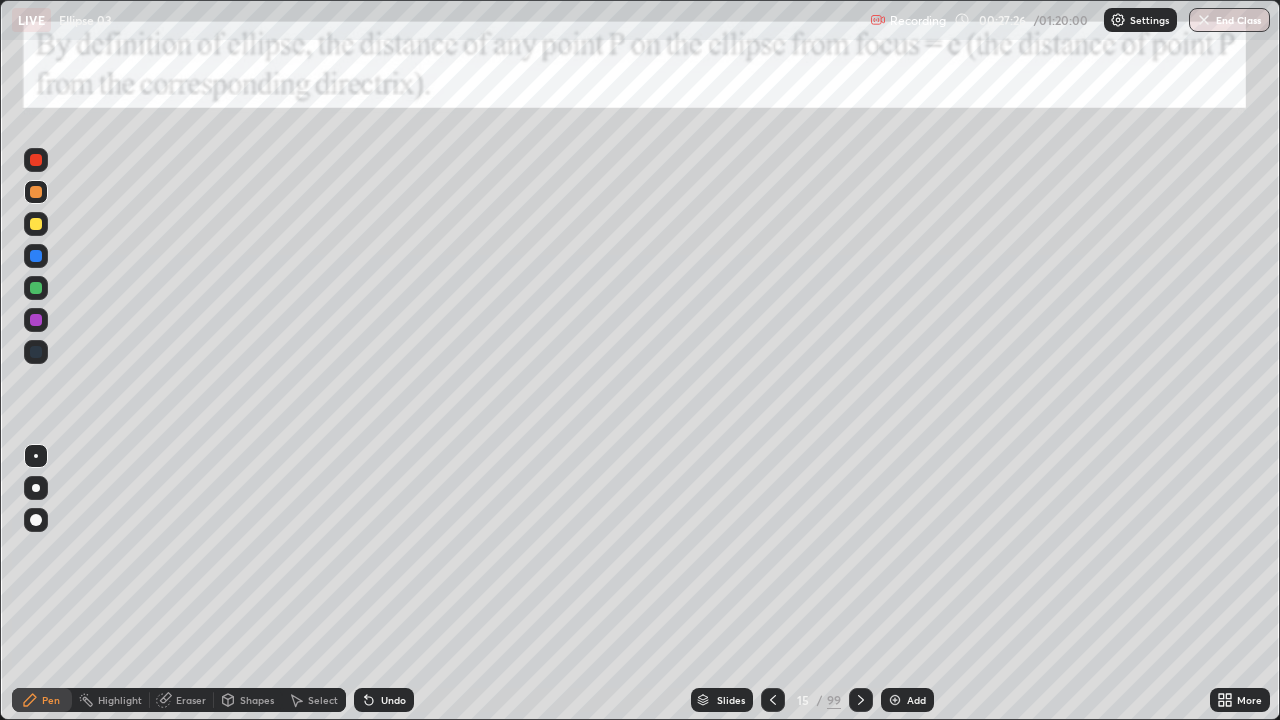 click at bounding box center [861, 700] 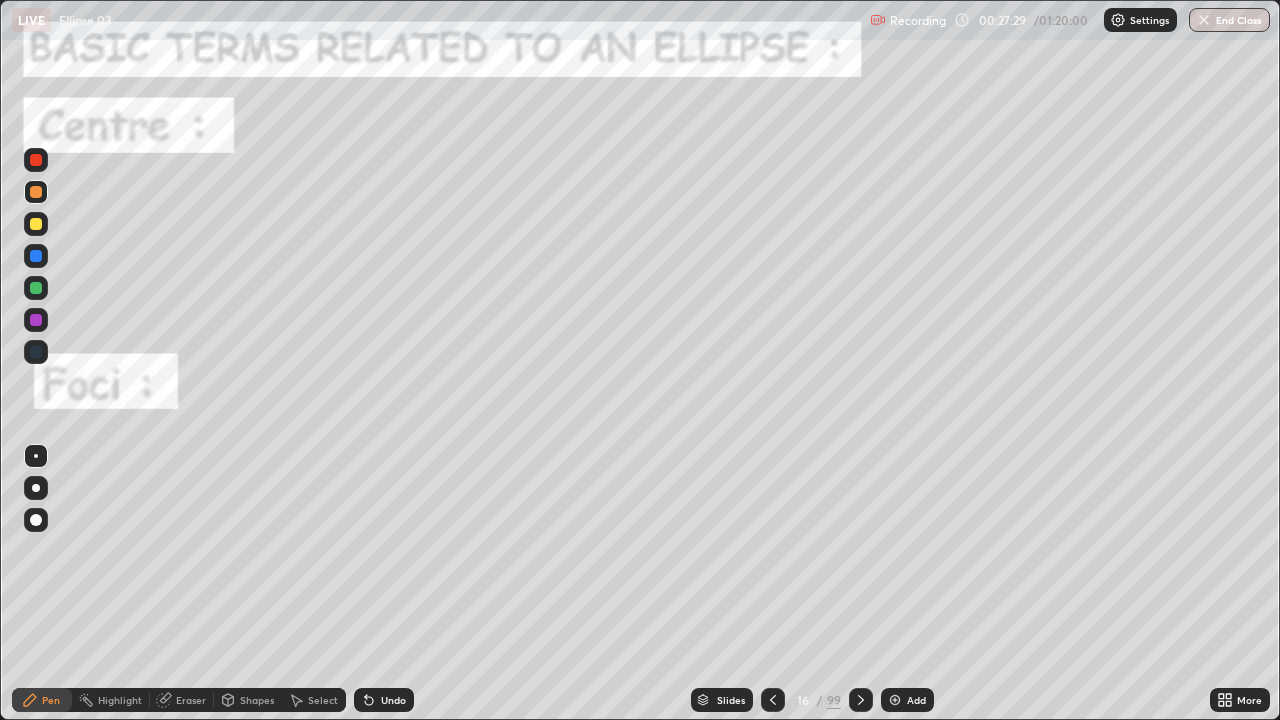 click at bounding box center [36, 224] 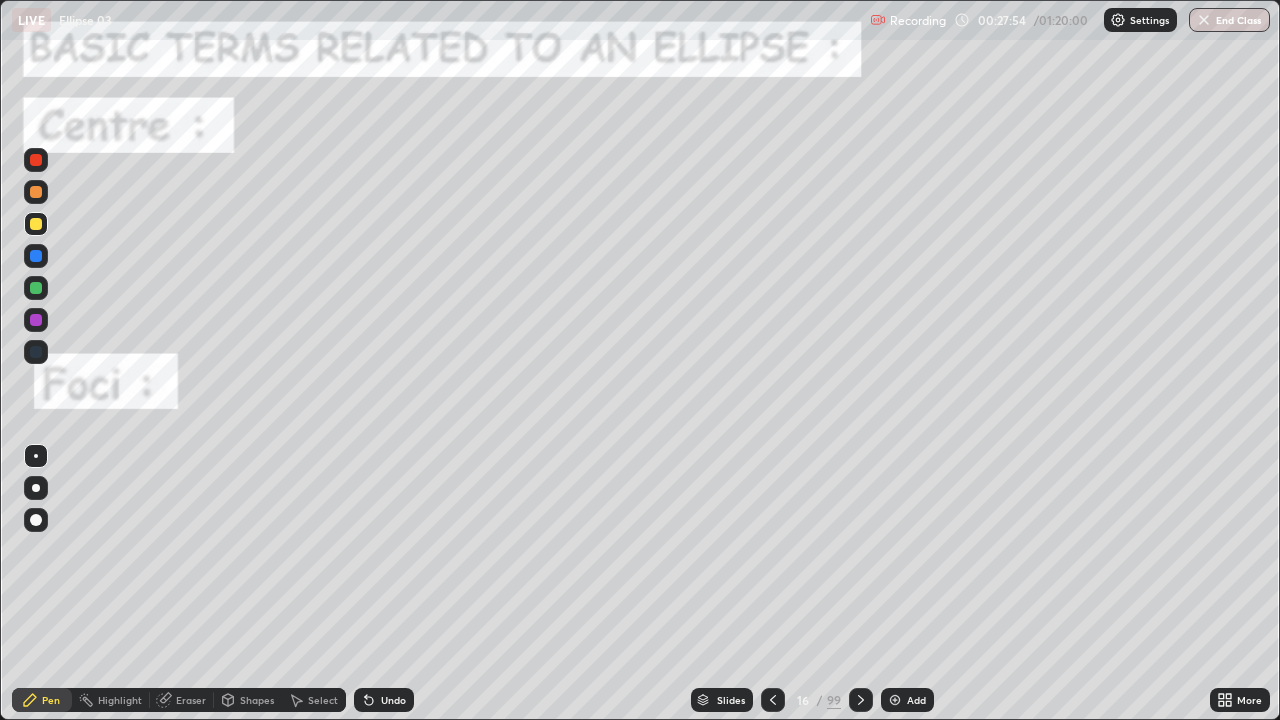click at bounding box center [36, 192] 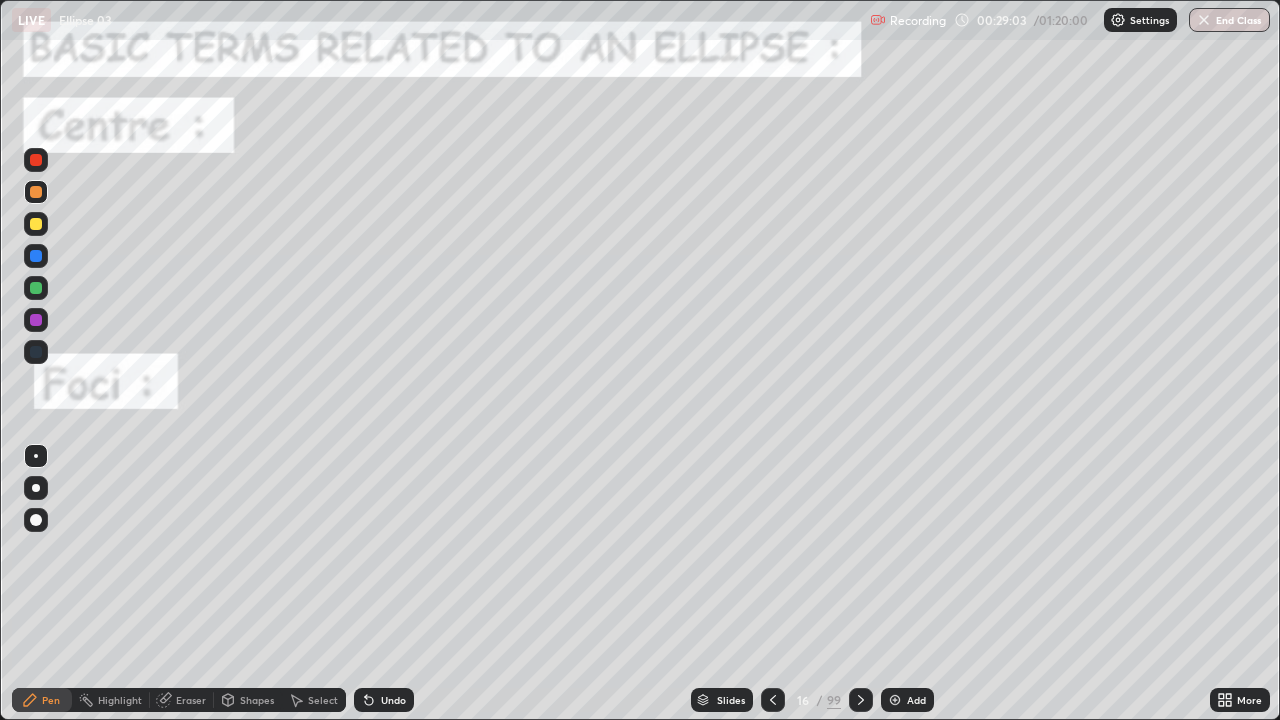 click at bounding box center [36, 288] 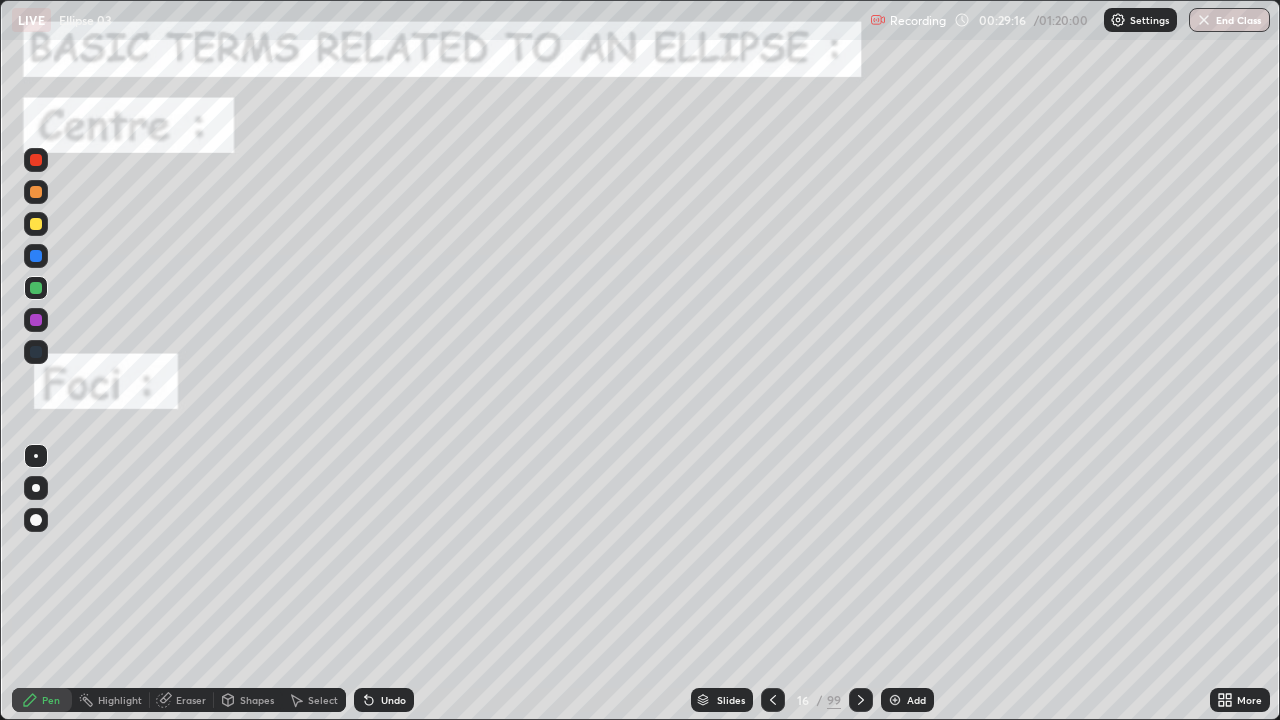 click at bounding box center [36, 224] 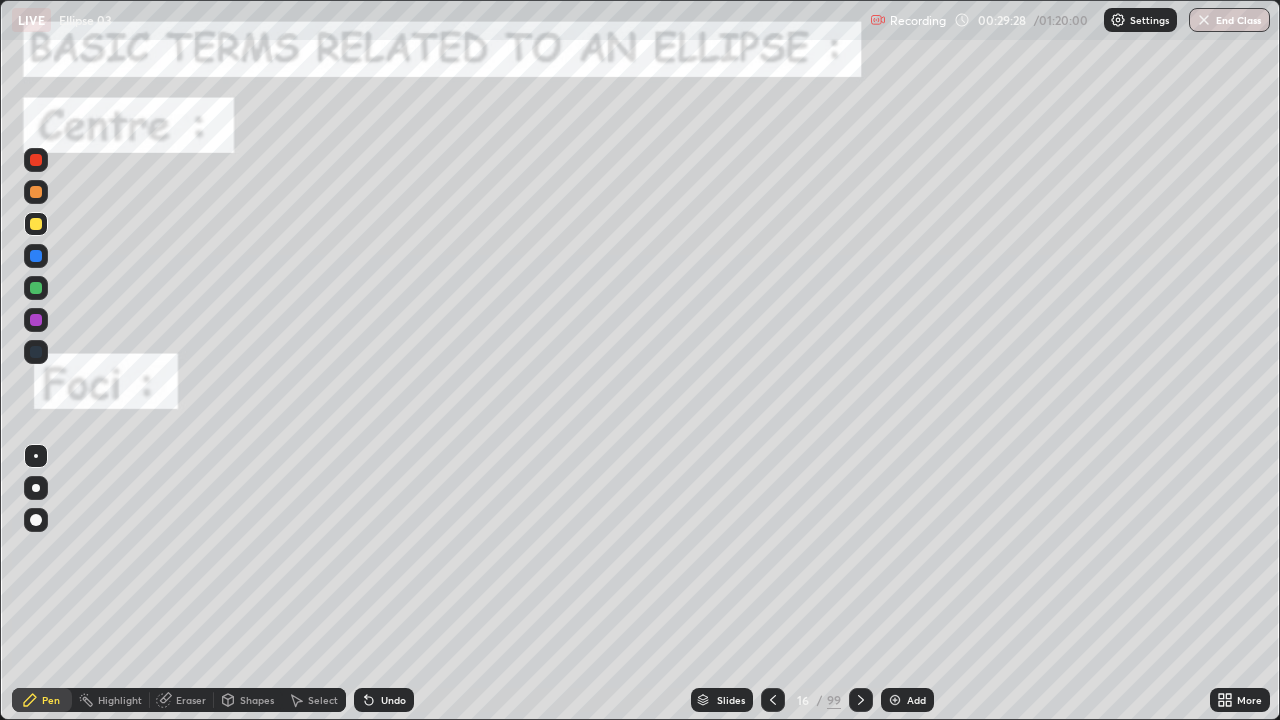 click at bounding box center (36, 320) 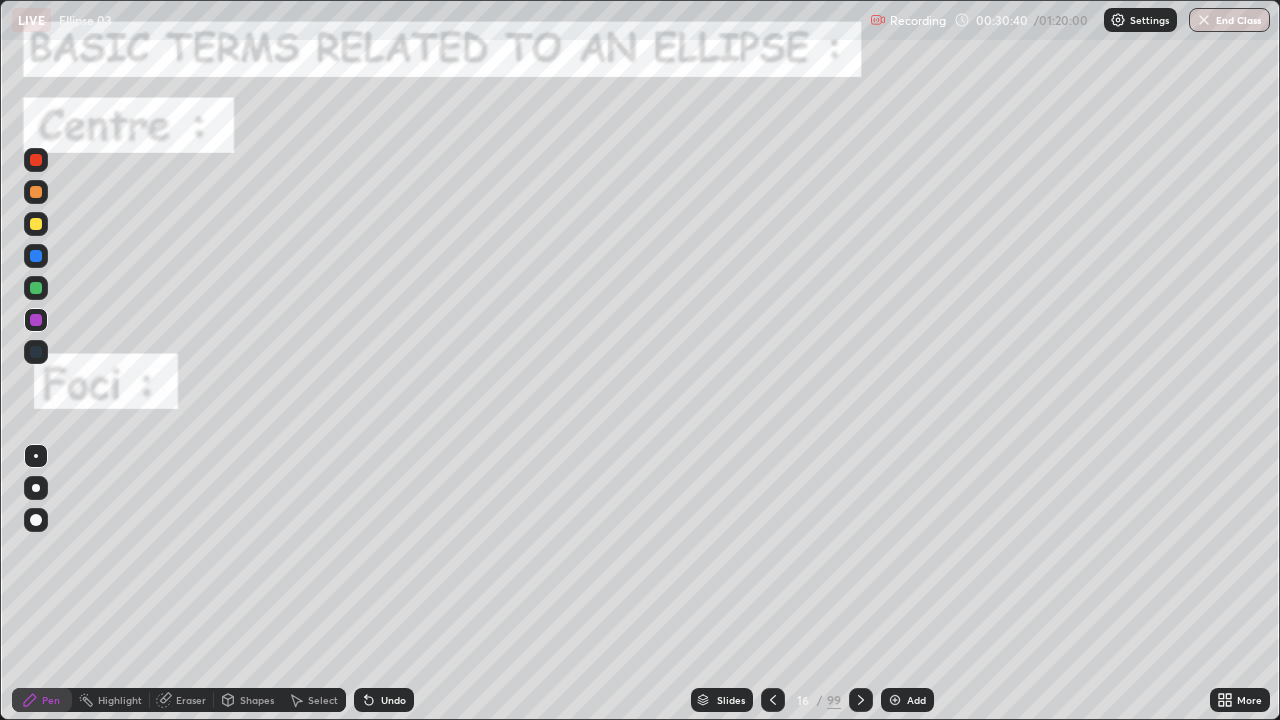 click 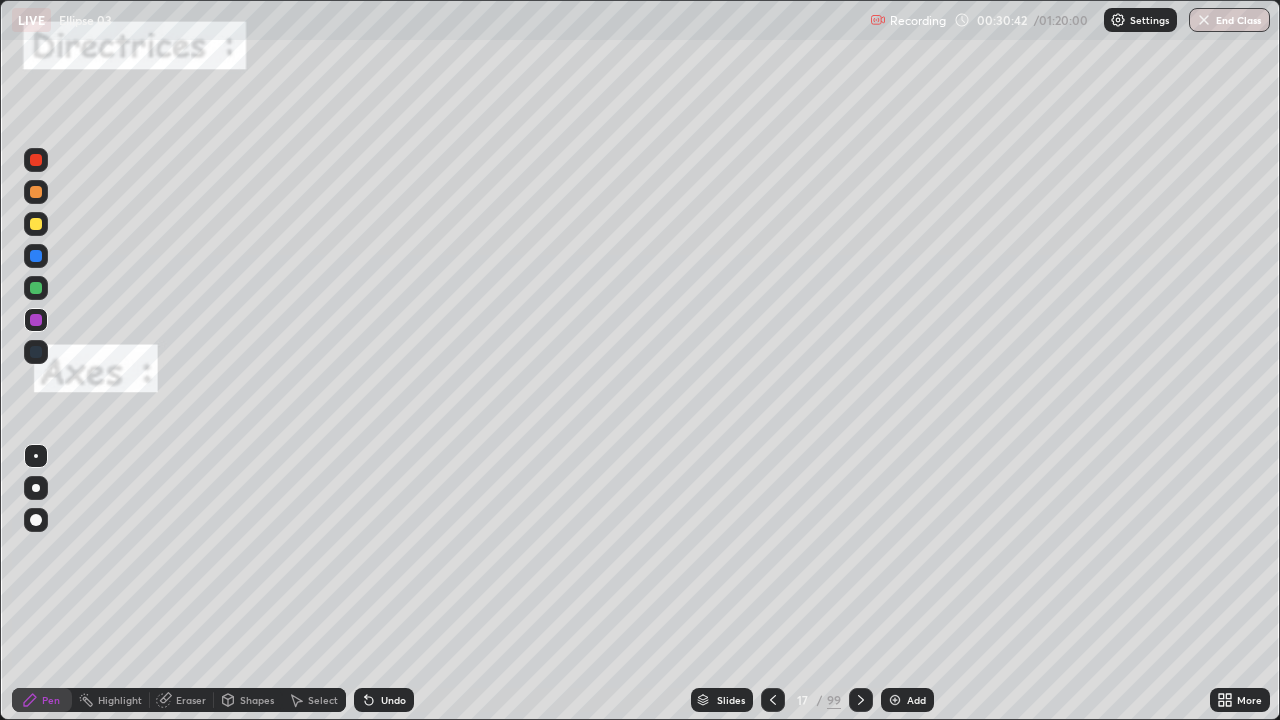 click at bounding box center (36, 224) 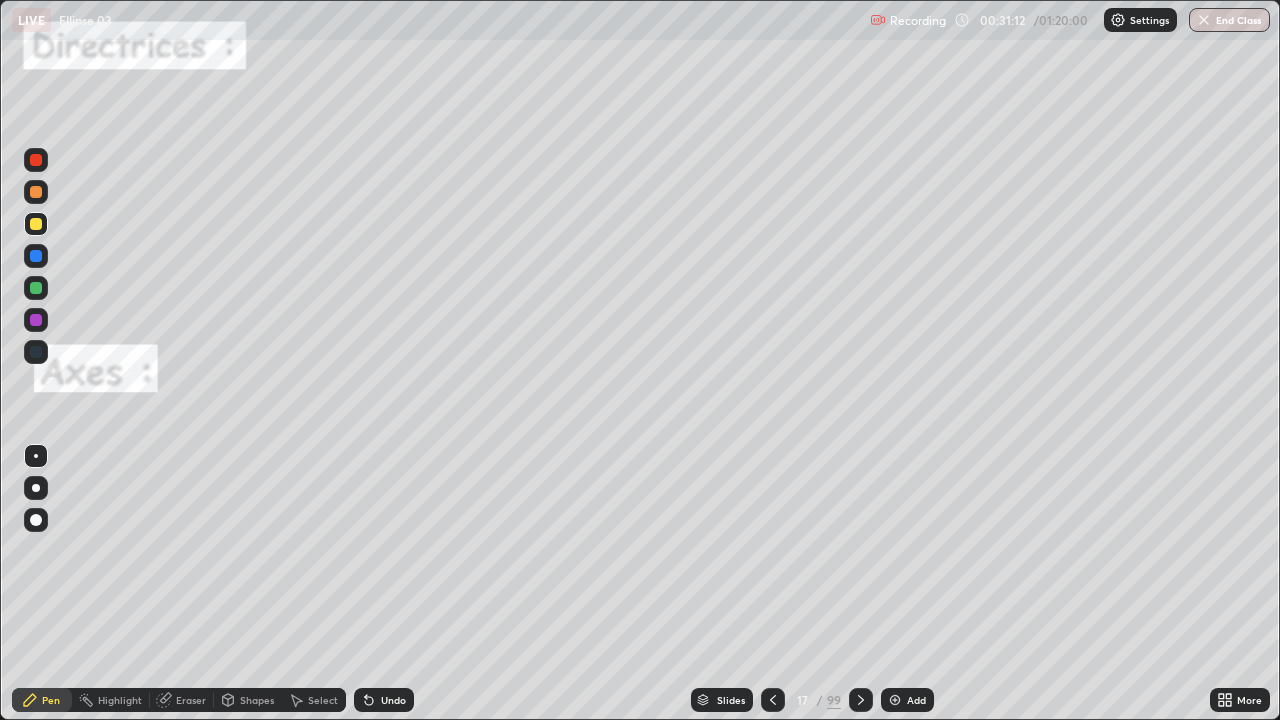 click at bounding box center [861, 700] 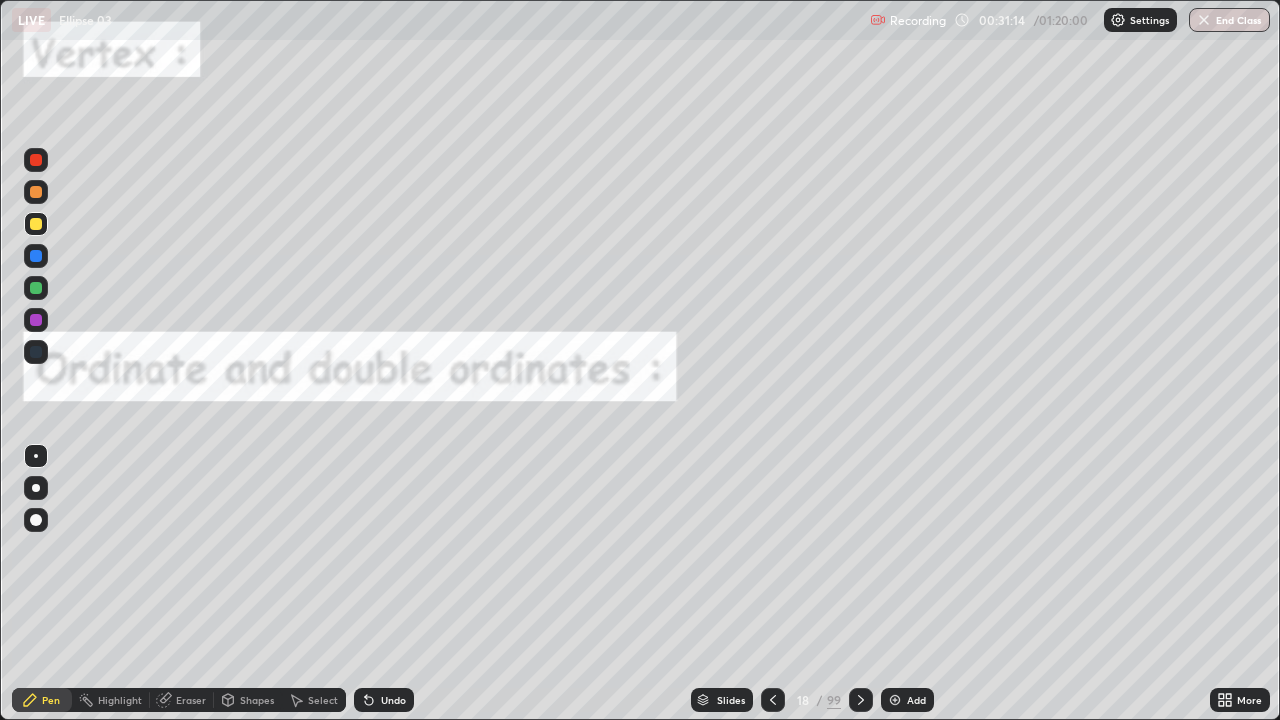 click 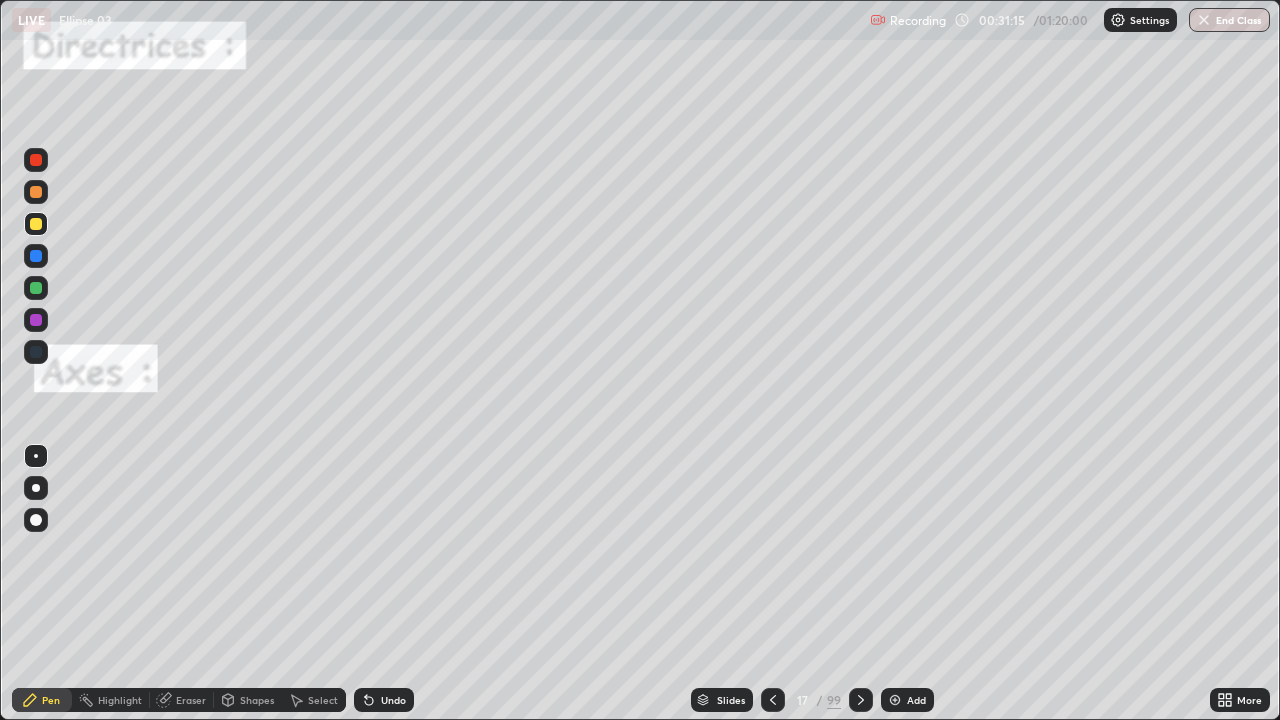 click at bounding box center (36, 320) 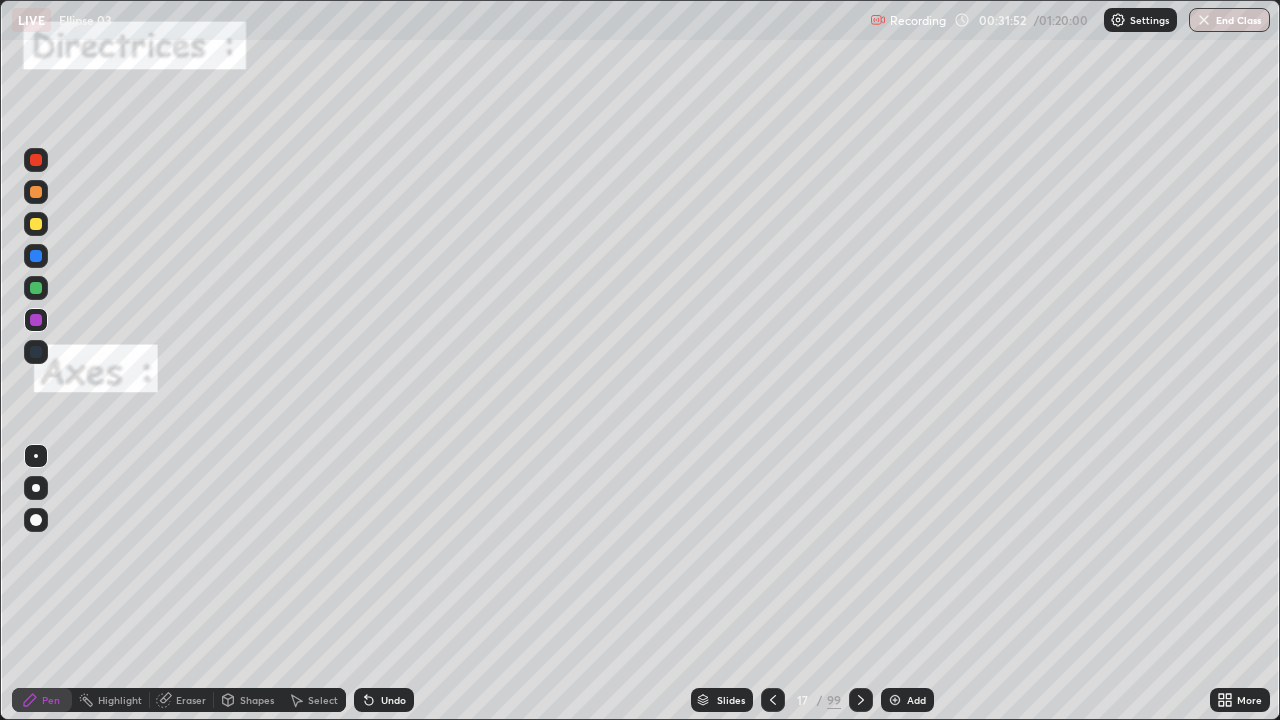 click 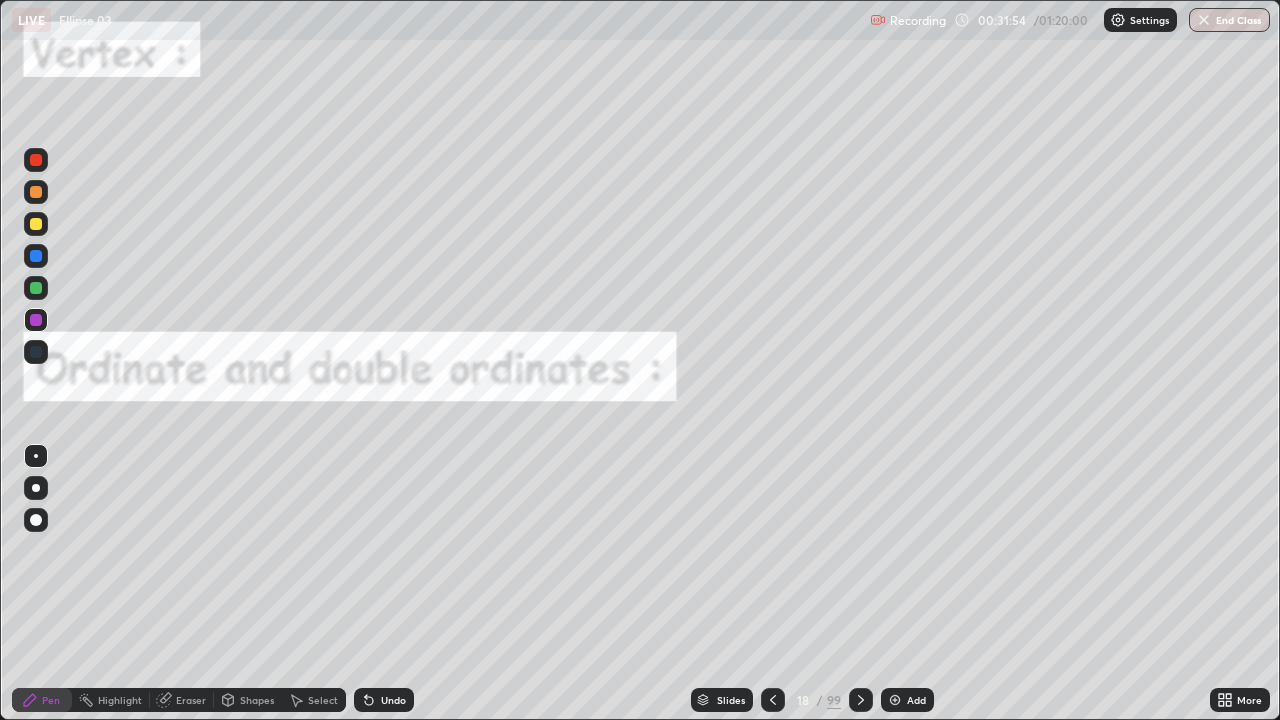 click at bounding box center [36, 224] 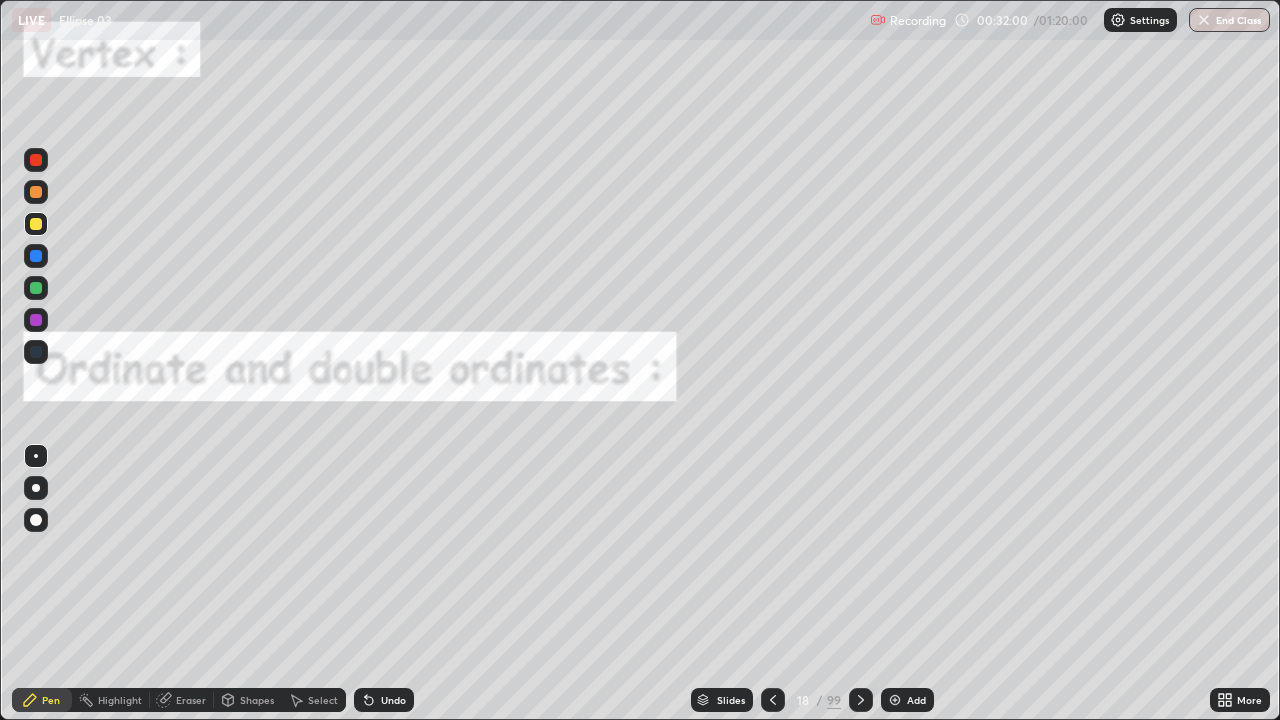 click at bounding box center (36, 320) 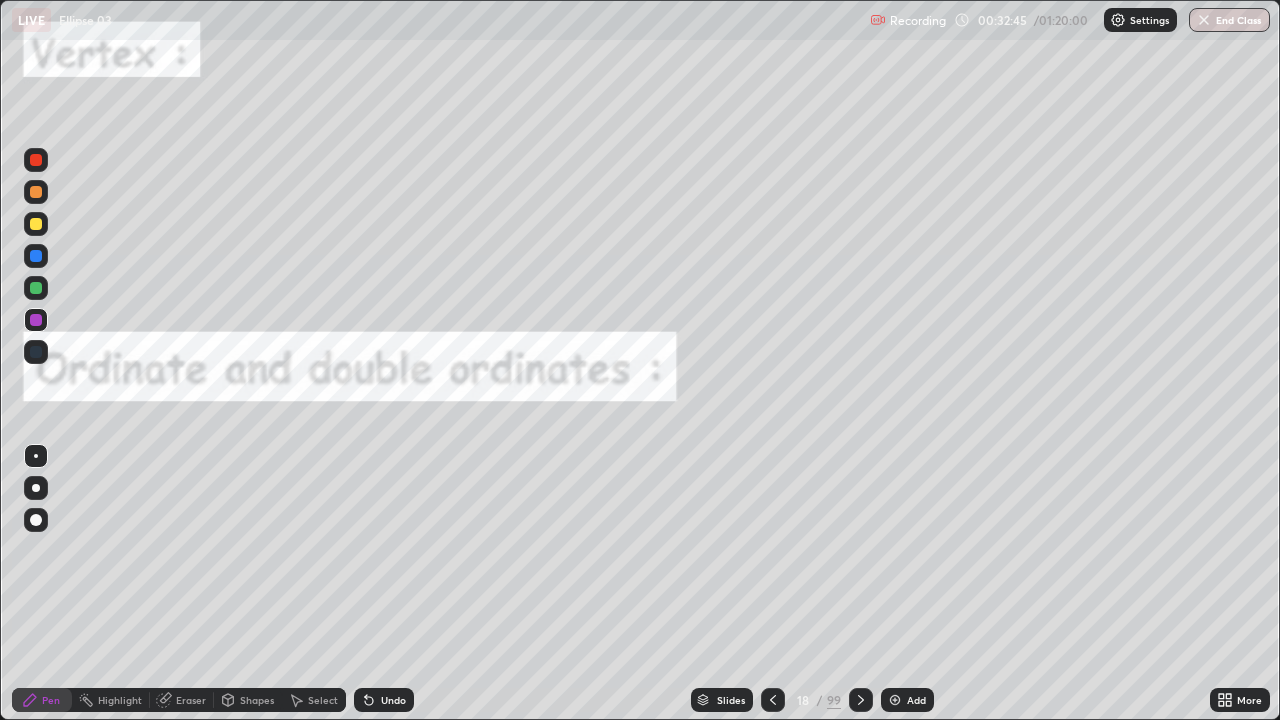 click 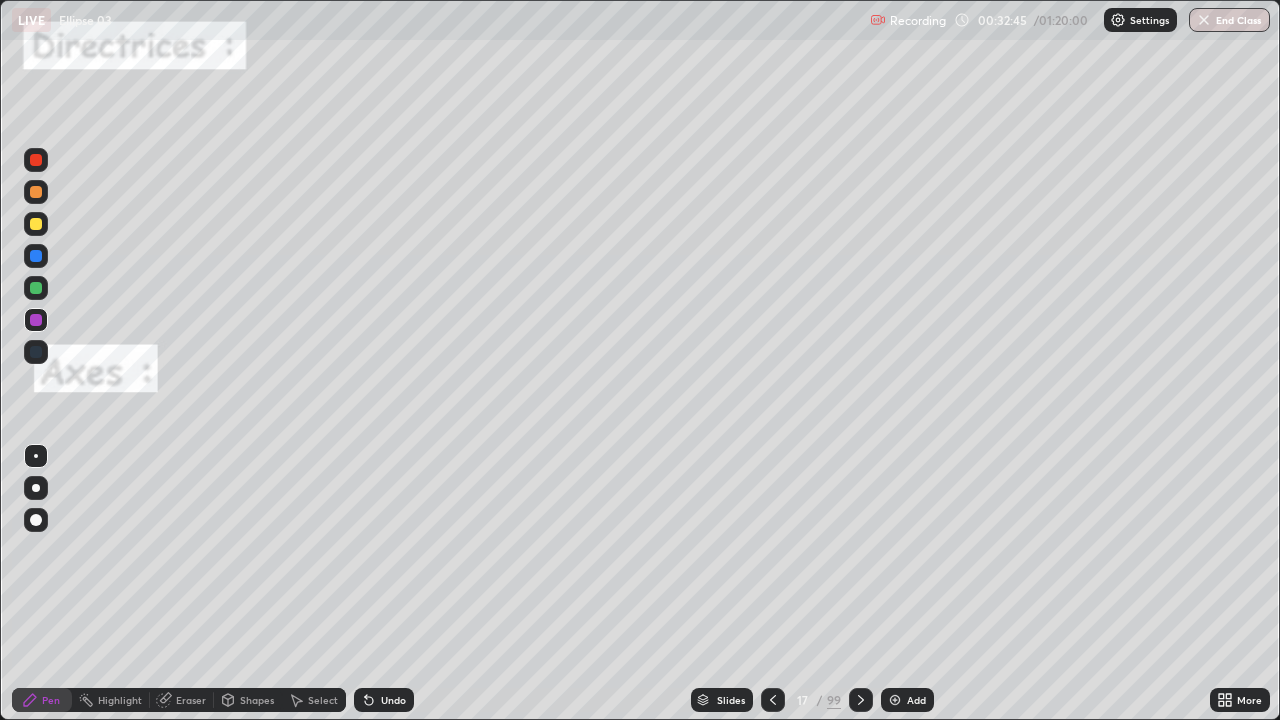 click 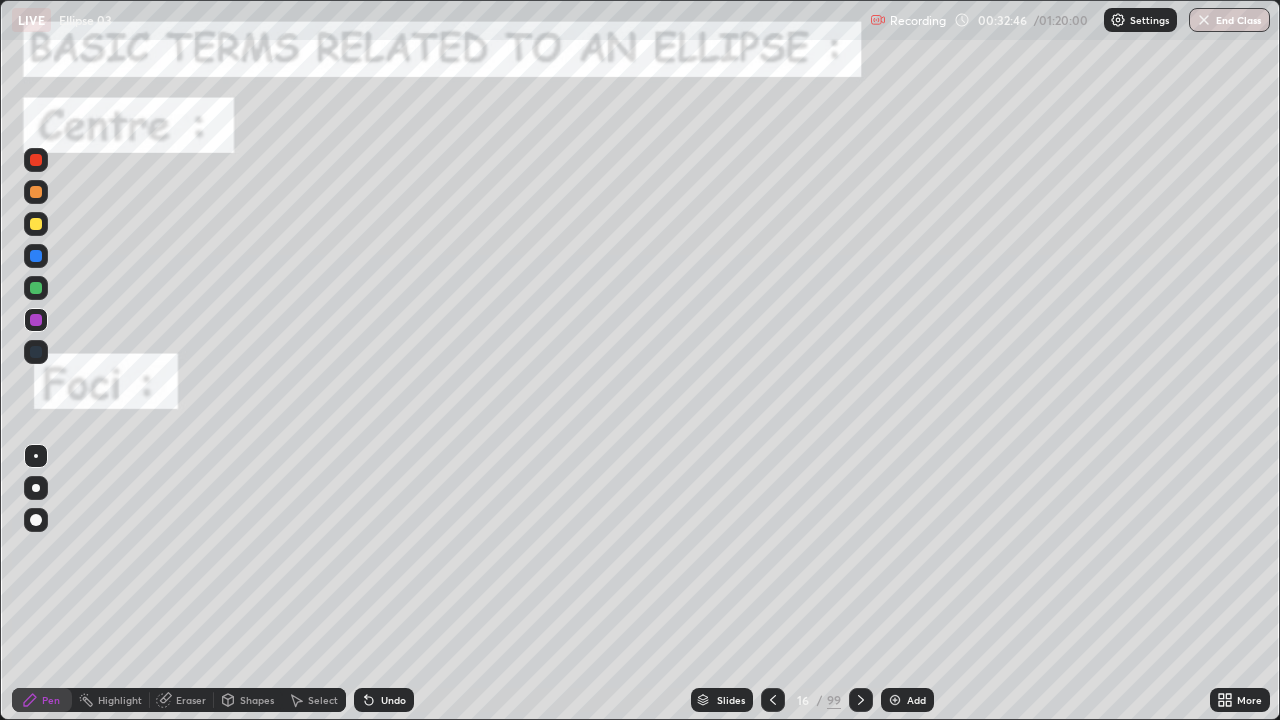 click 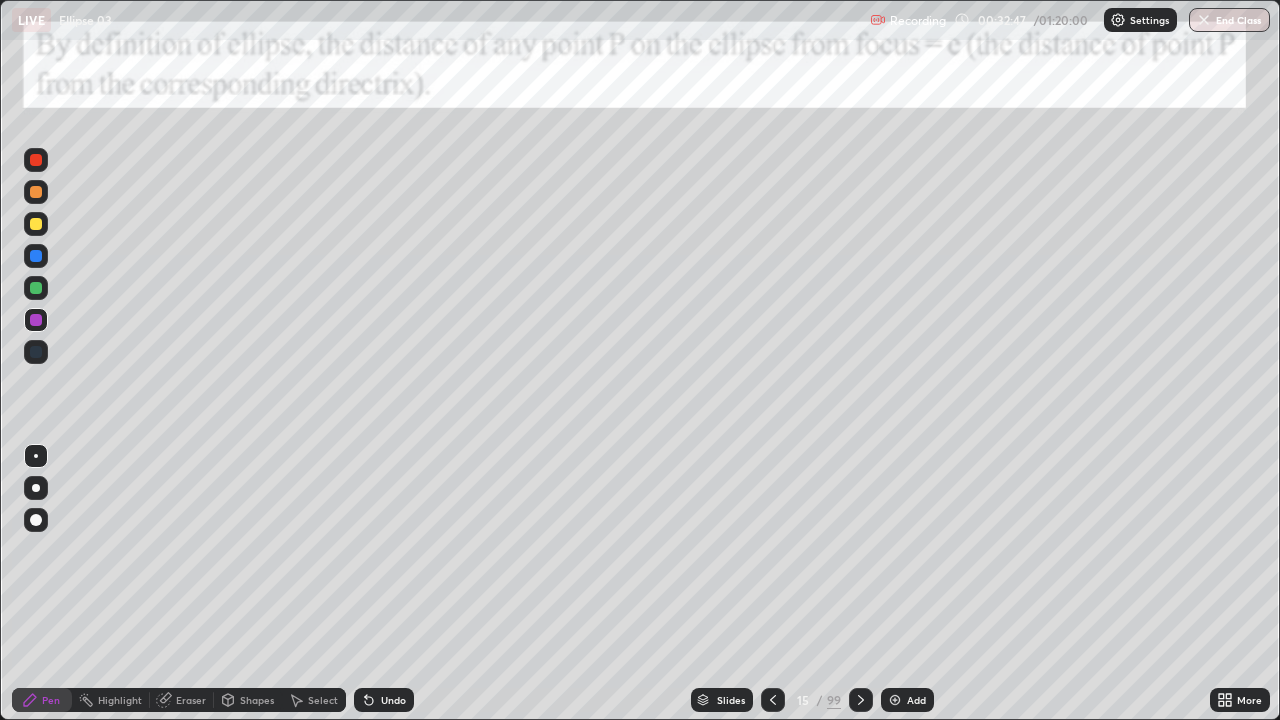click at bounding box center [861, 700] 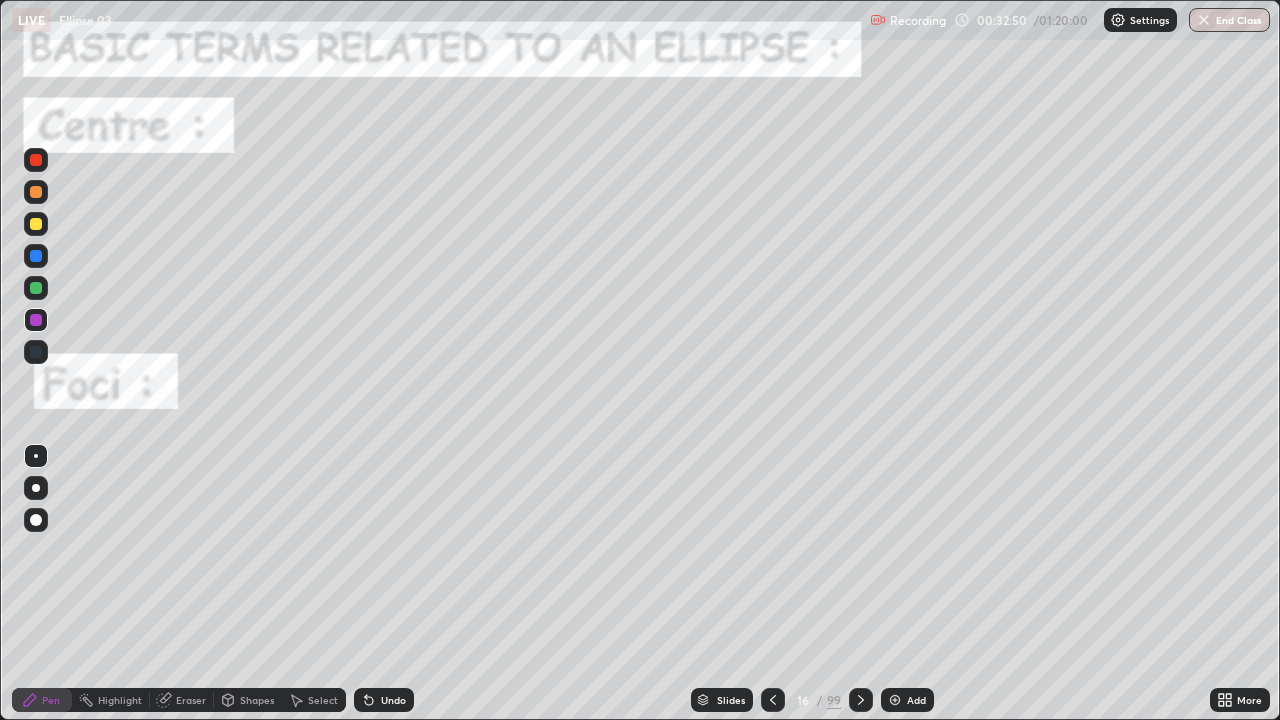 click at bounding box center (36, 288) 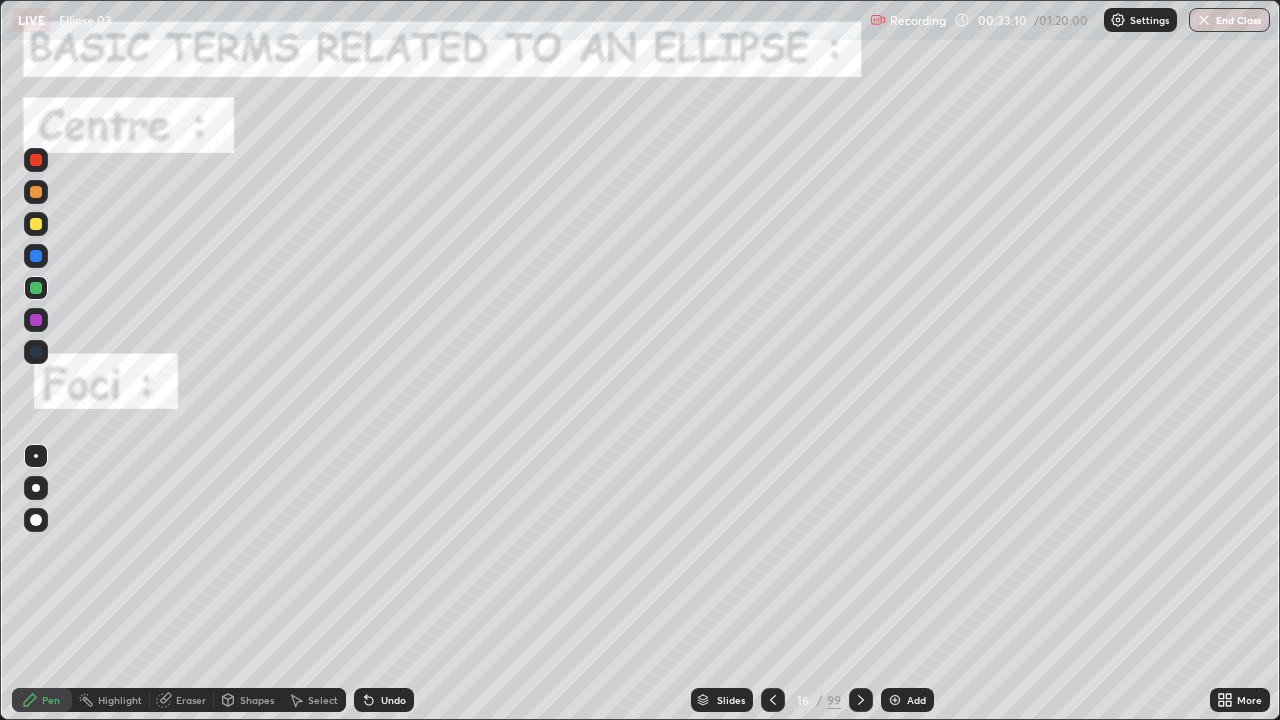 click 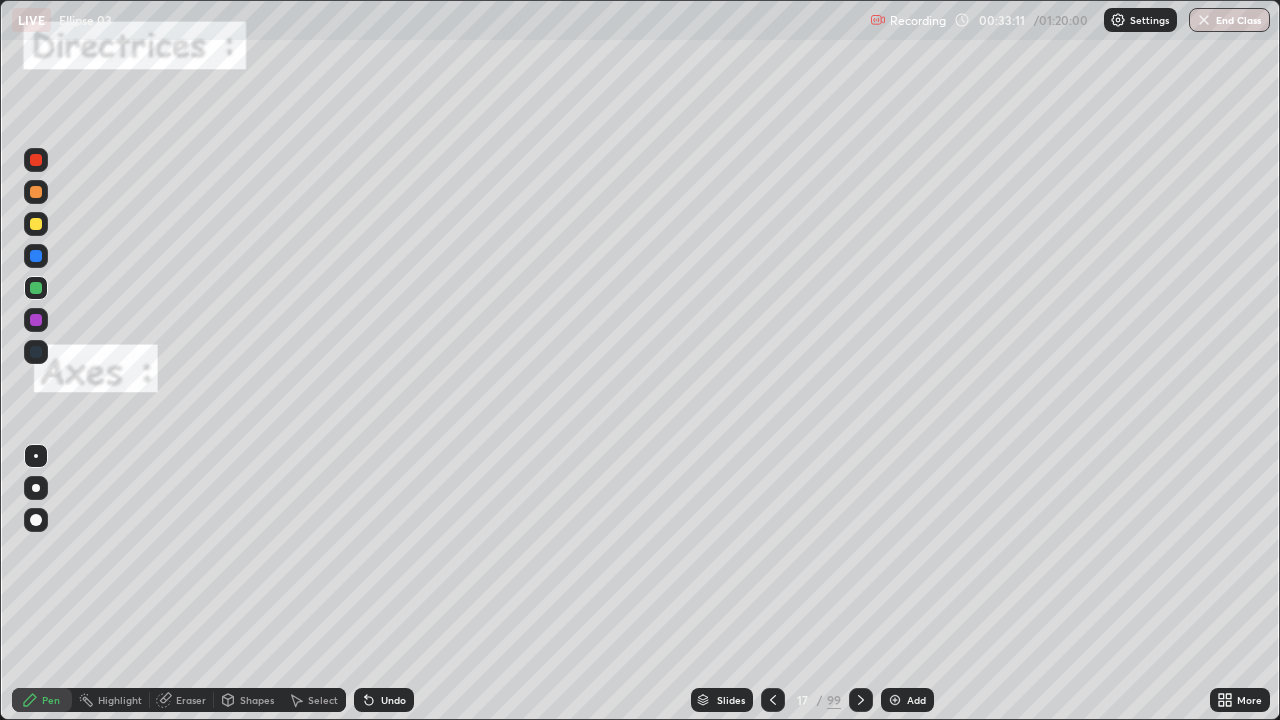 click at bounding box center [861, 700] 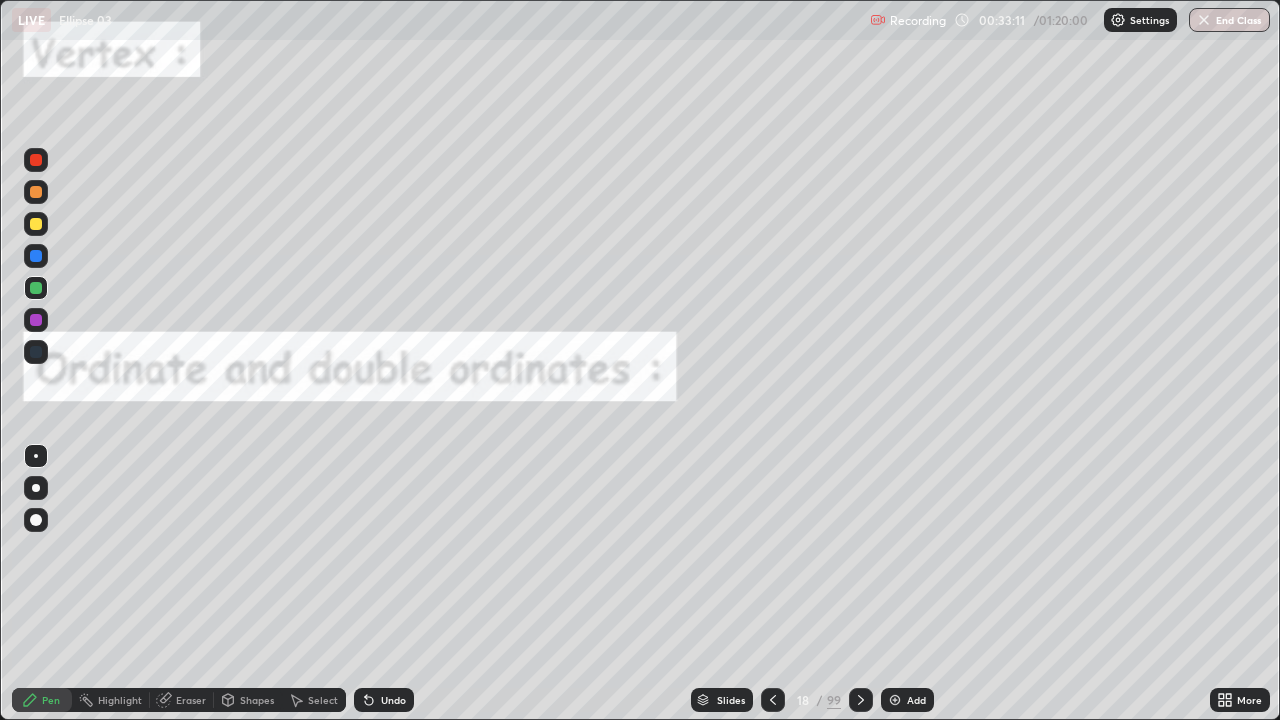 click 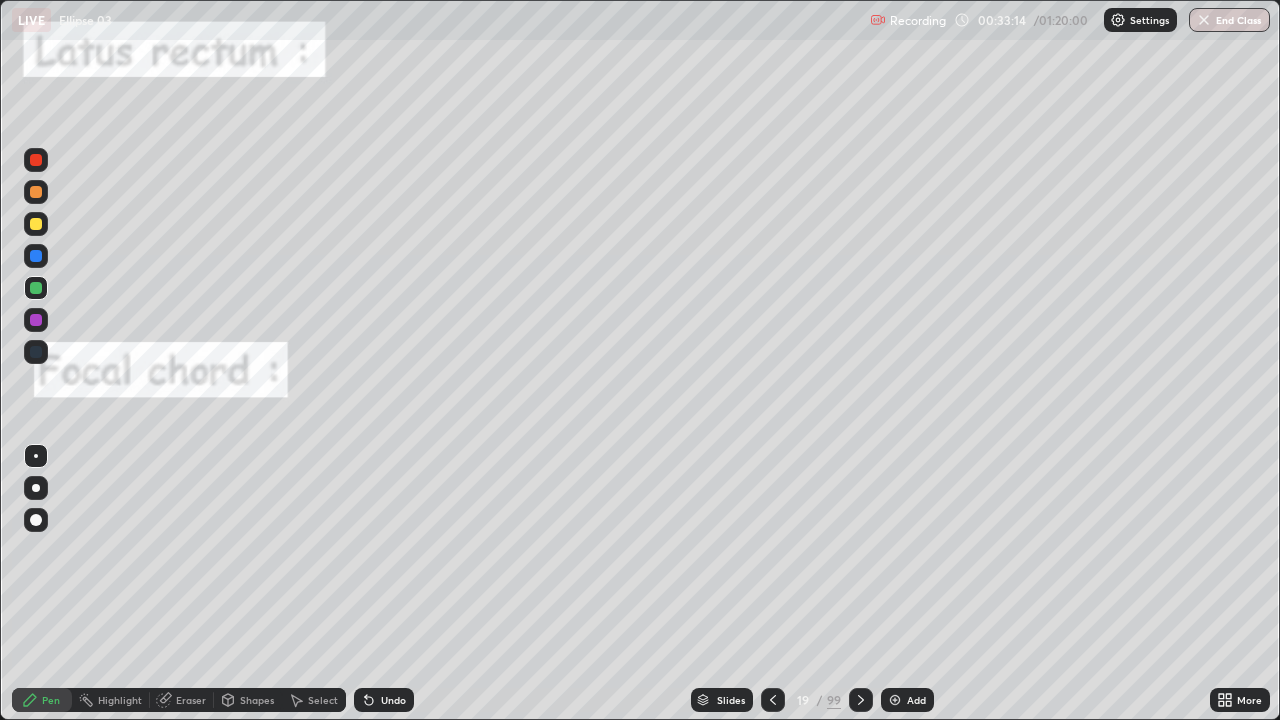 click 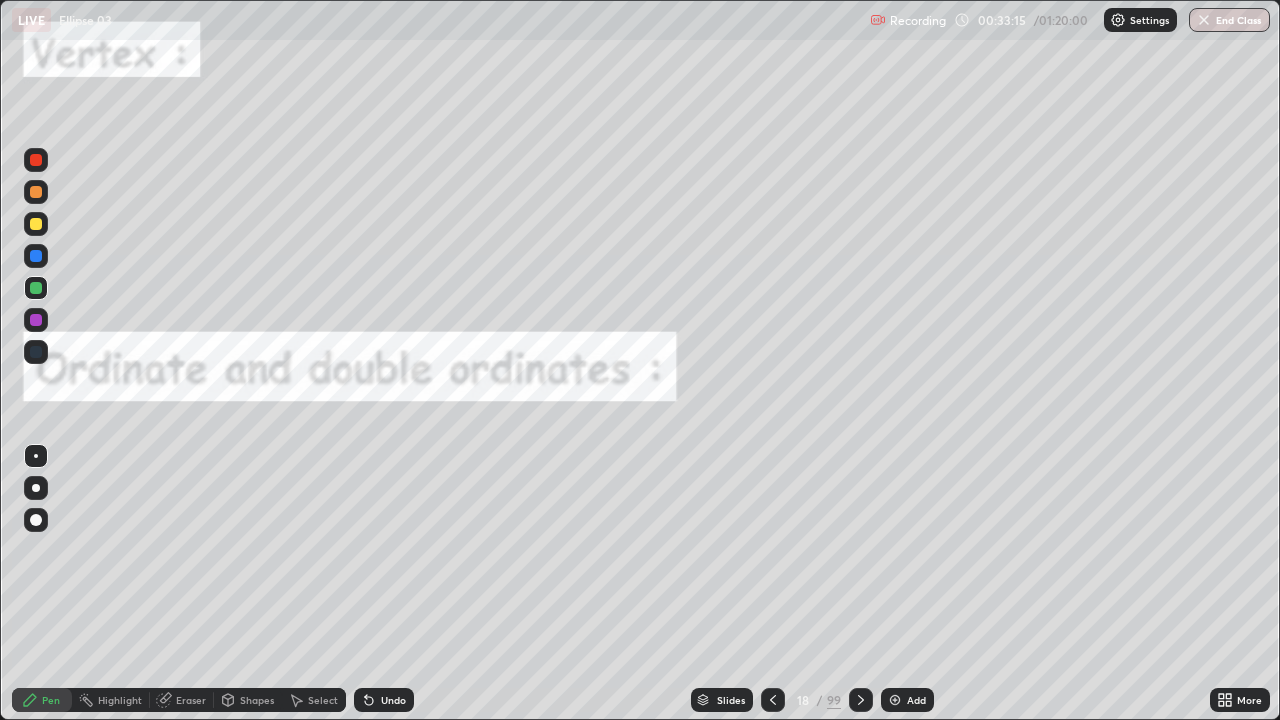 click 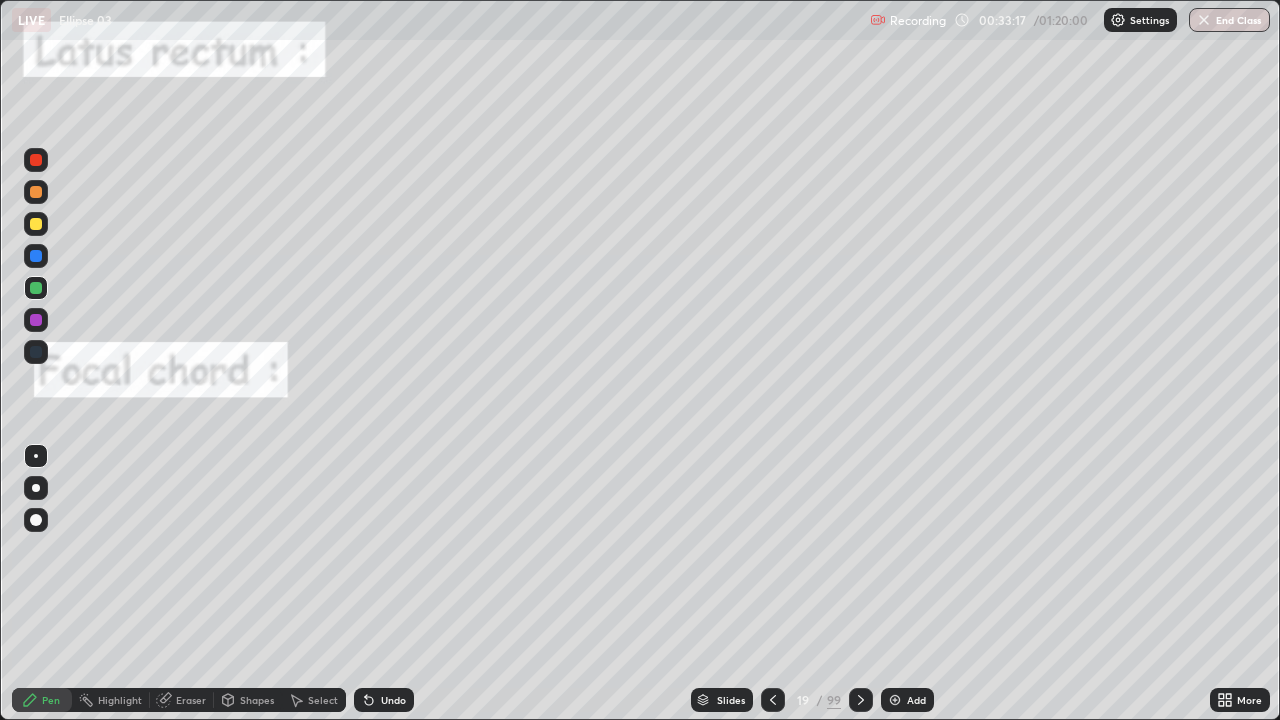 click at bounding box center [36, 192] 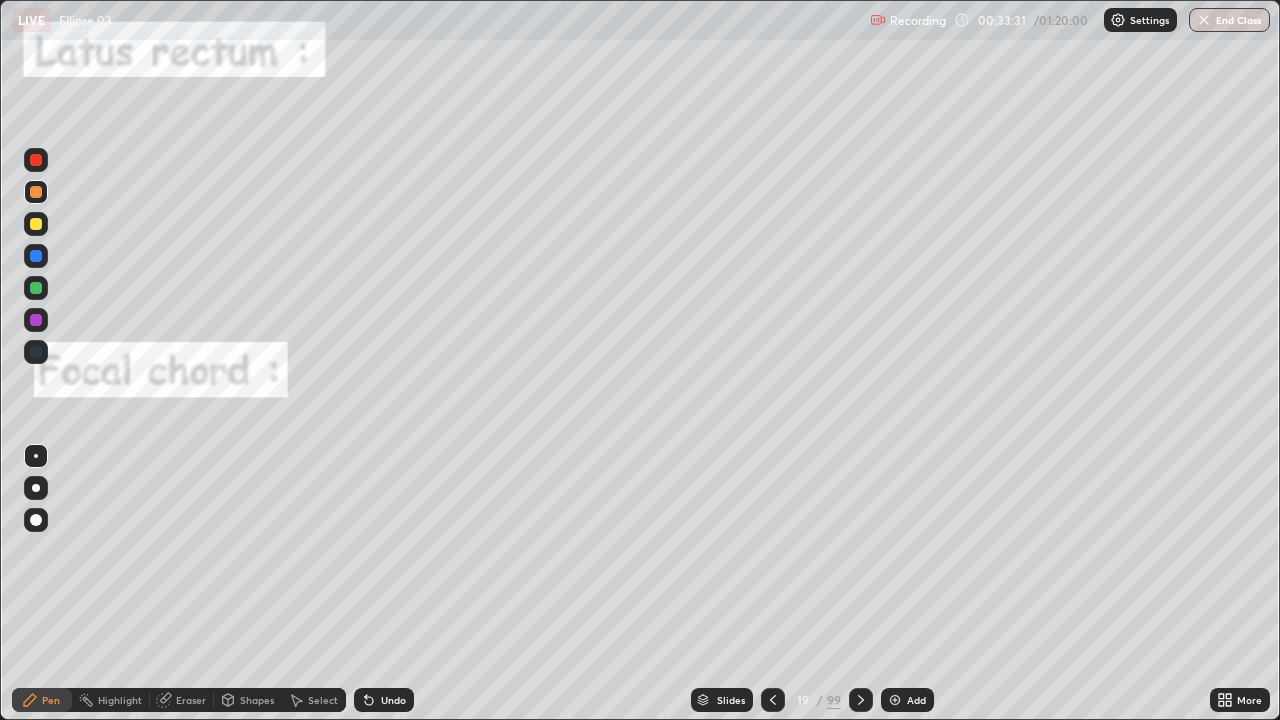 click at bounding box center [36, 160] 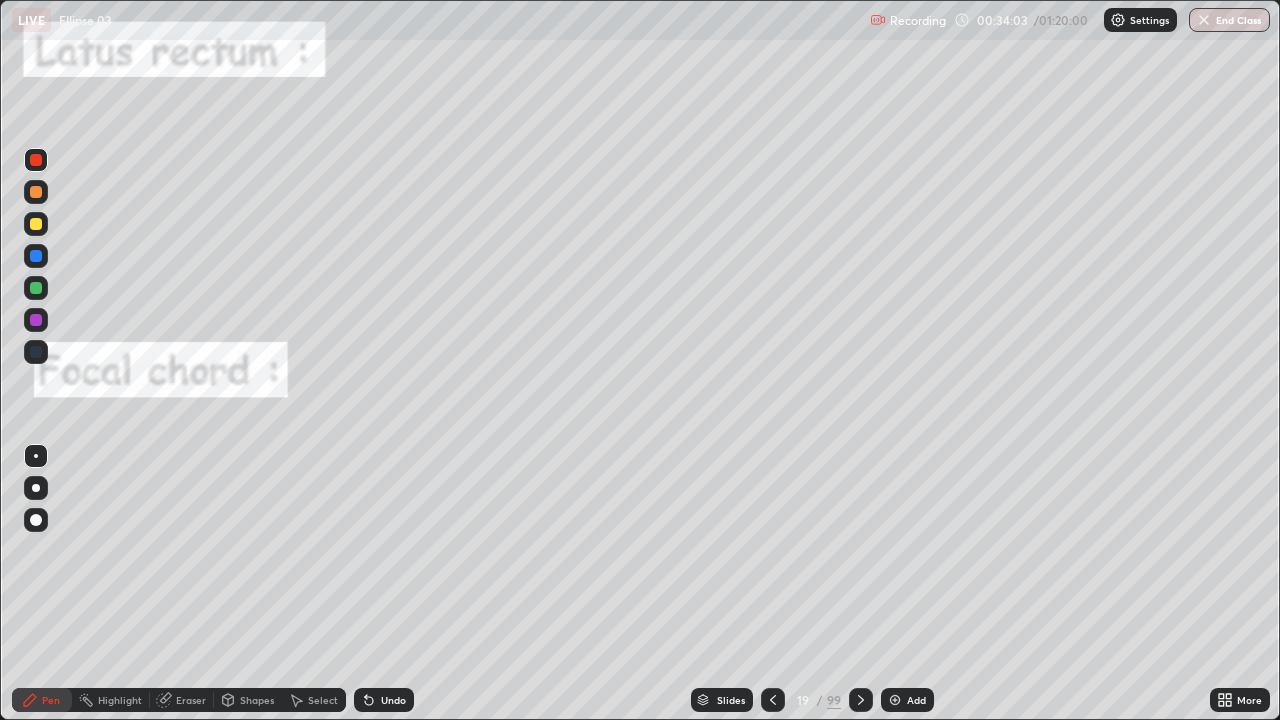 click at bounding box center [36, 288] 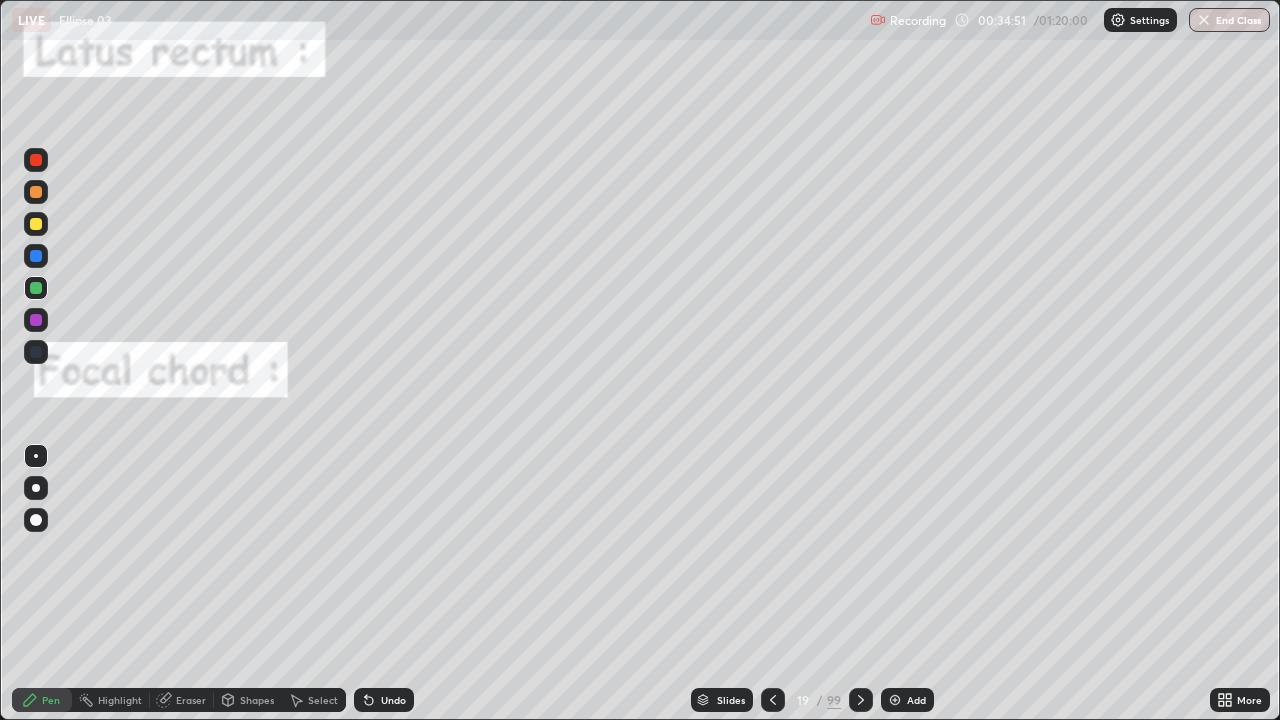 click 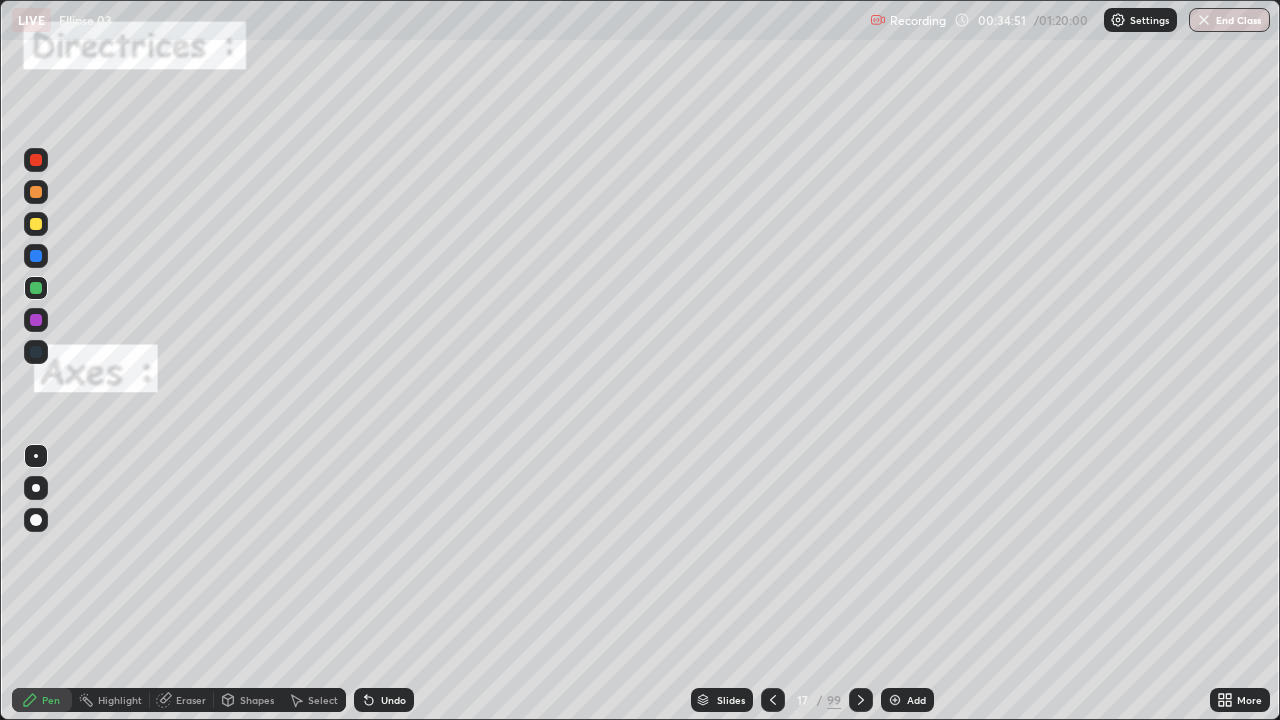 click 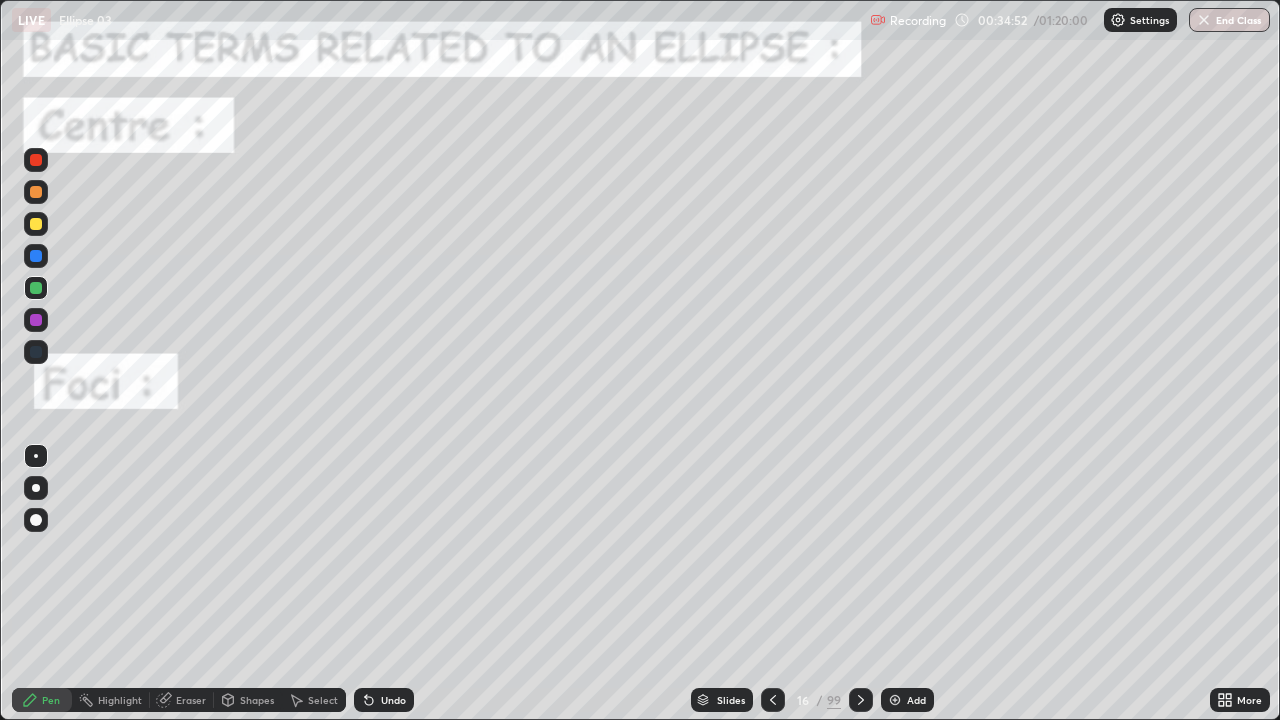 click at bounding box center [773, 700] 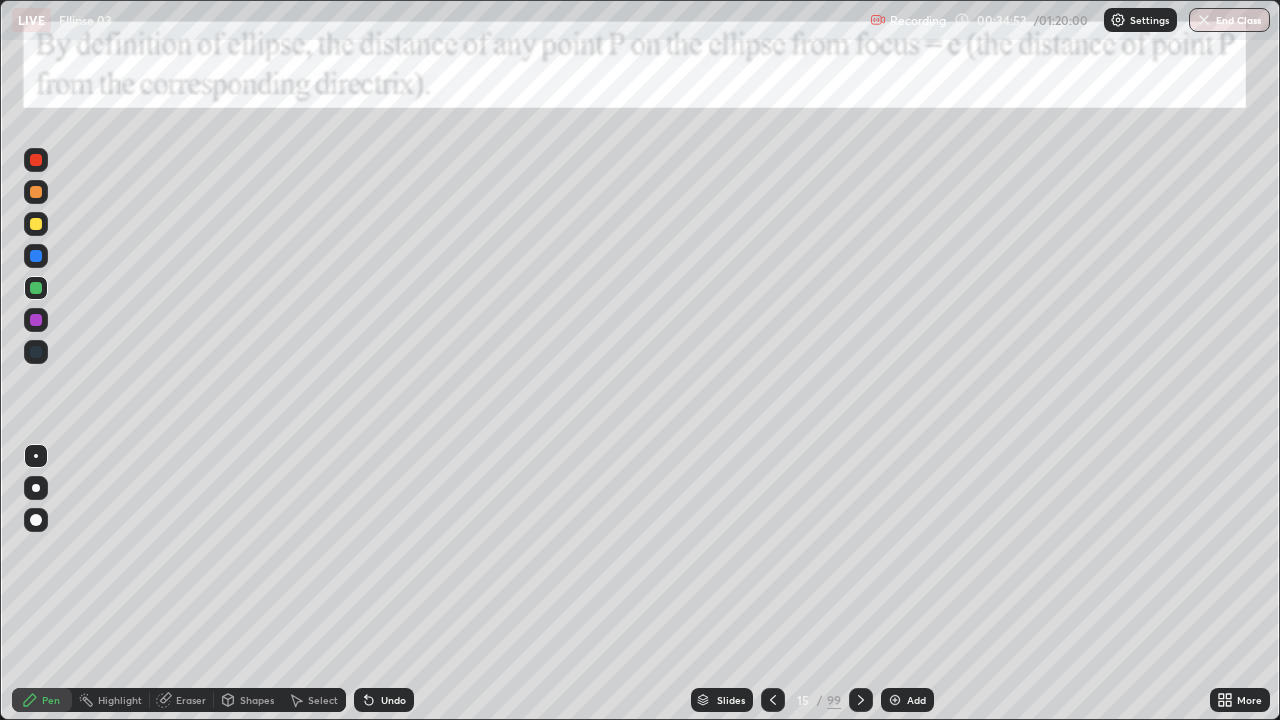 click 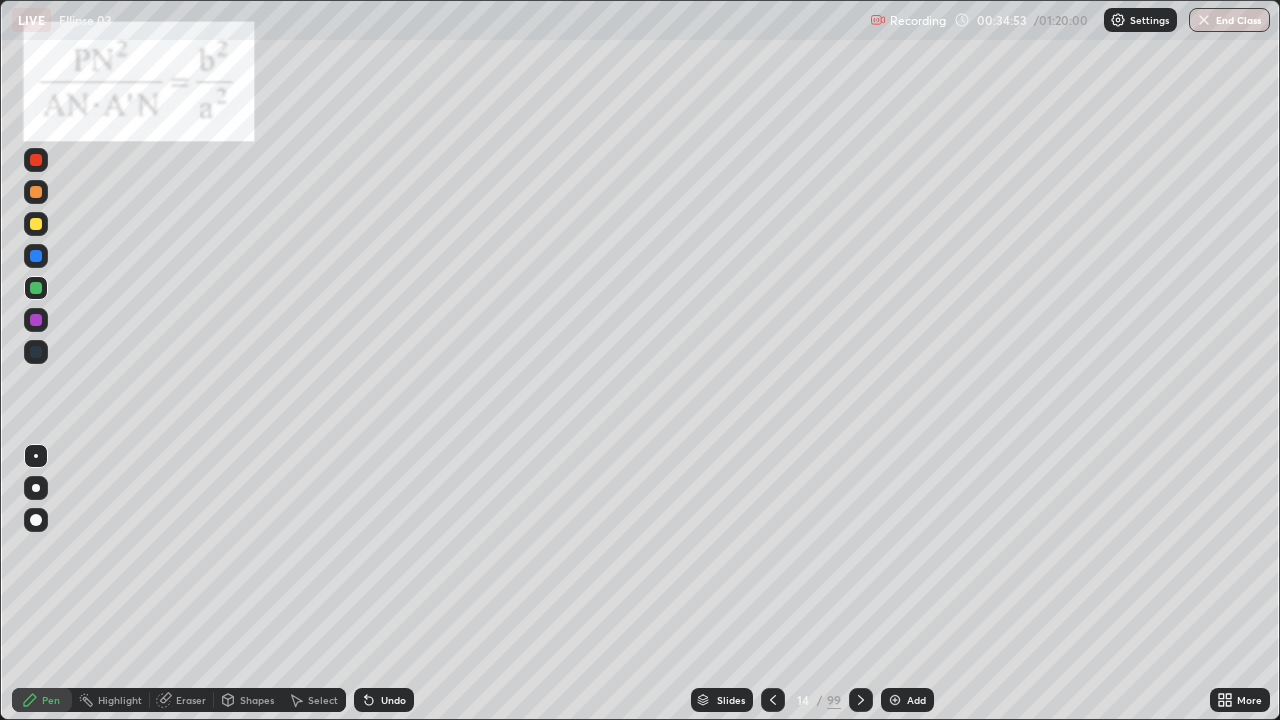 click at bounding box center (773, 700) 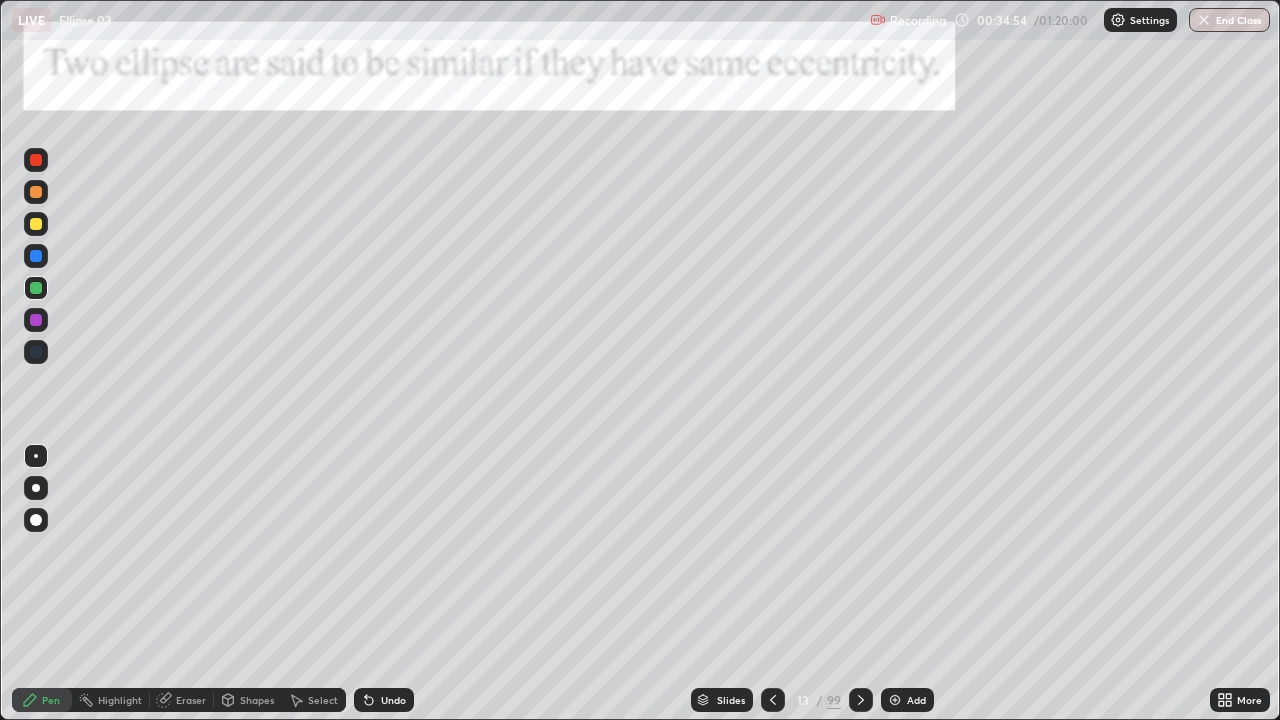 click at bounding box center [773, 700] 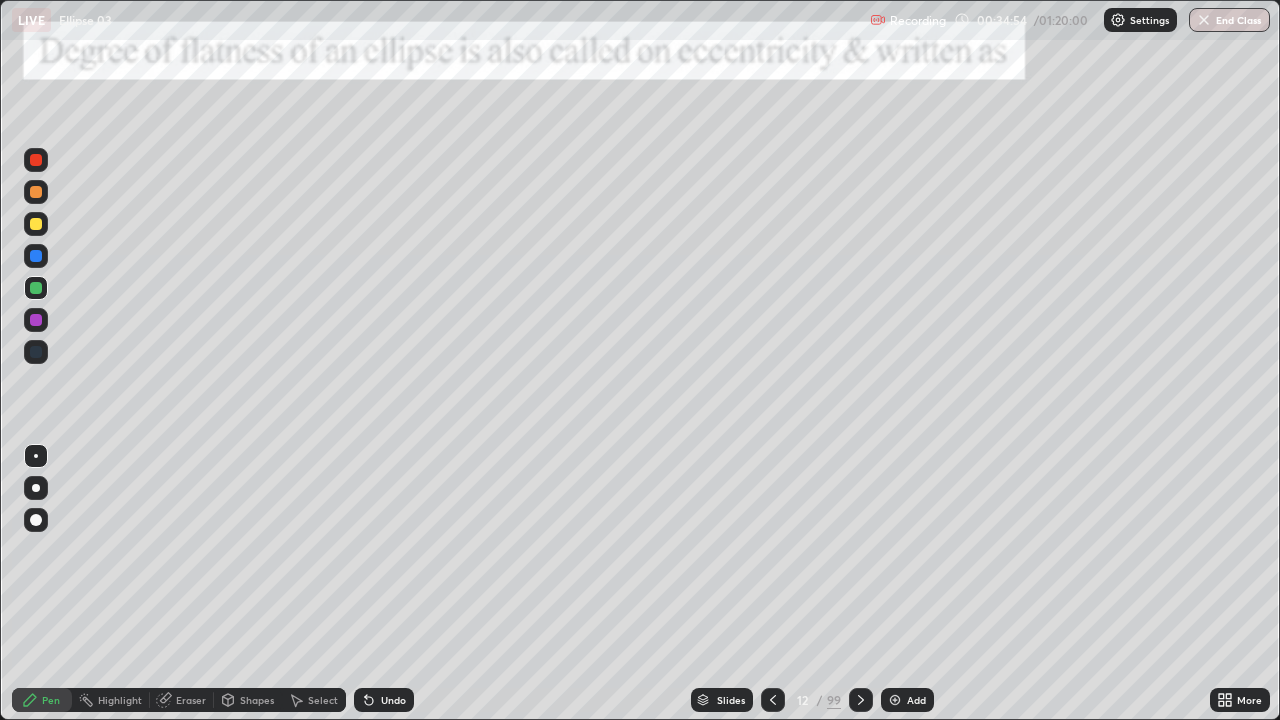 click 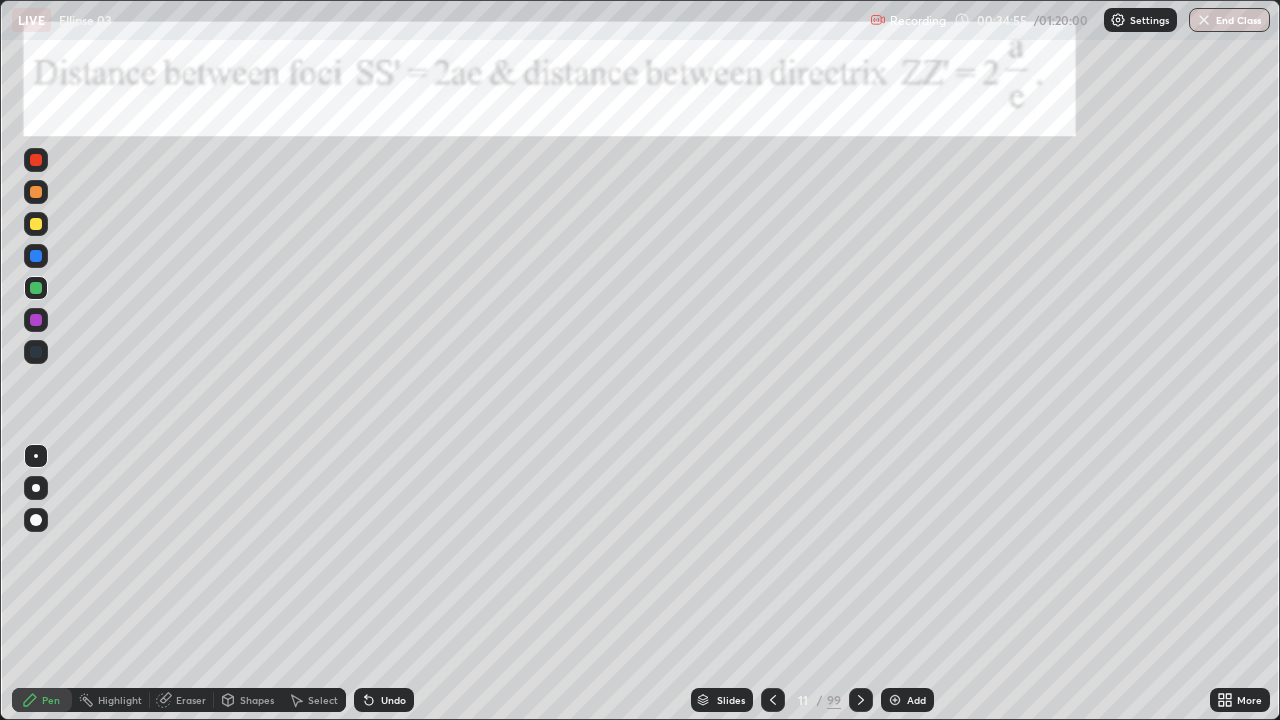 click 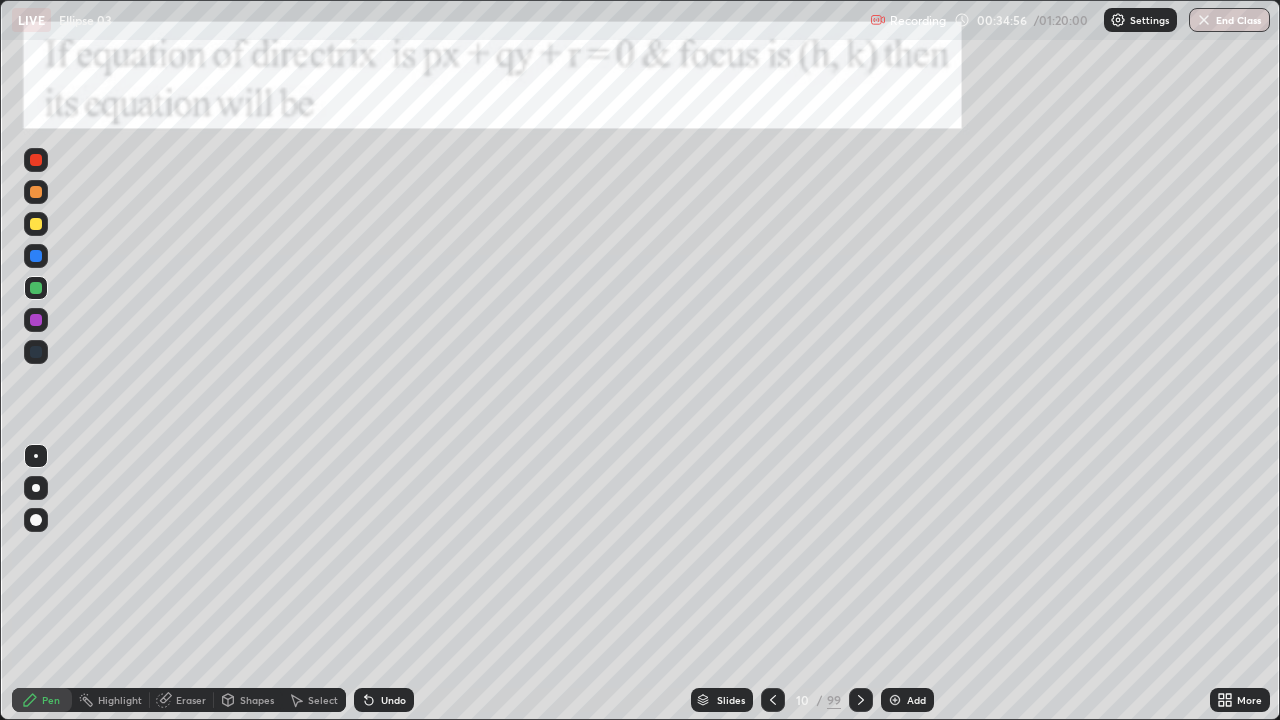 click 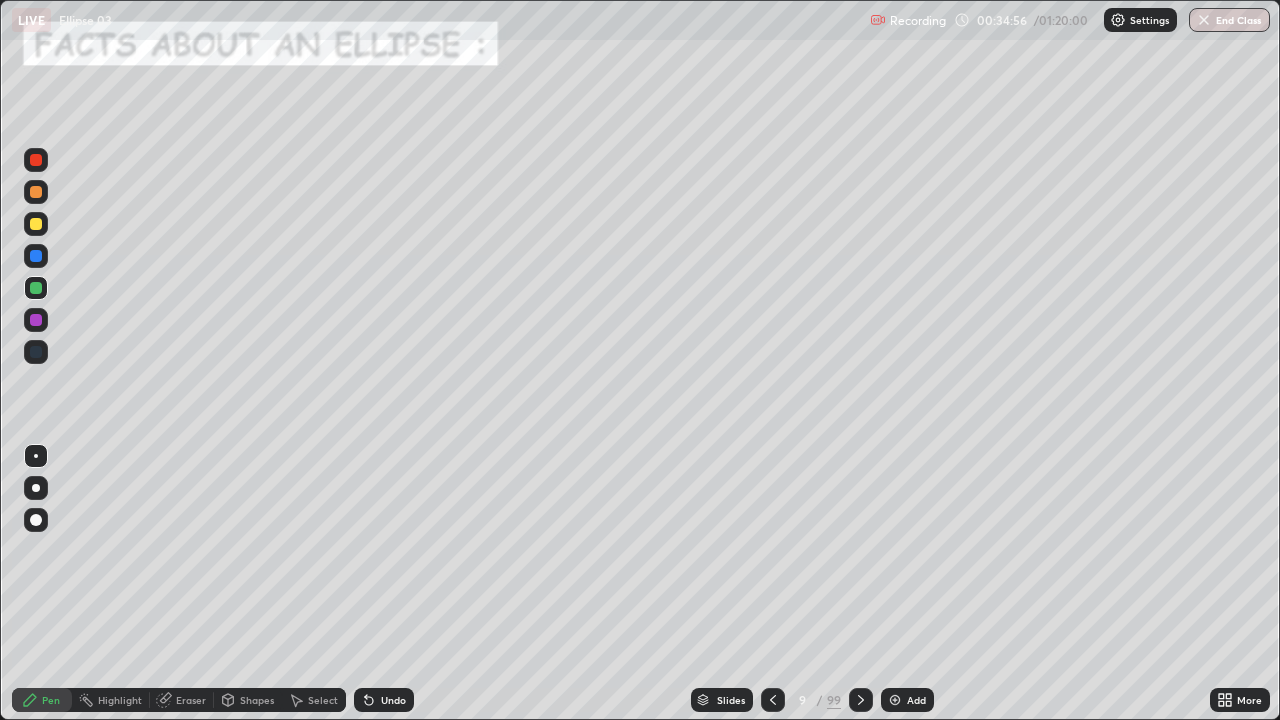click 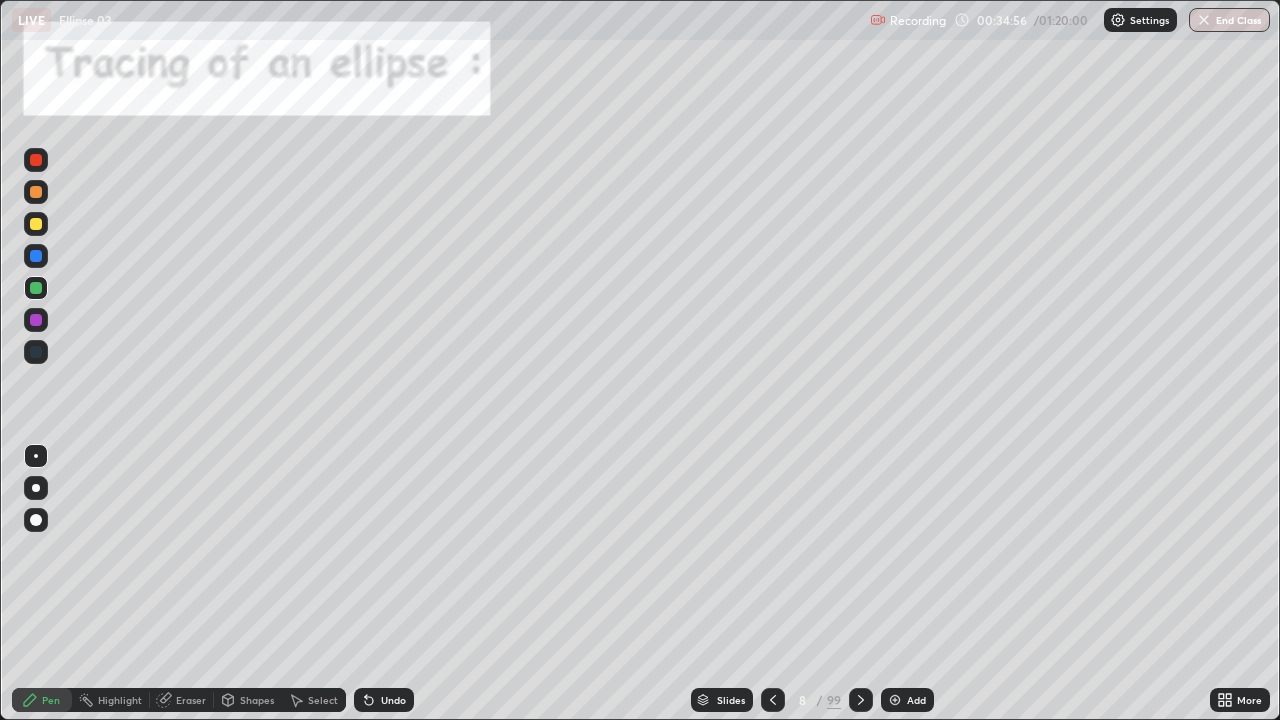 click 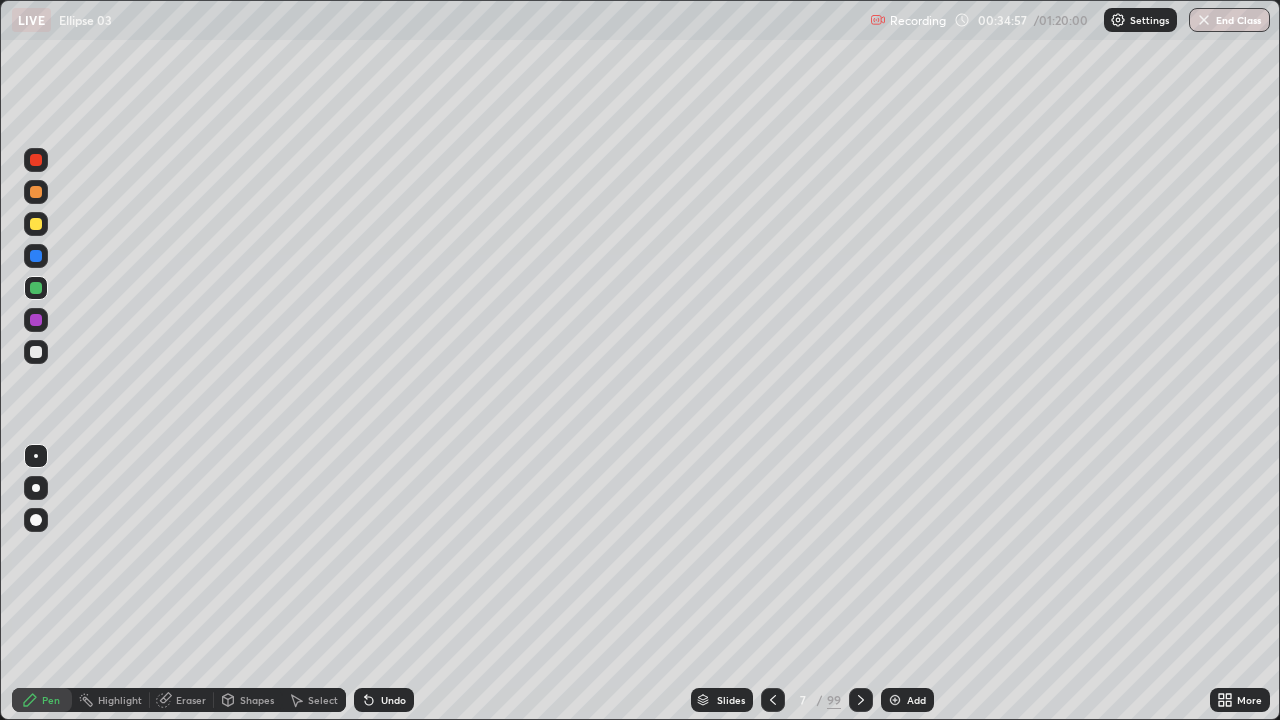 click 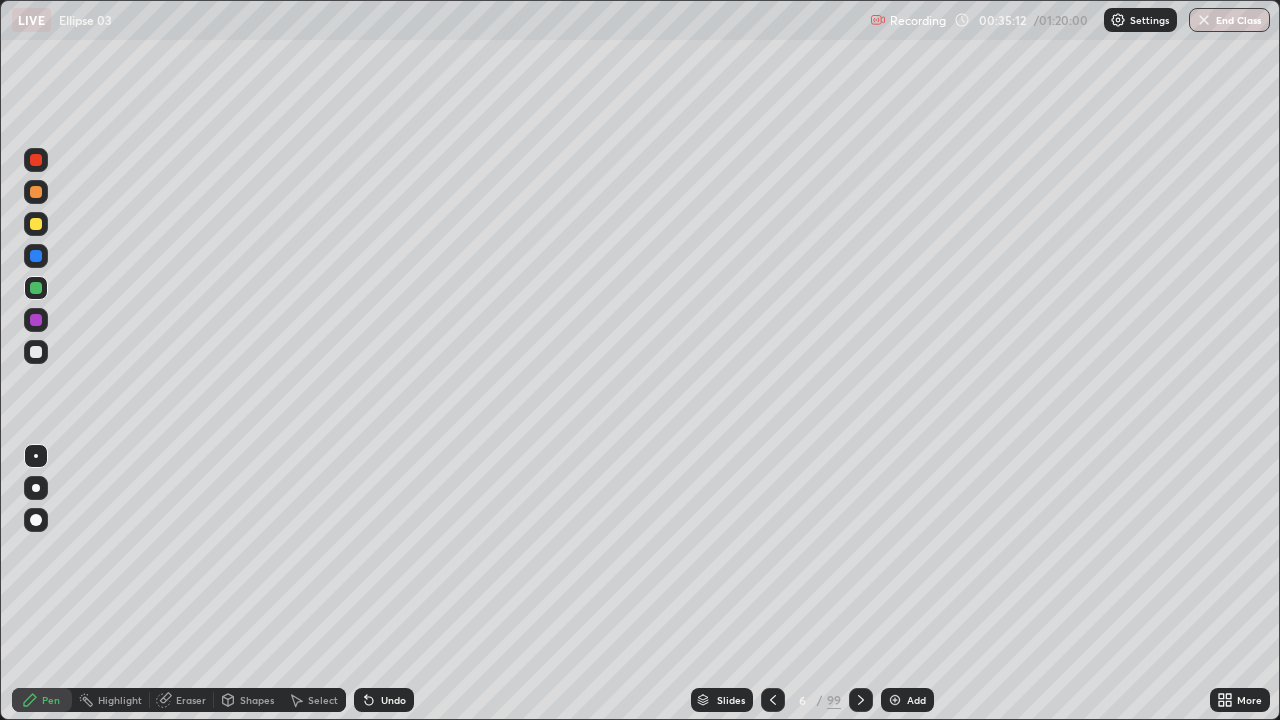 click on "99" at bounding box center [834, 700] 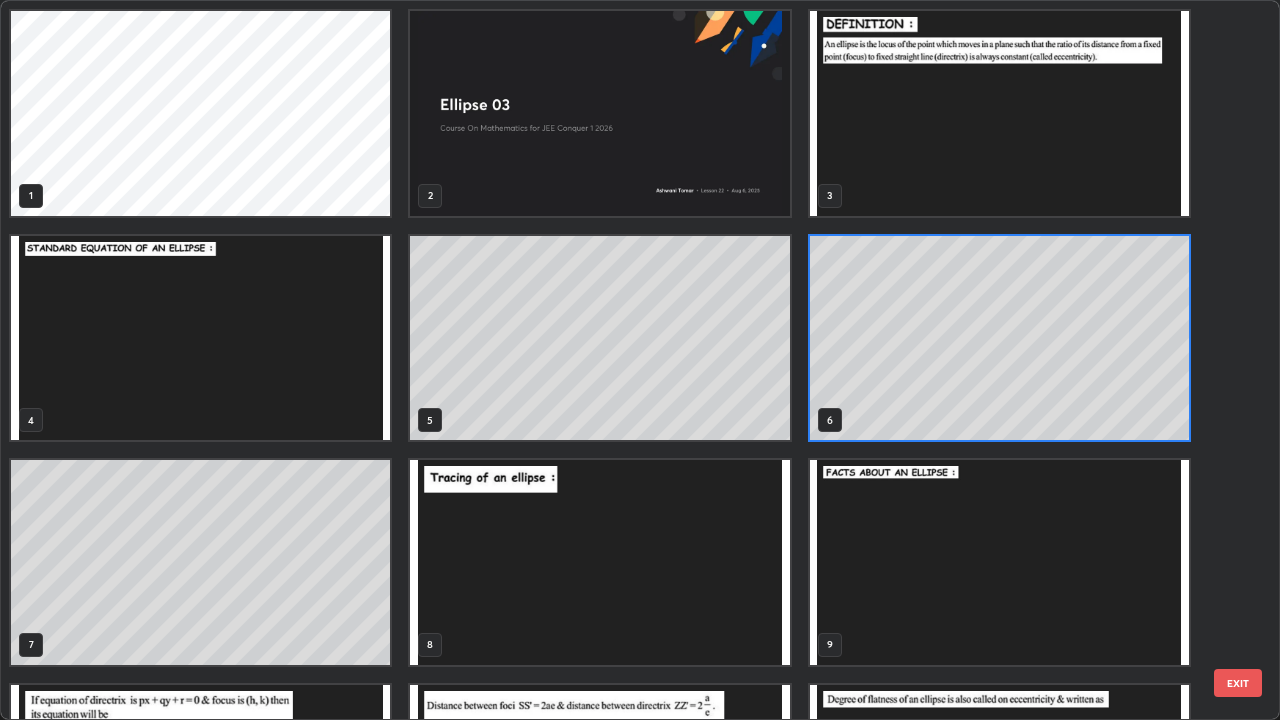 scroll, scrollTop: 7, scrollLeft: 11, axis: both 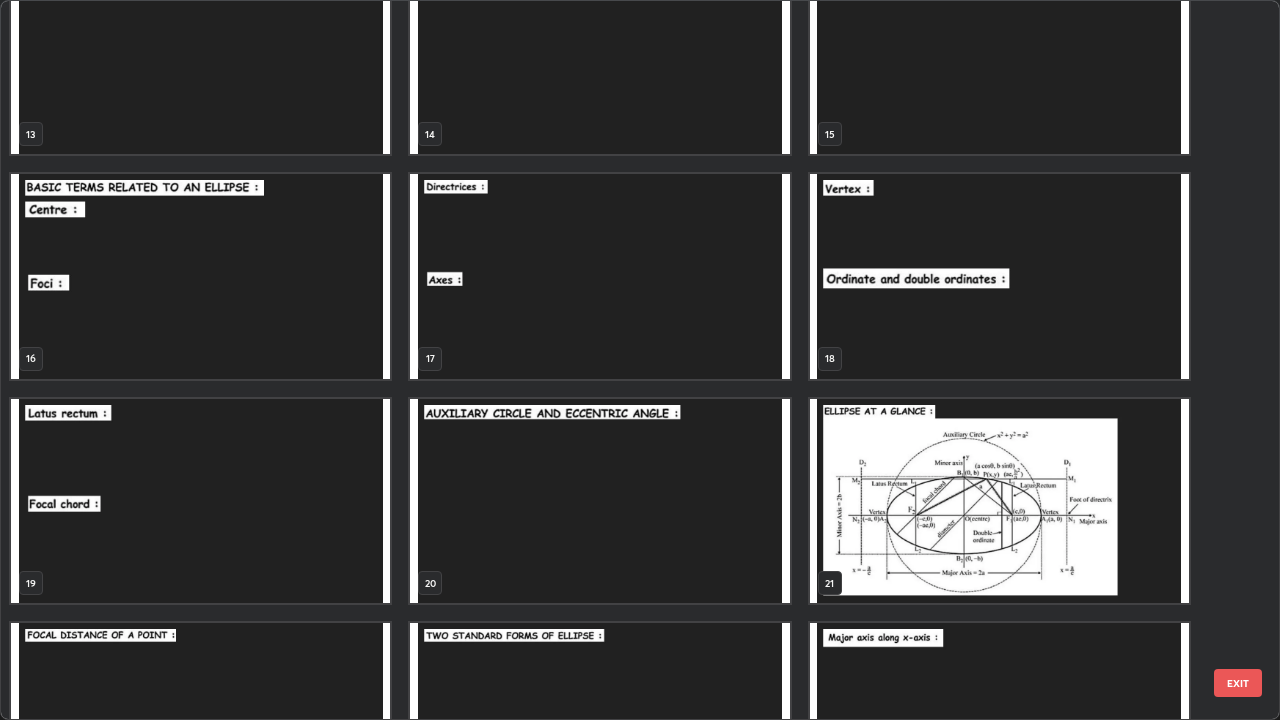 click at bounding box center [200, 501] 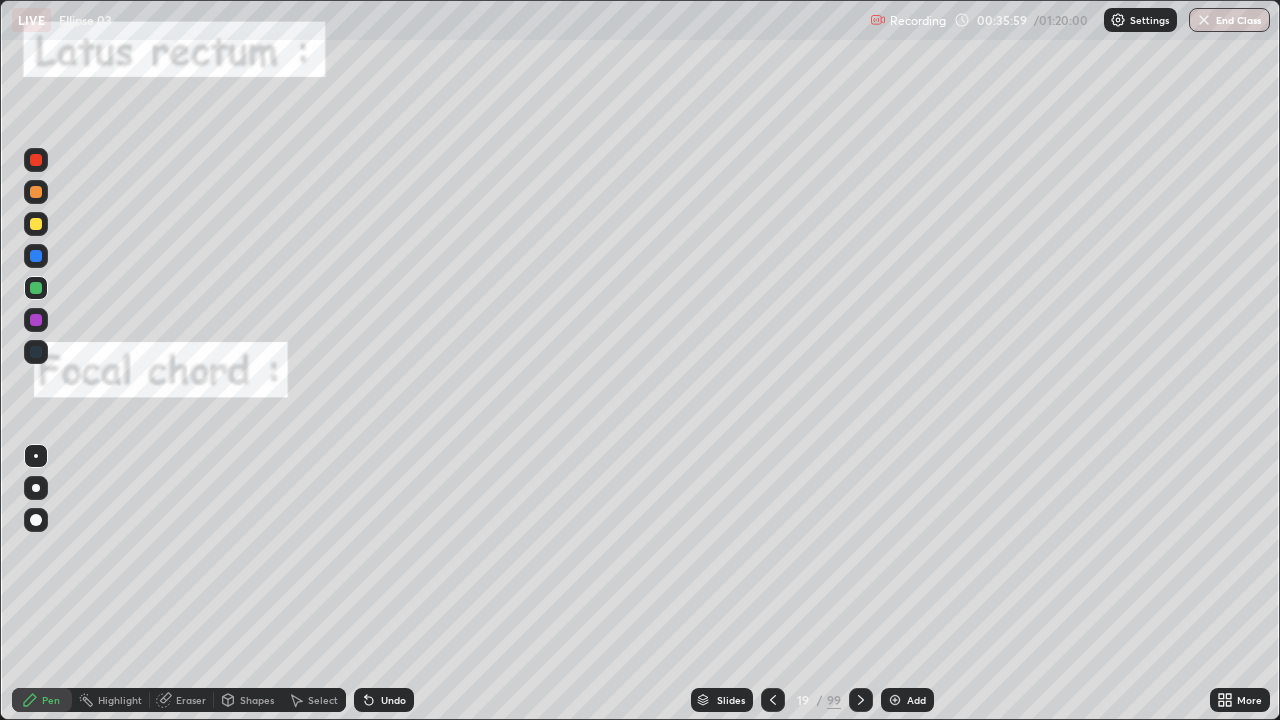 click on "Eraser" at bounding box center [182, 700] 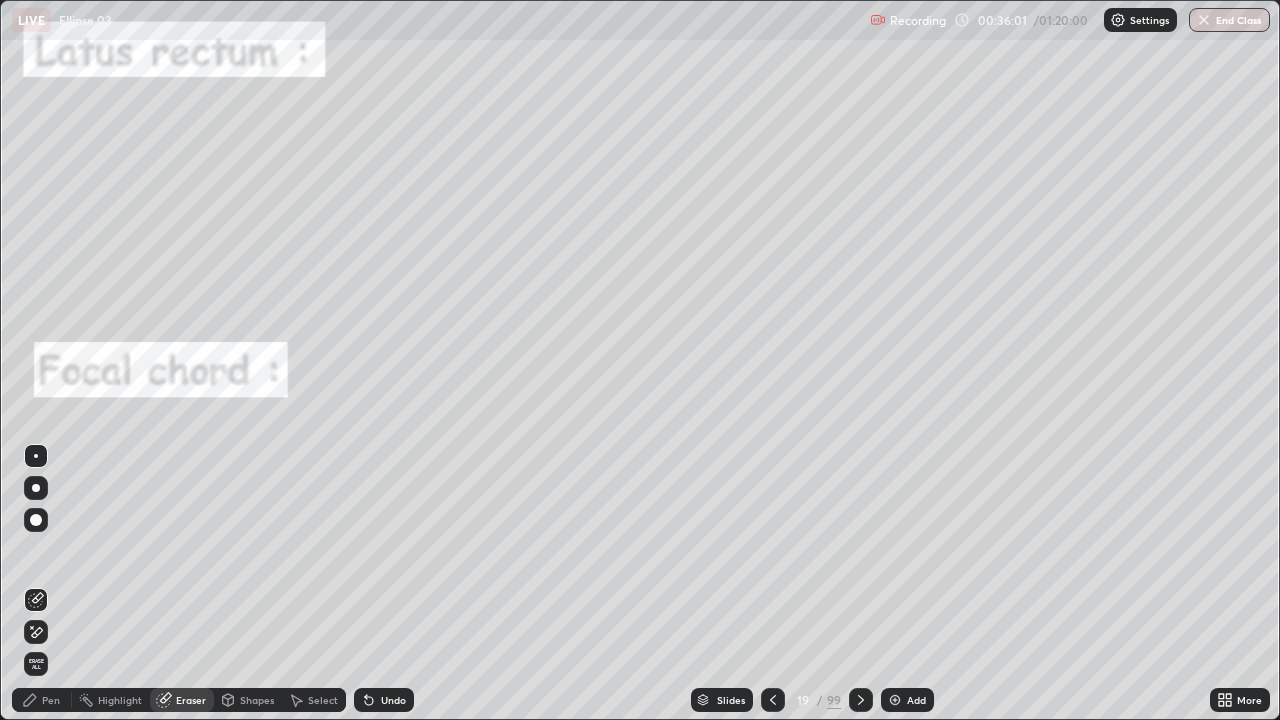 click on "Pen" at bounding box center [51, 700] 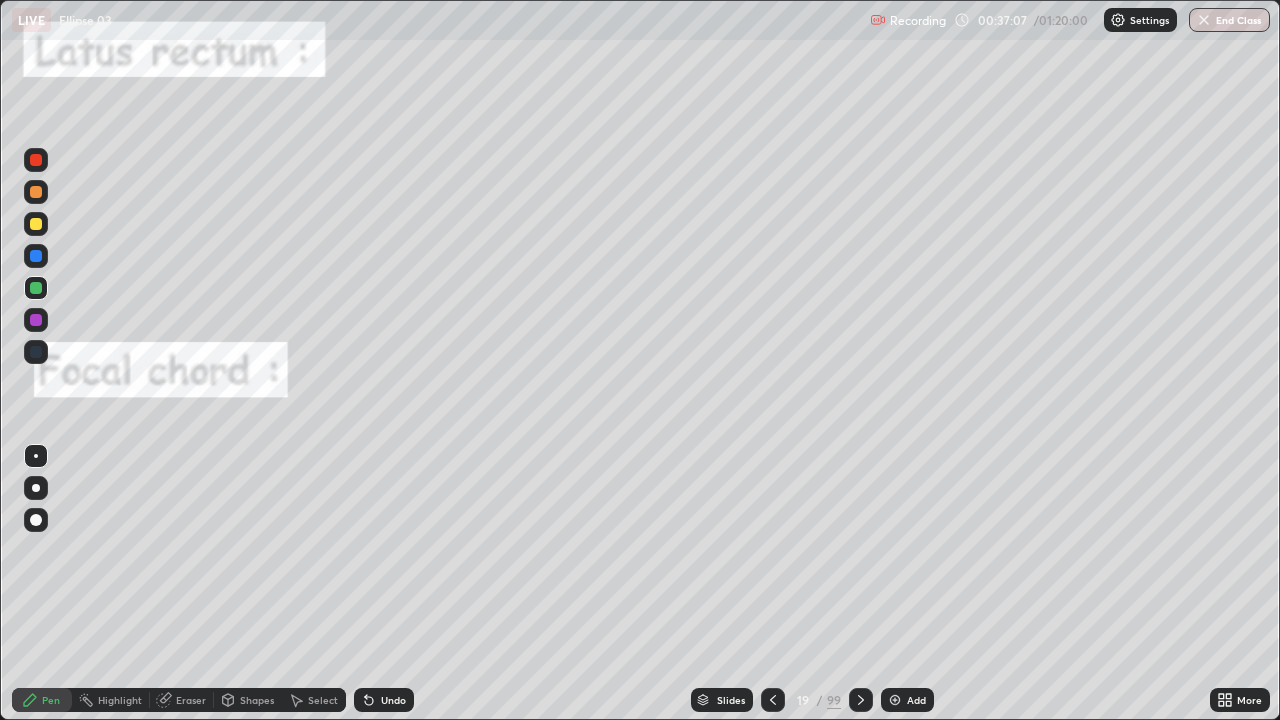 click at bounding box center [36, 192] 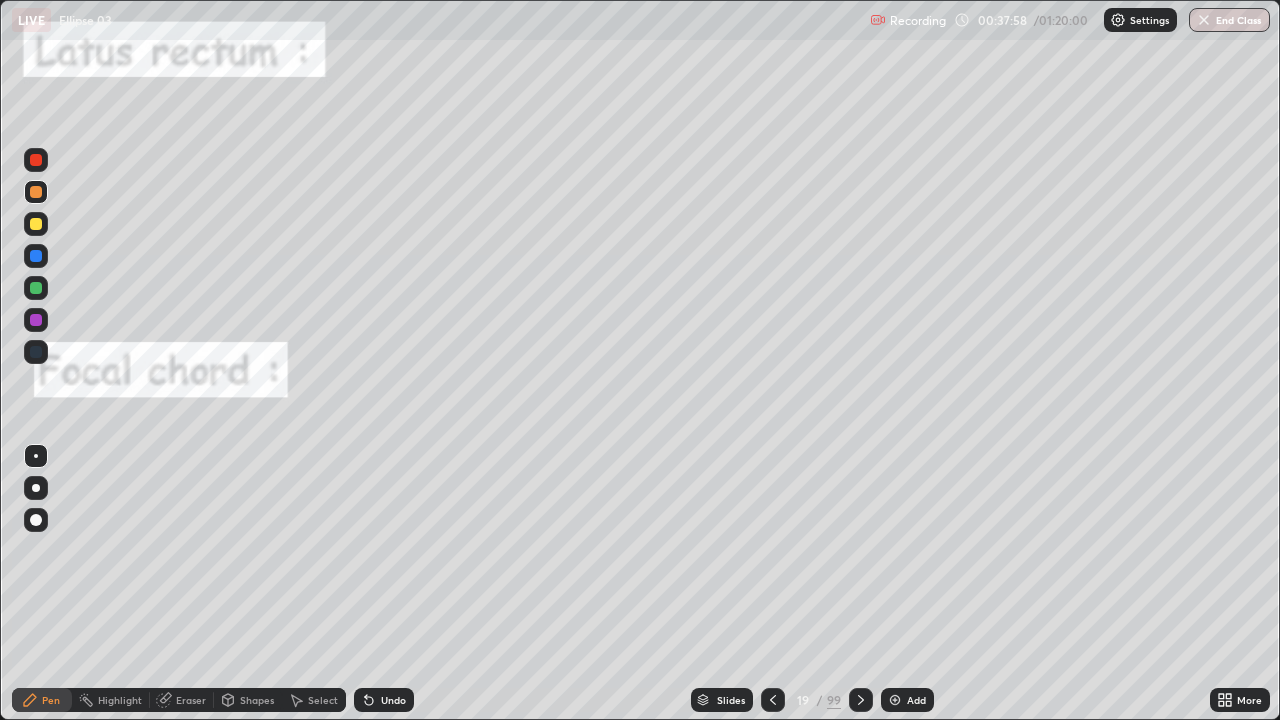 click at bounding box center [36, 288] 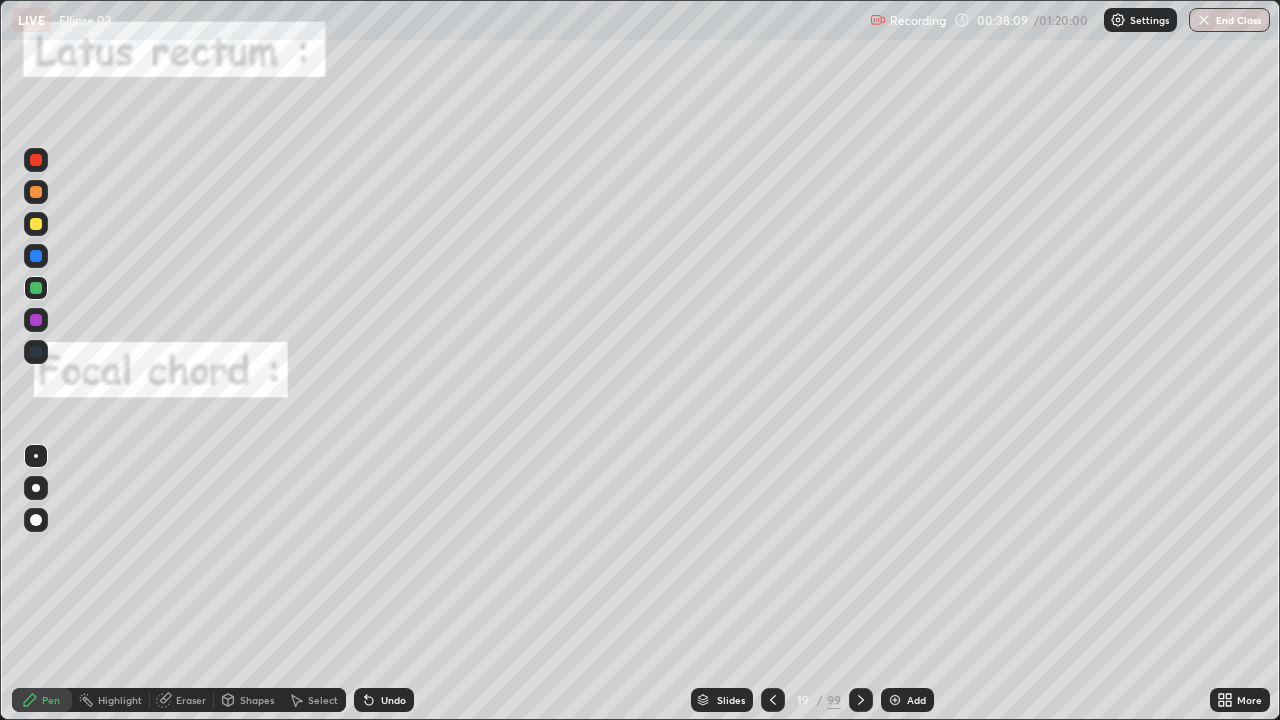 click 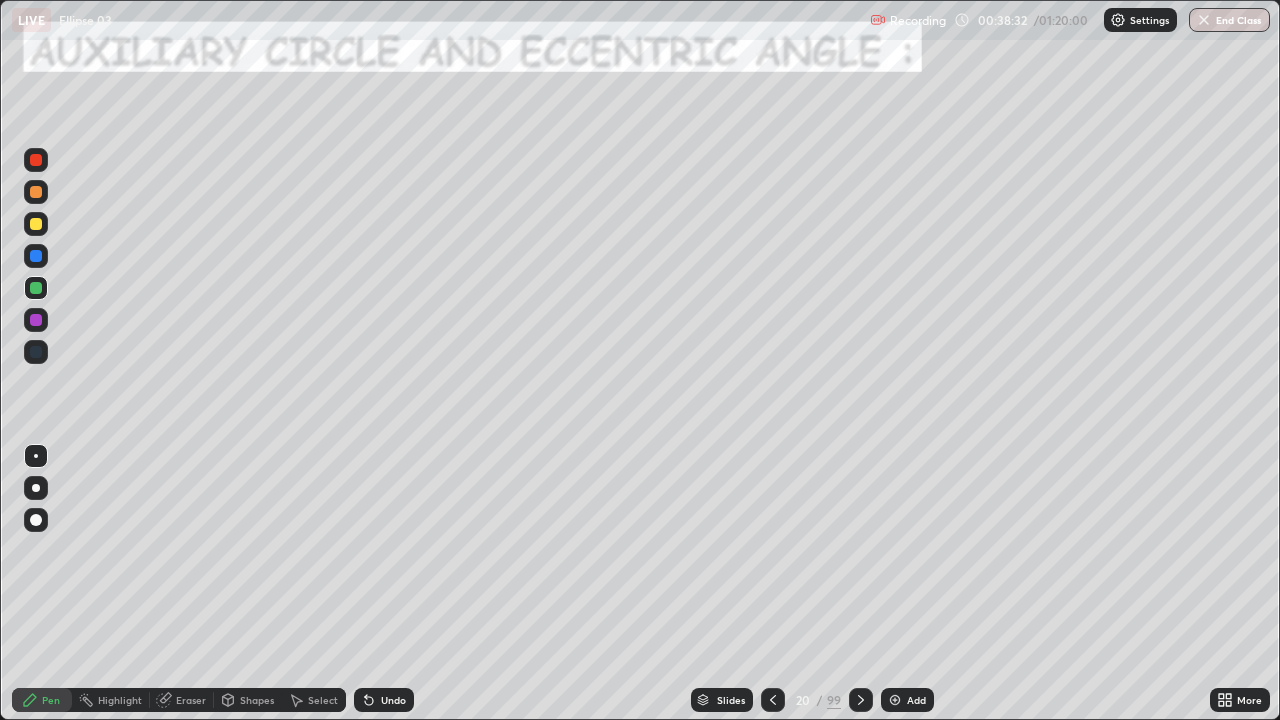 click on "Shapes" at bounding box center (248, 700) 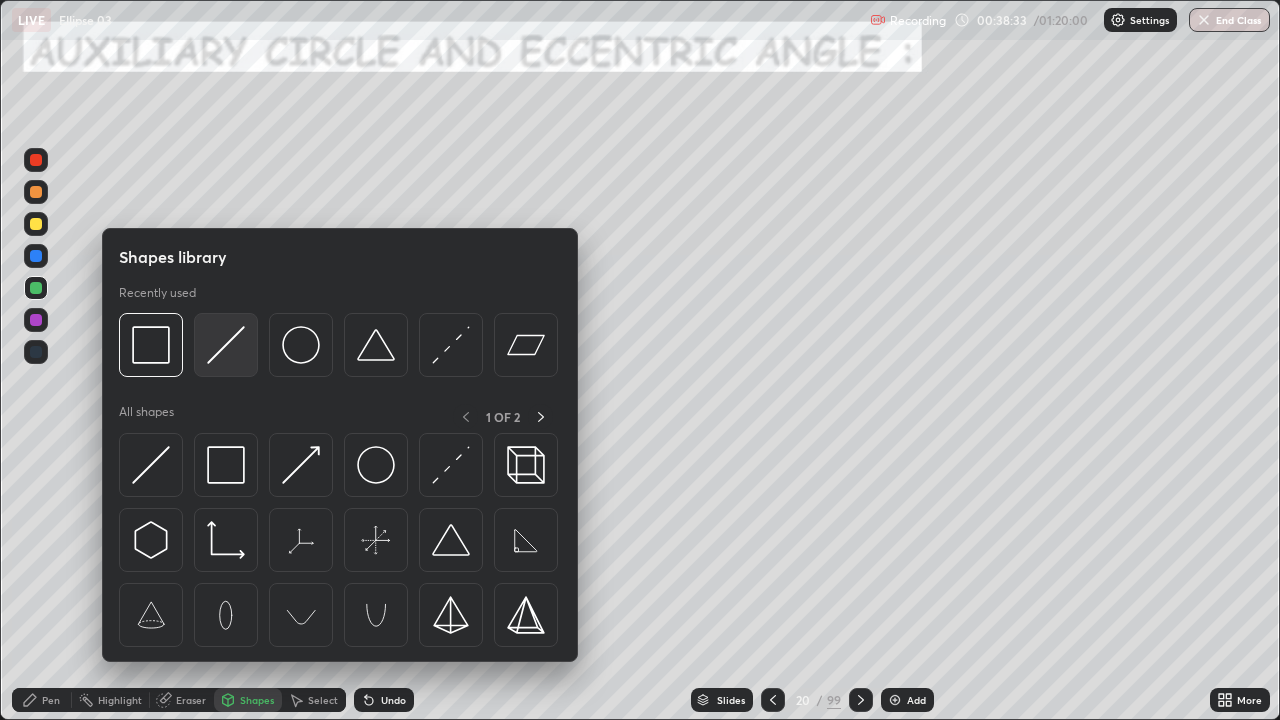 click at bounding box center (226, 345) 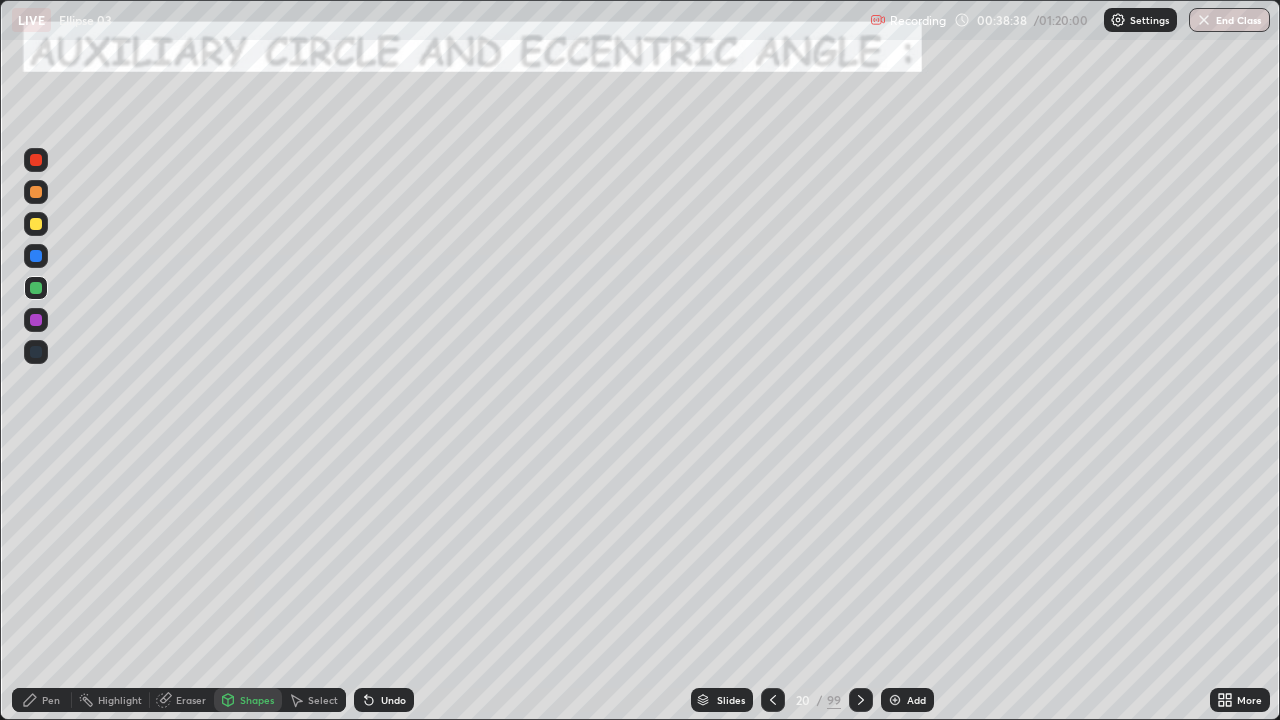 click at bounding box center [36, 224] 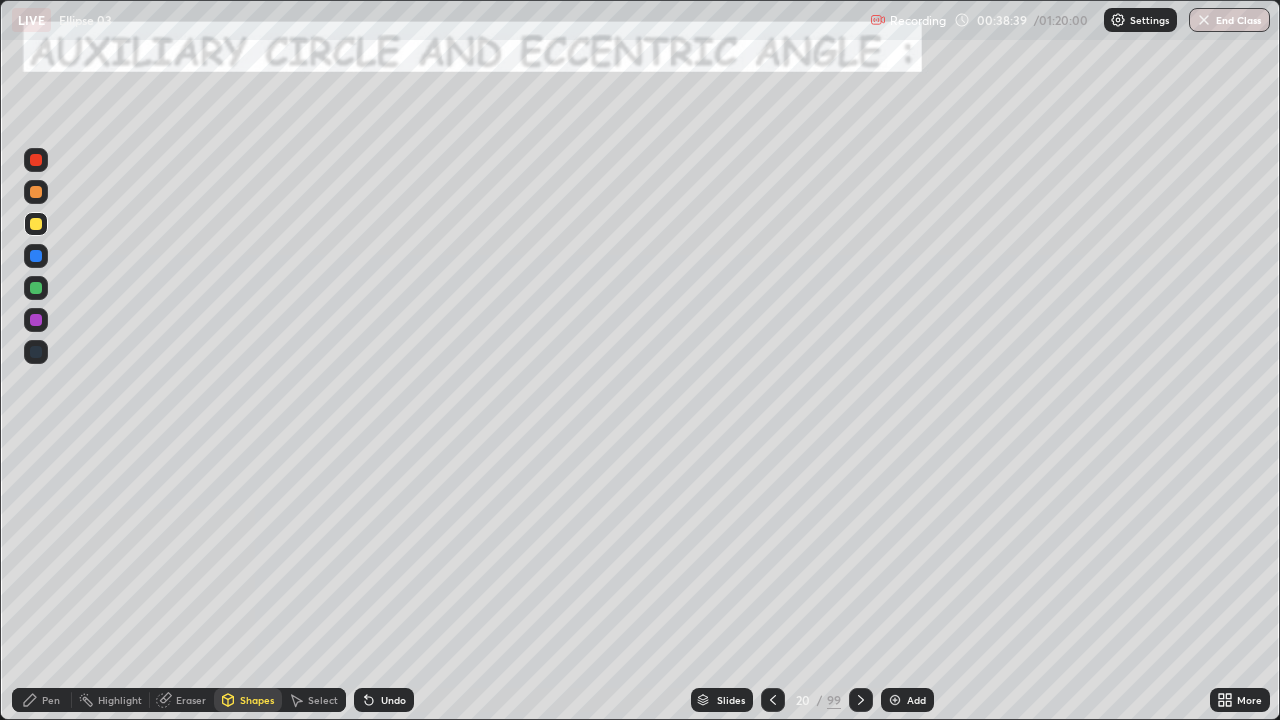 click on "Pen" at bounding box center [51, 700] 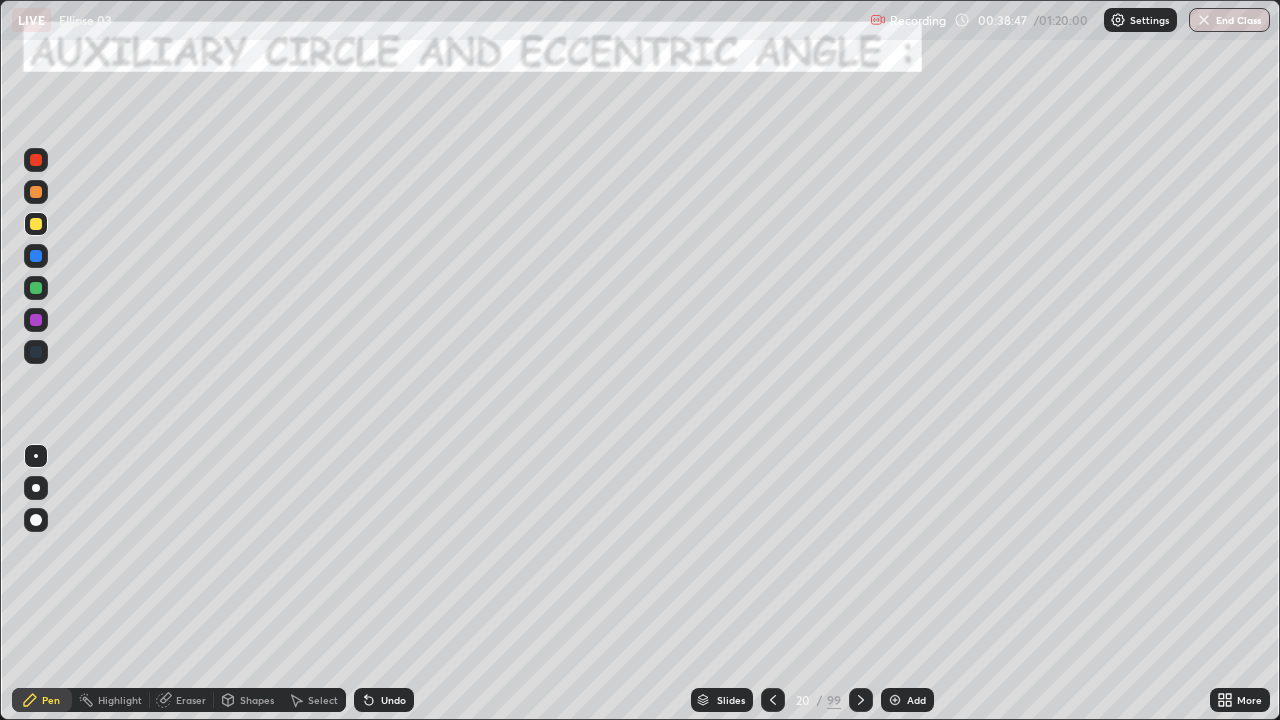 click at bounding box center (36, 256) 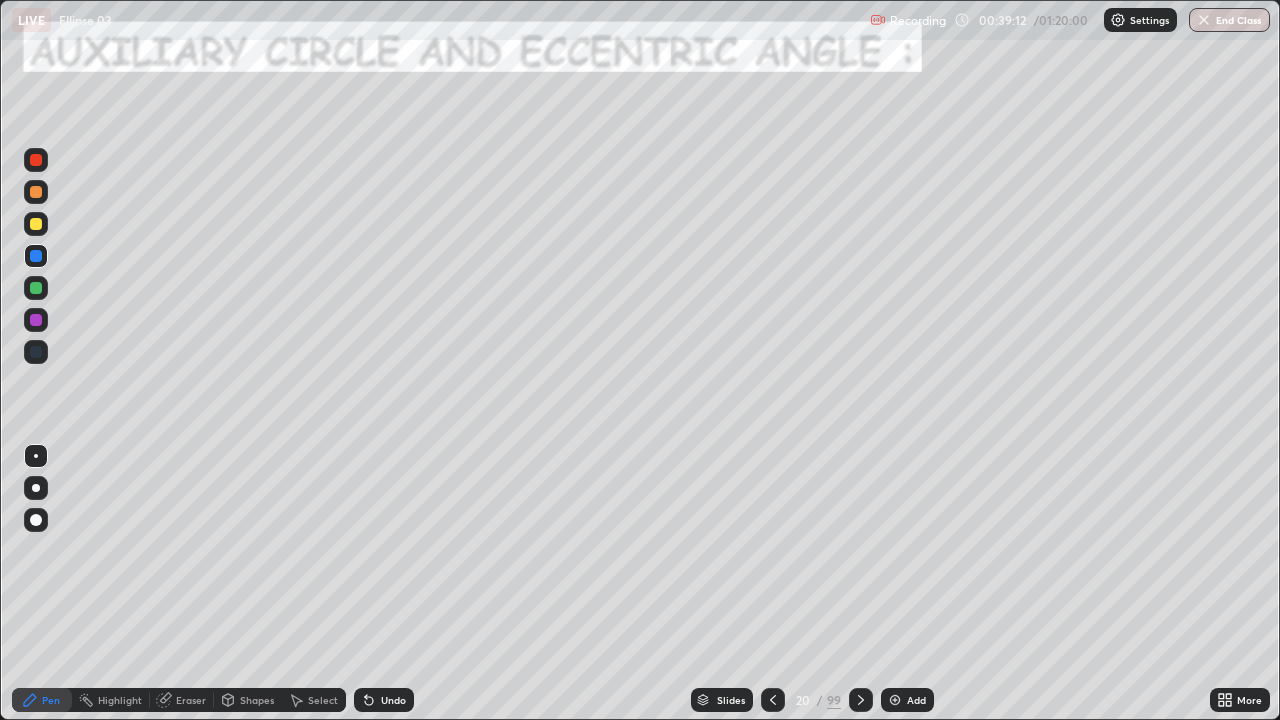 click at bounding box center (36, 192) 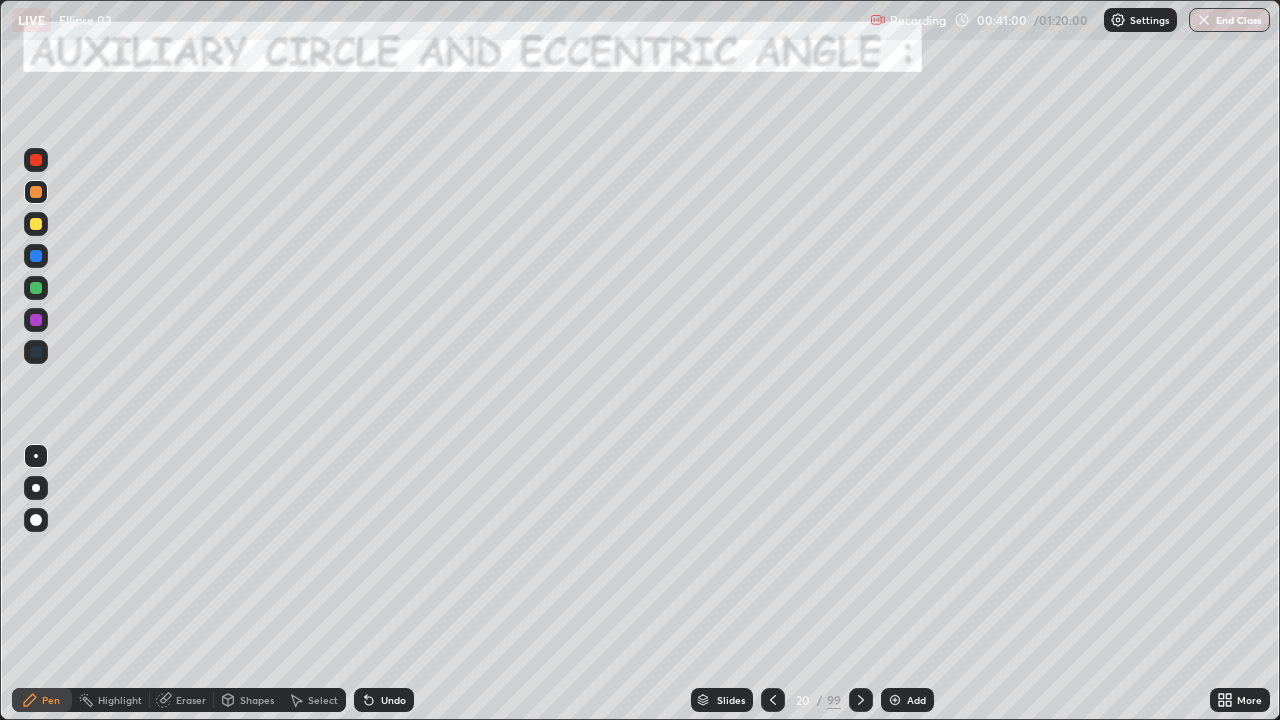 click on "Undo" at bounding box center [393, 700] 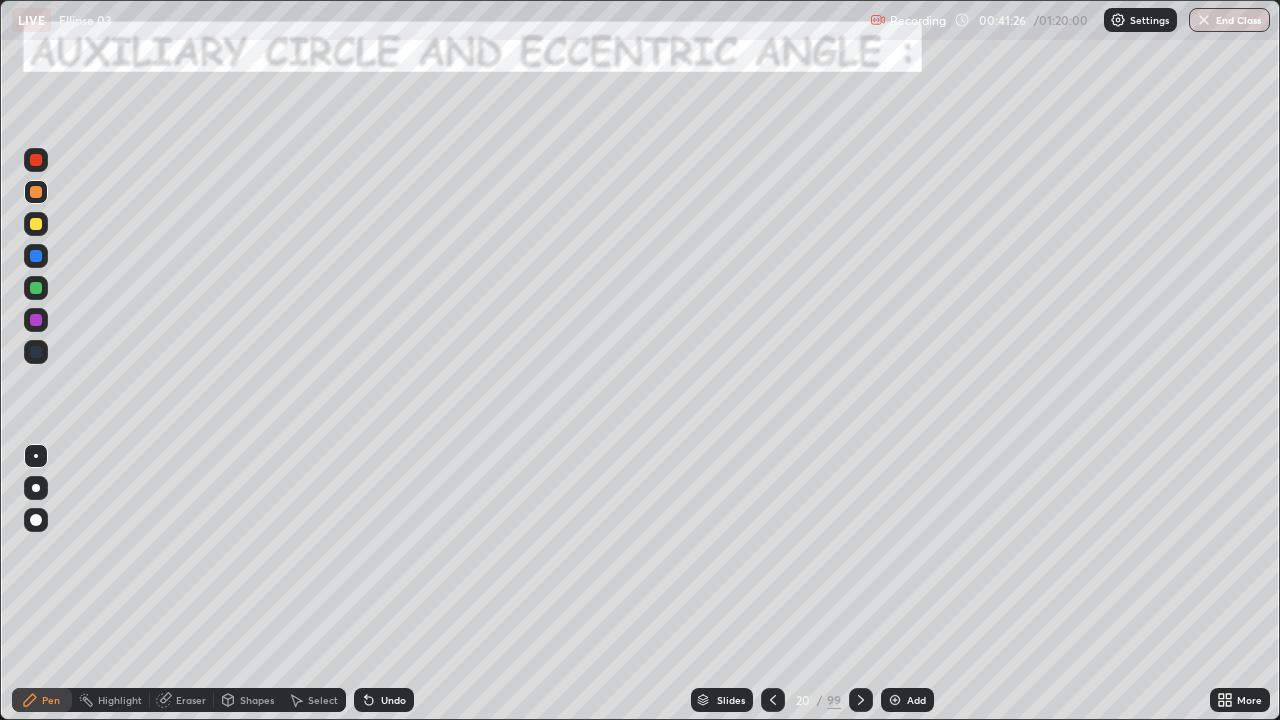 click at bounding box center [36, 224] 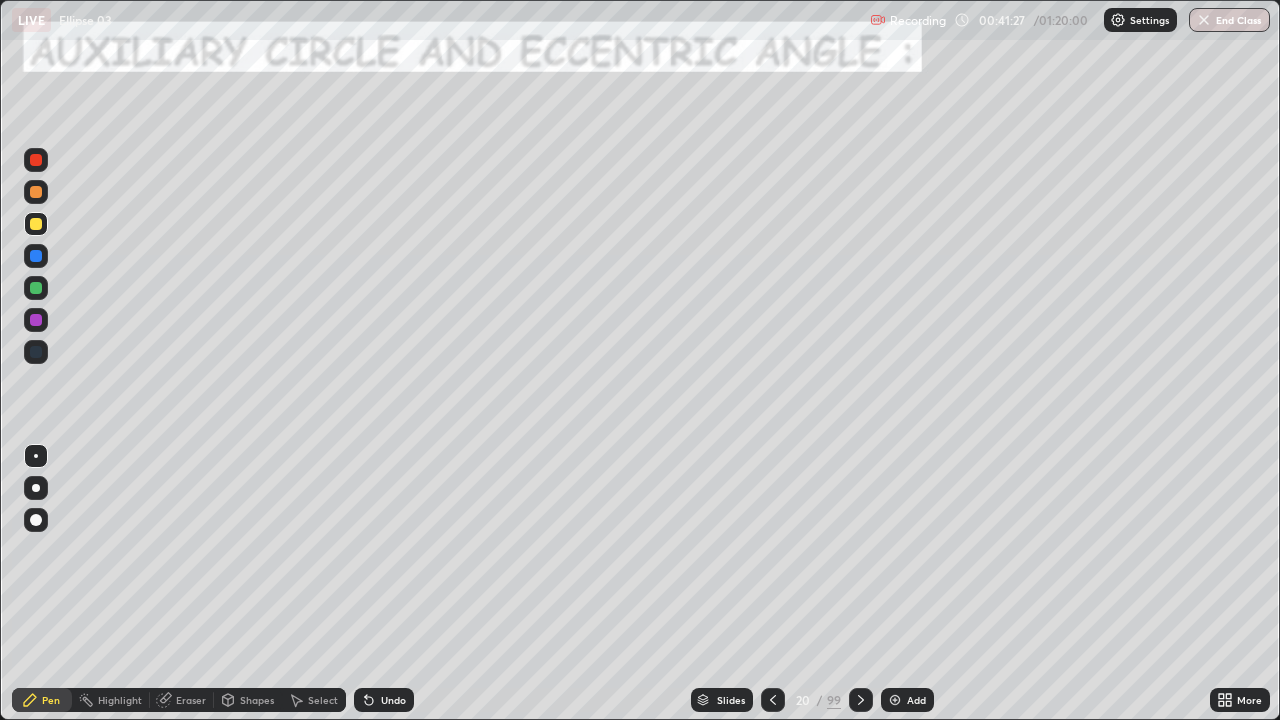 click at bounding box center [36, 192] 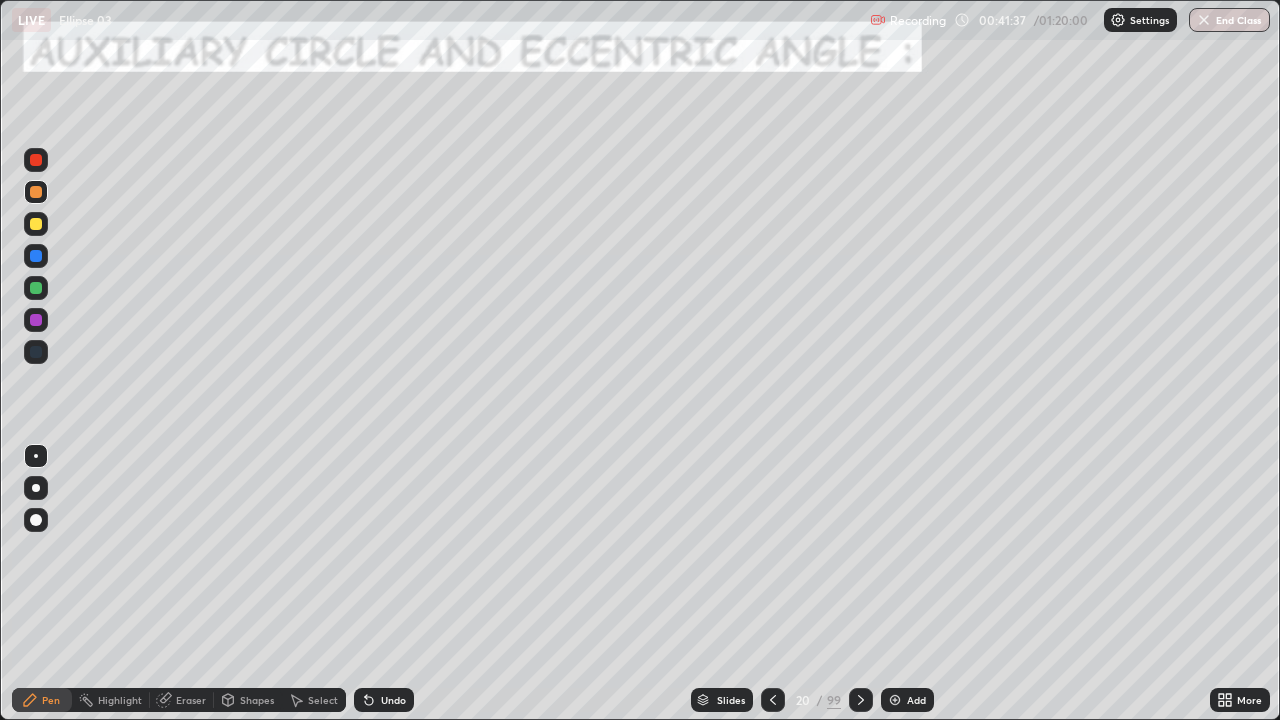 click at bounding box center [36, 256] 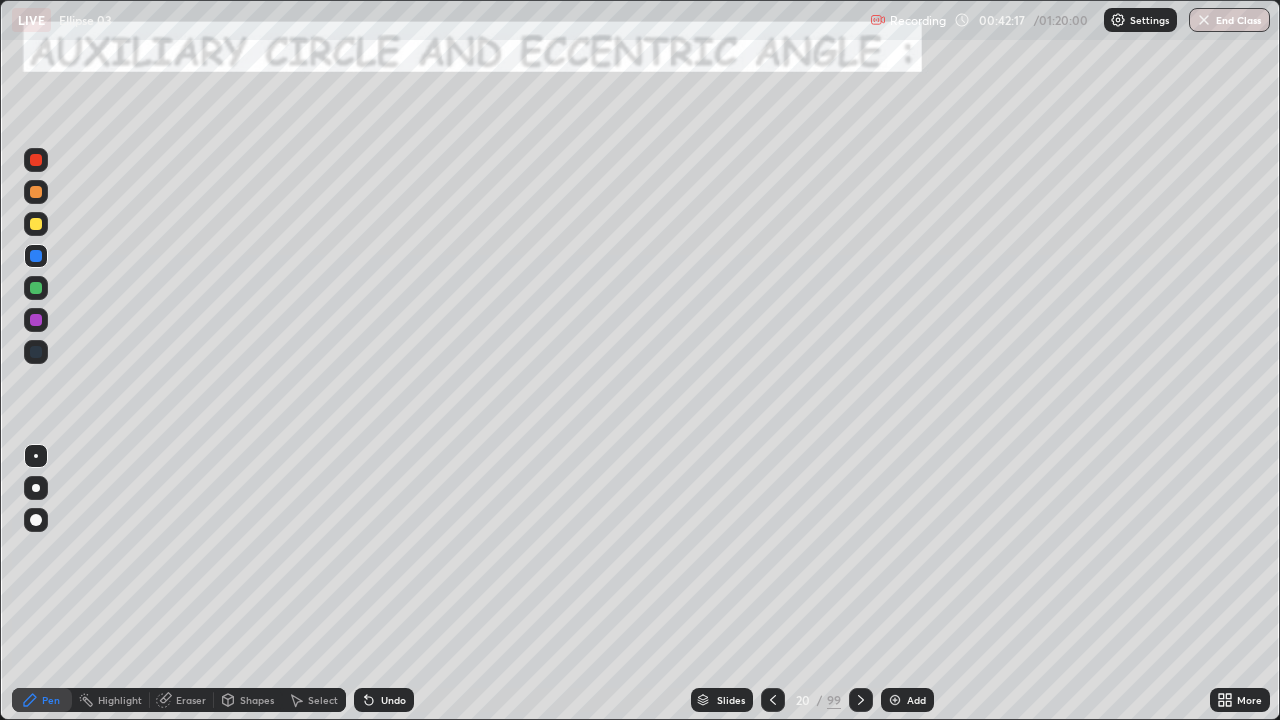 click at bounding box center [895, 700] 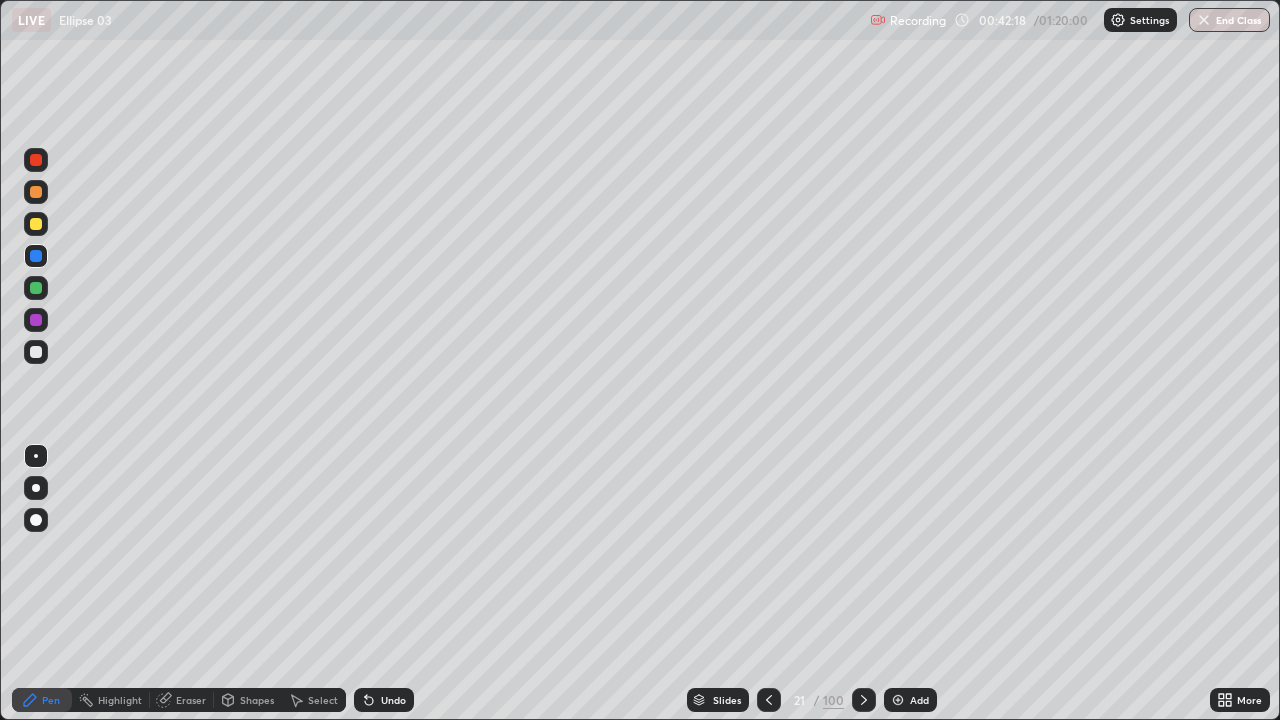 click at bounding box center (36, 224) 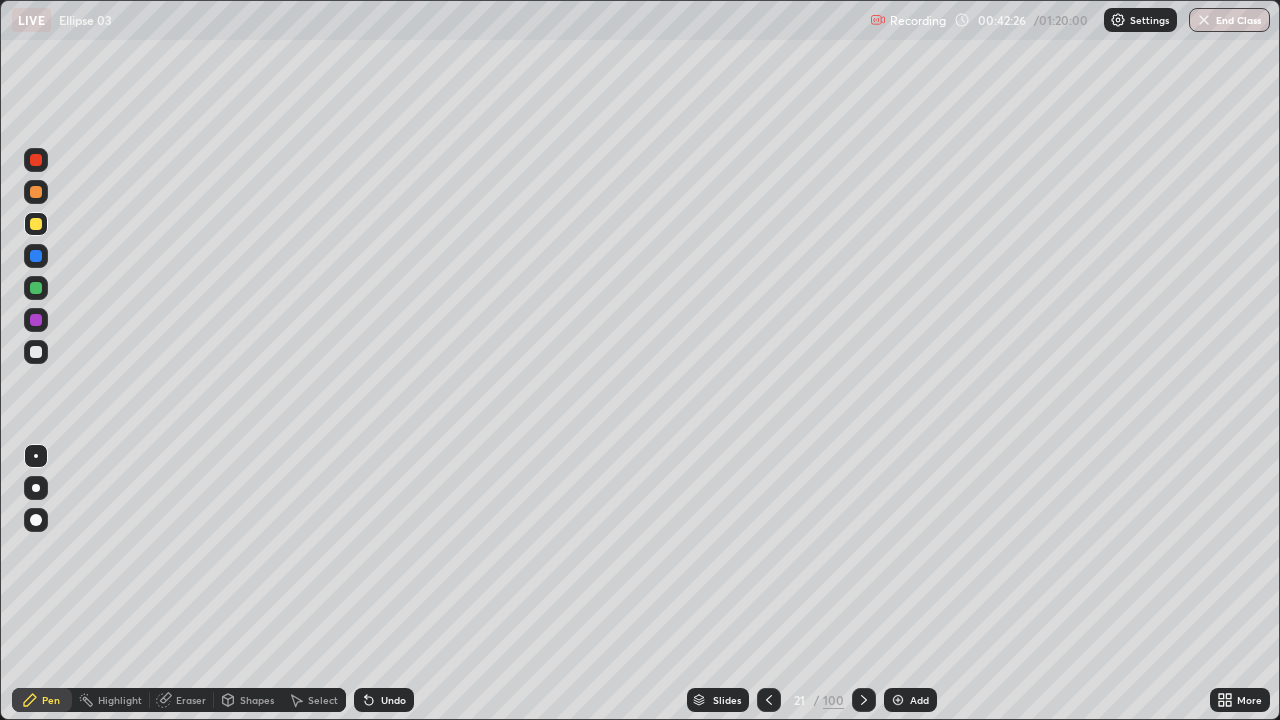 click at bounding box center [769, 700] 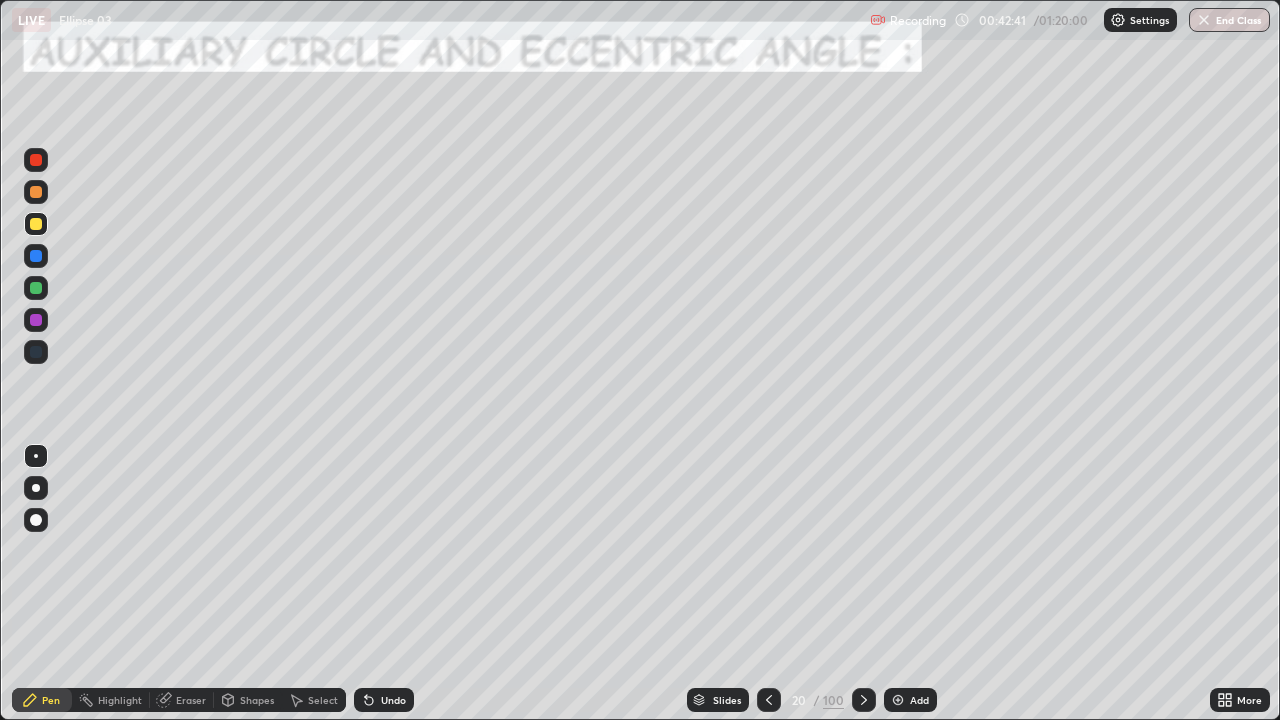 click 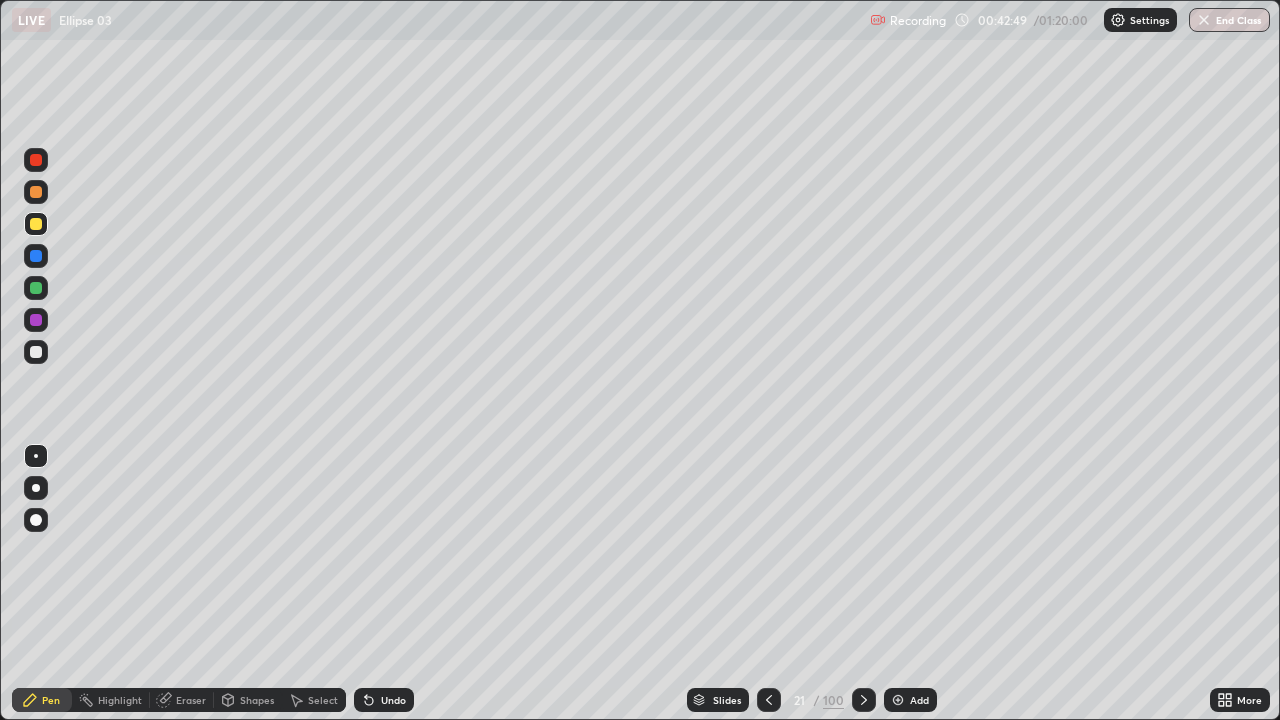 click 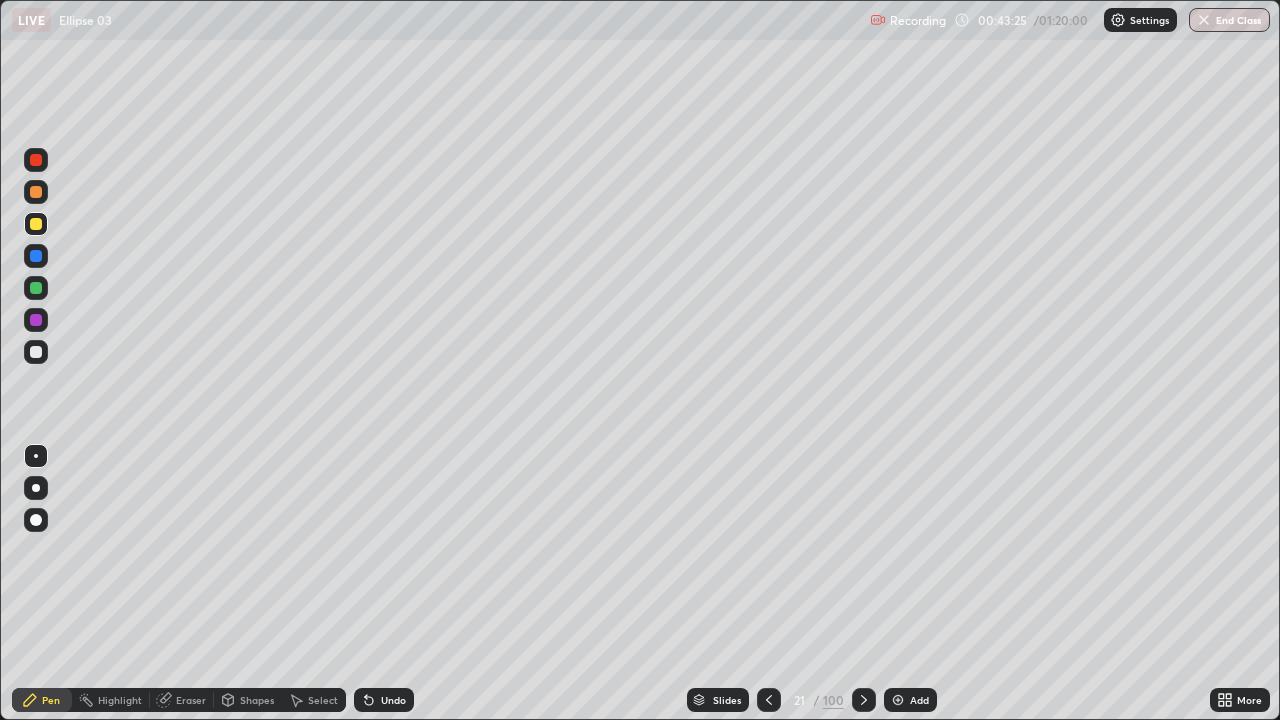 click 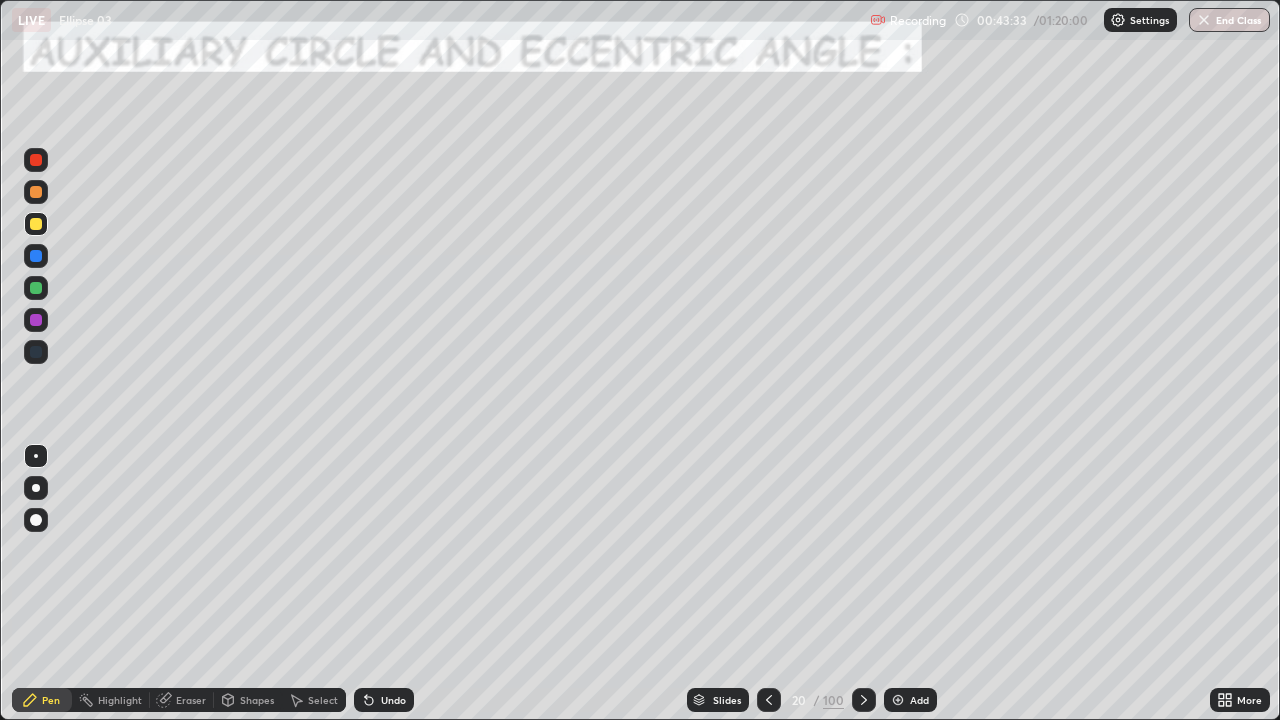 click 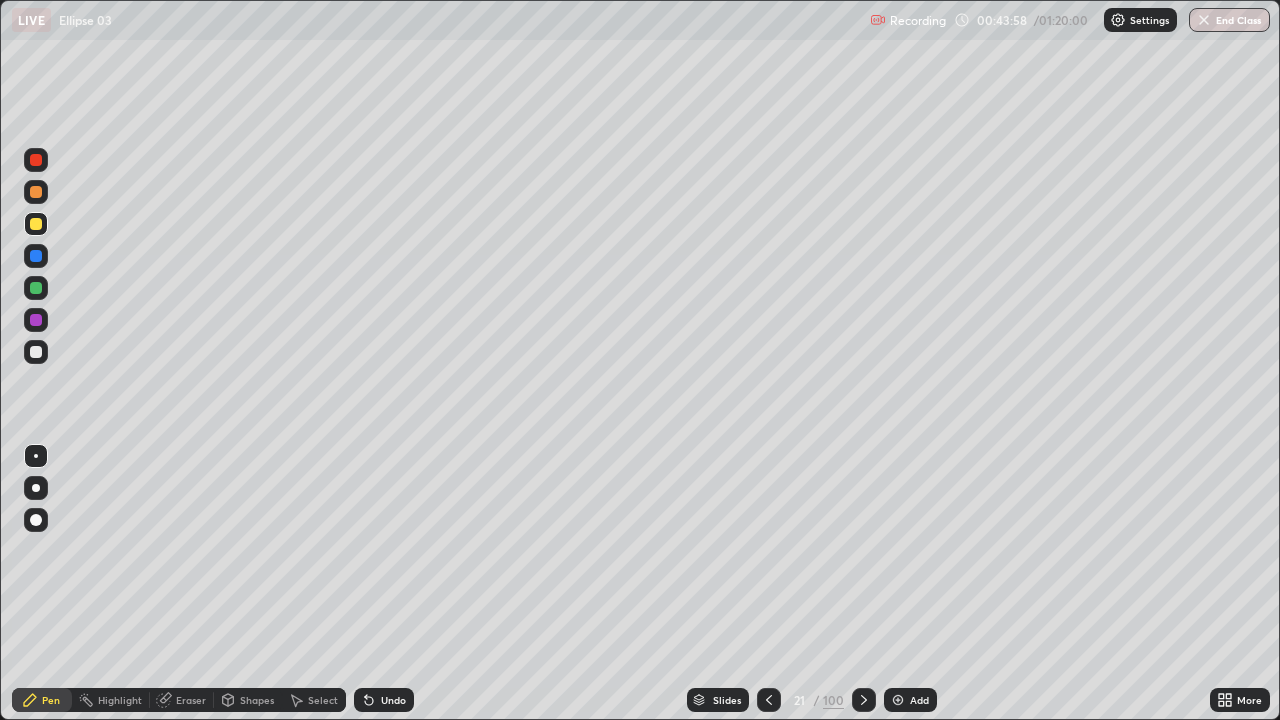 click 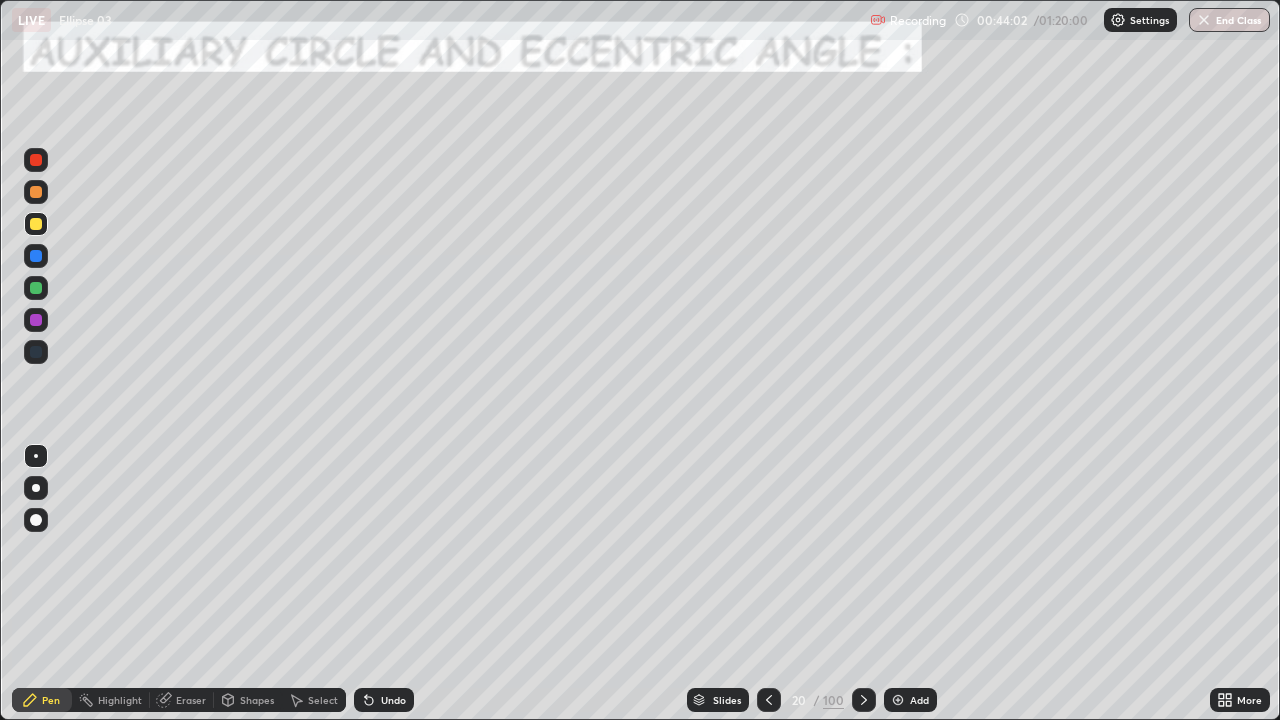 click 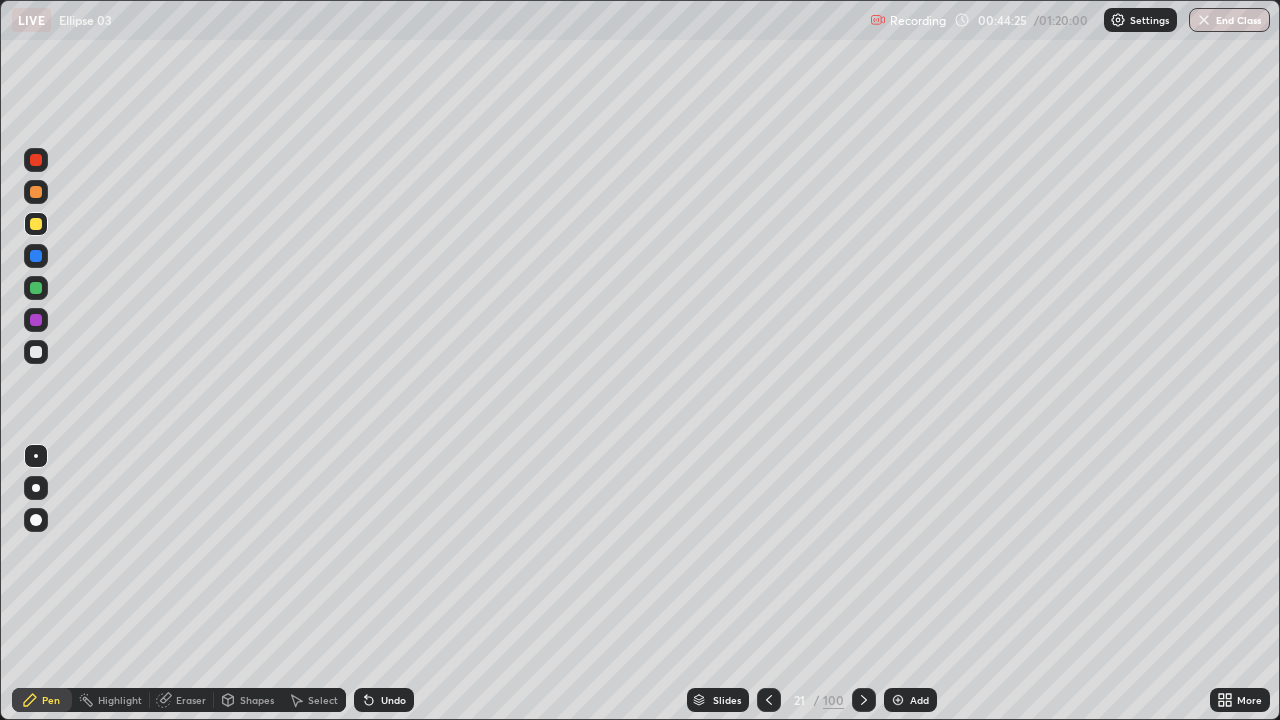 click 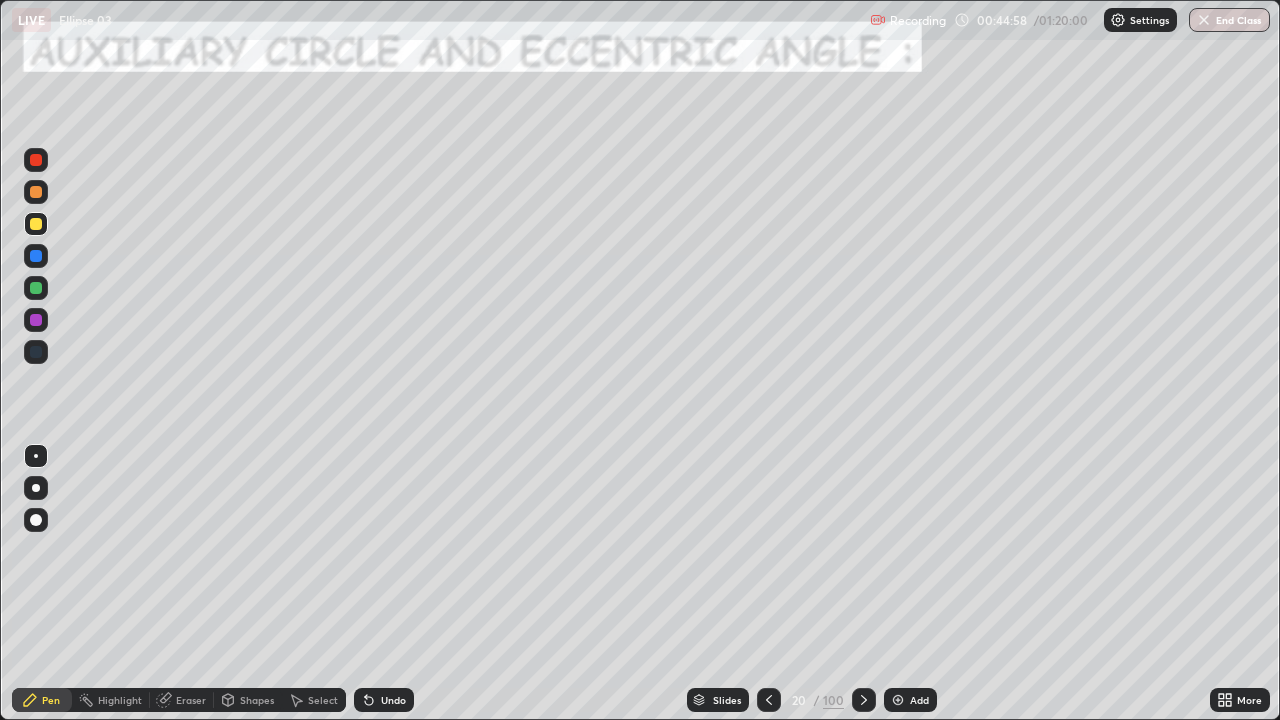 click at bounding box center (898, 700) 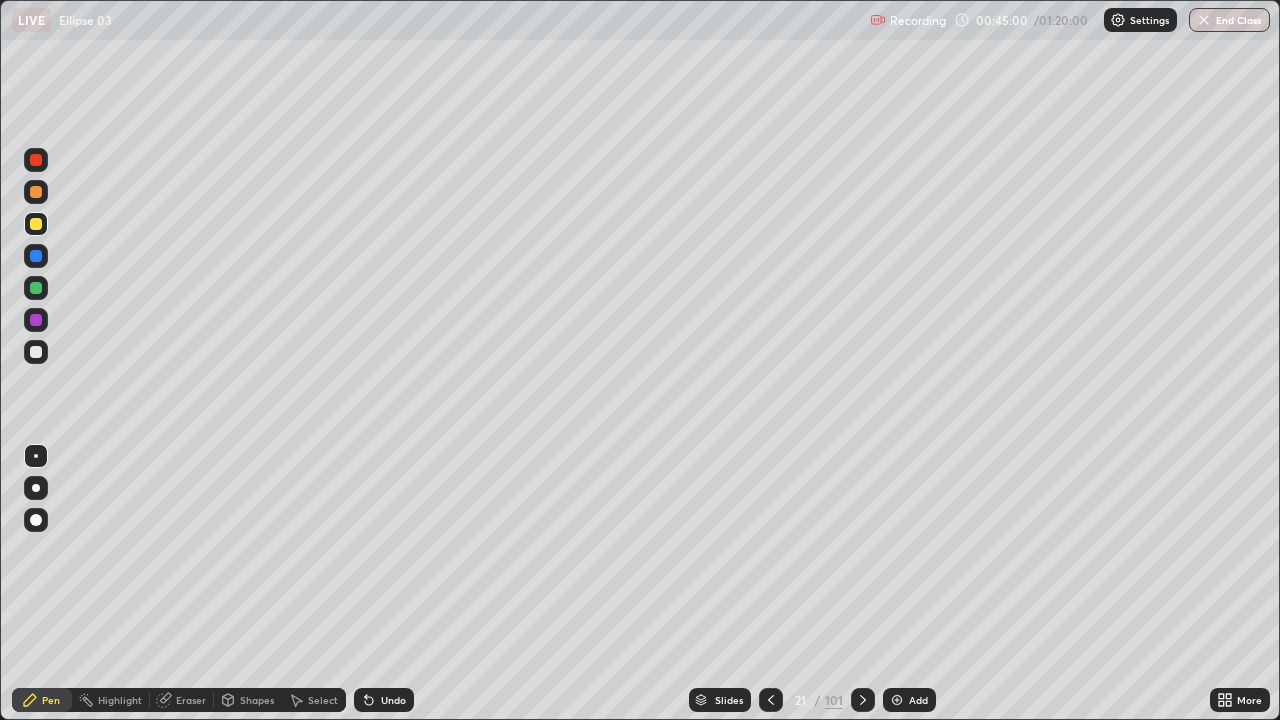 click at bounding box center (36, 352) 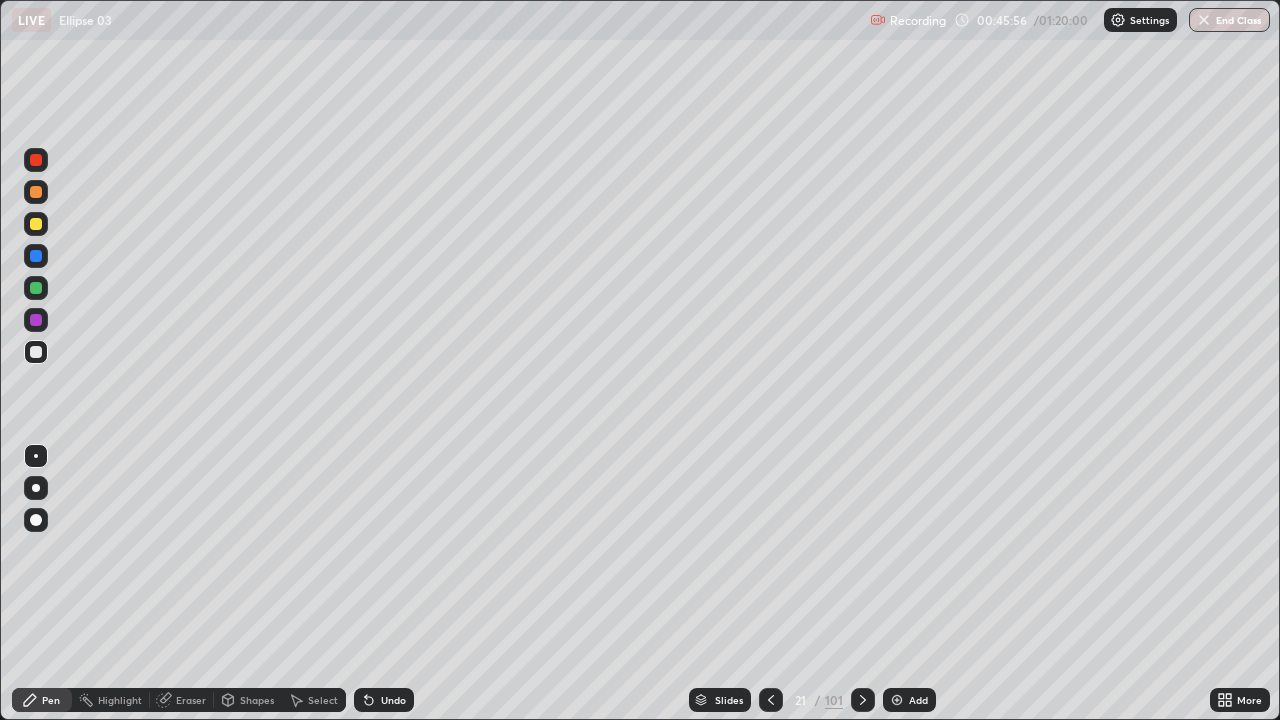 click on "Undo" at bounding box center [393, 700] 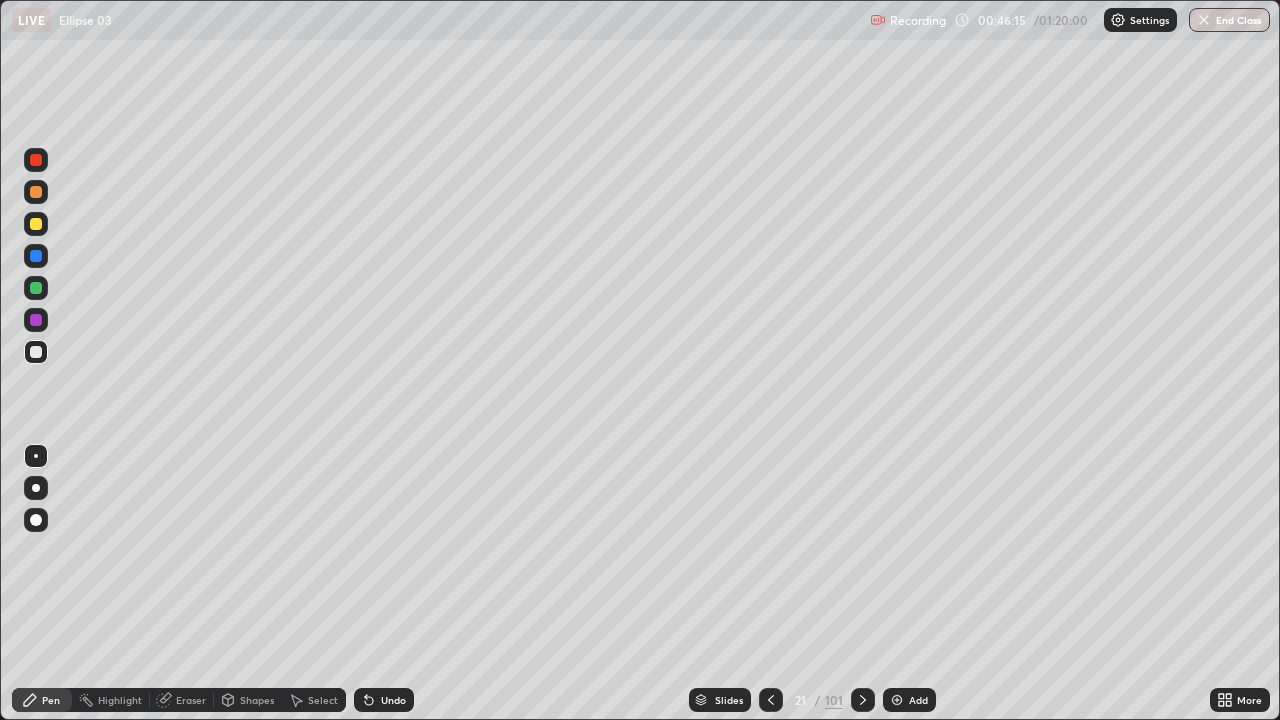 click 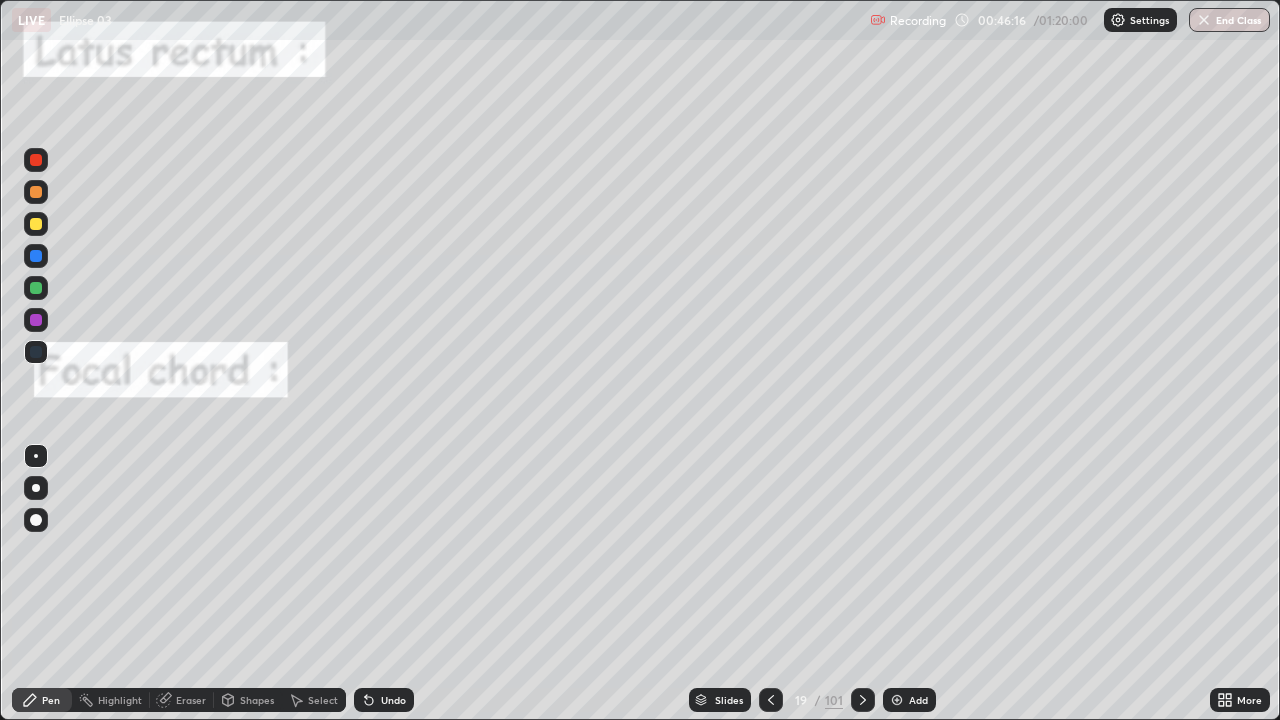 click at bounding box center (771, 700) 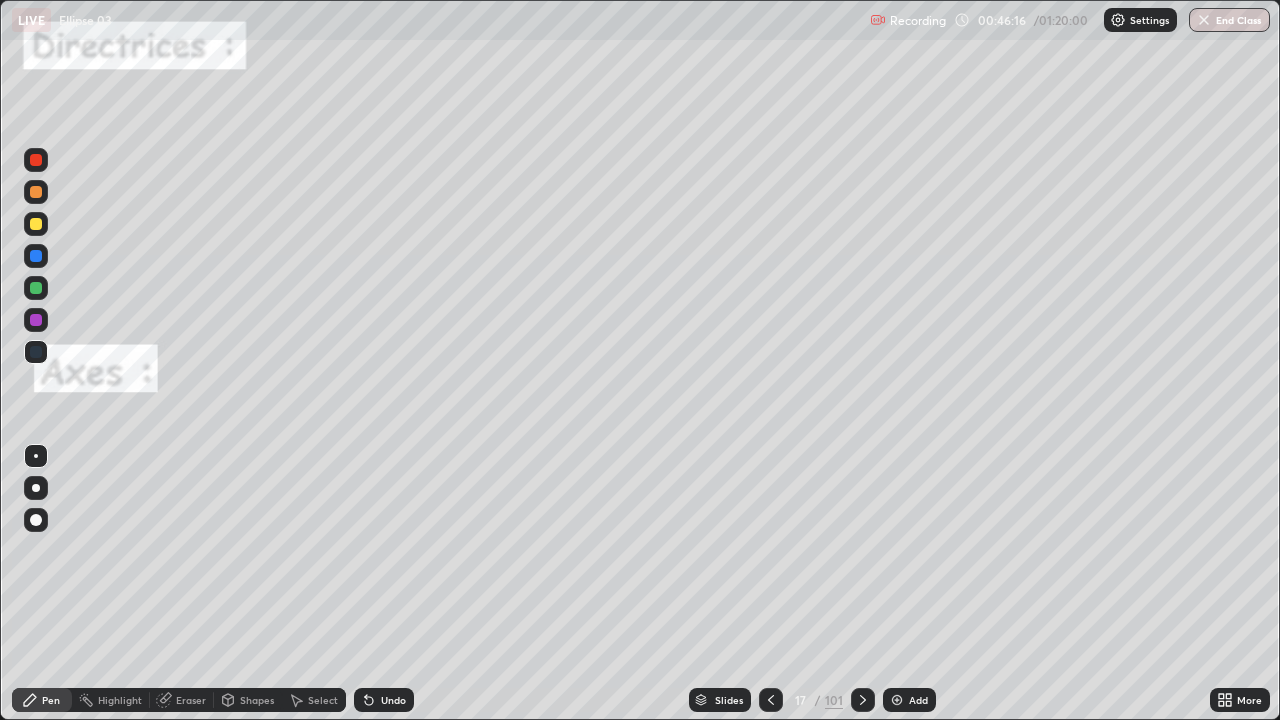 click at bounding box center (771, 700) 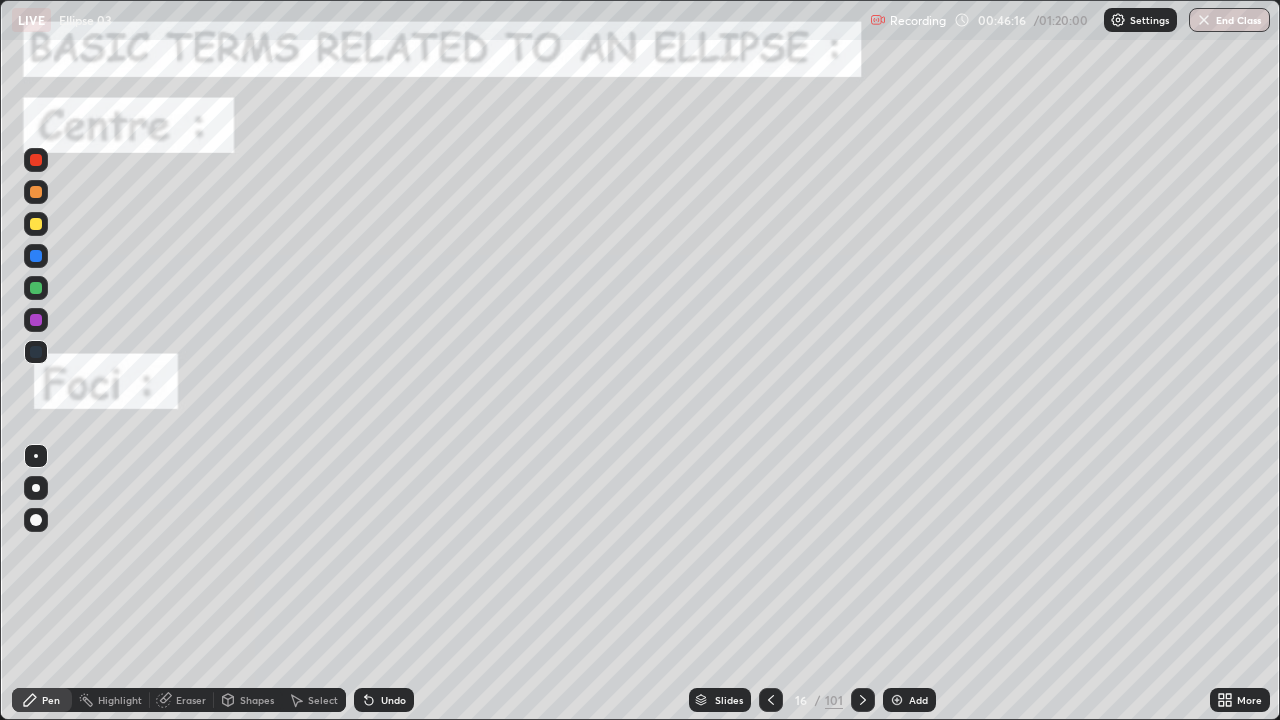 click at bounding box center [771, 700] 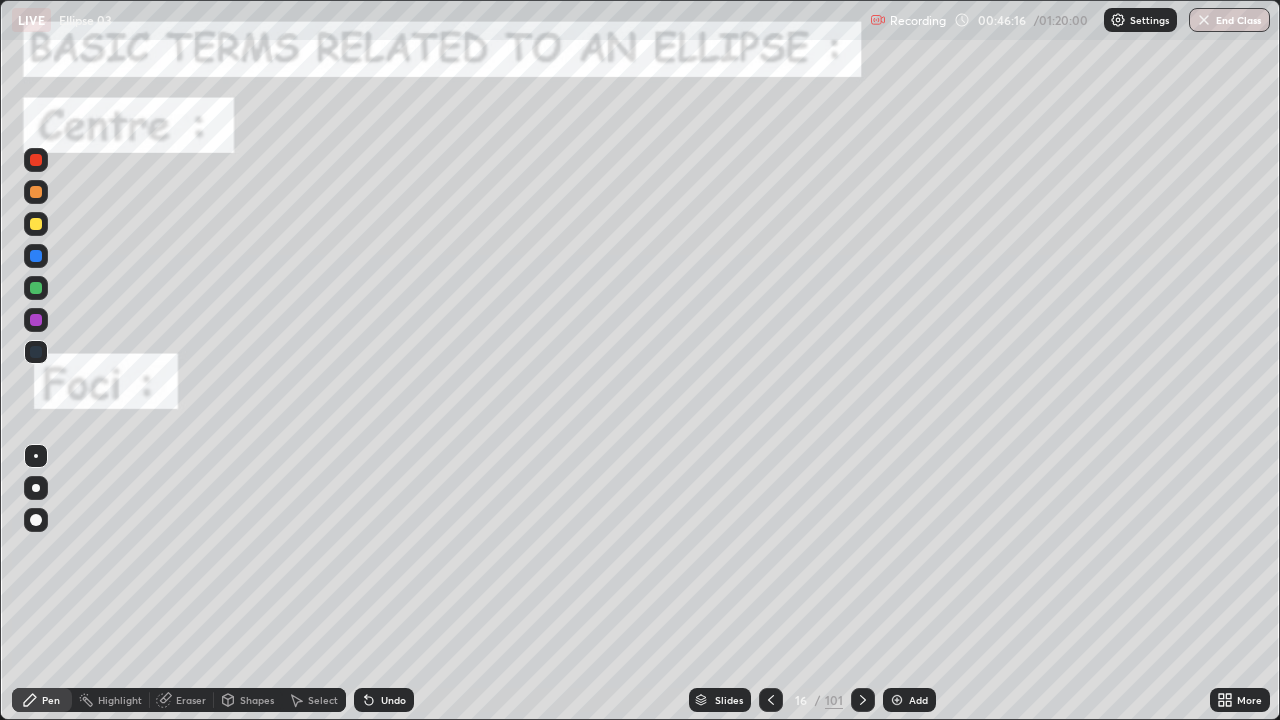click at bounding box center [771, 700] 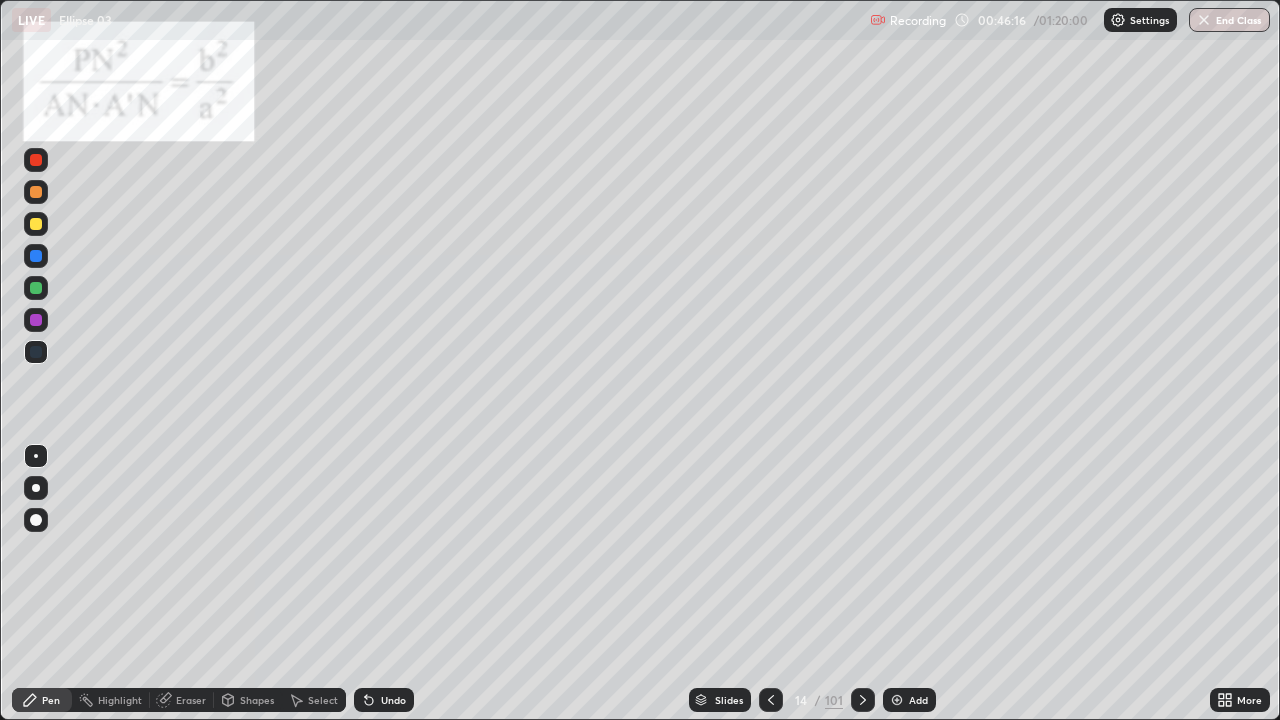 click at bounding box center (771, 700) 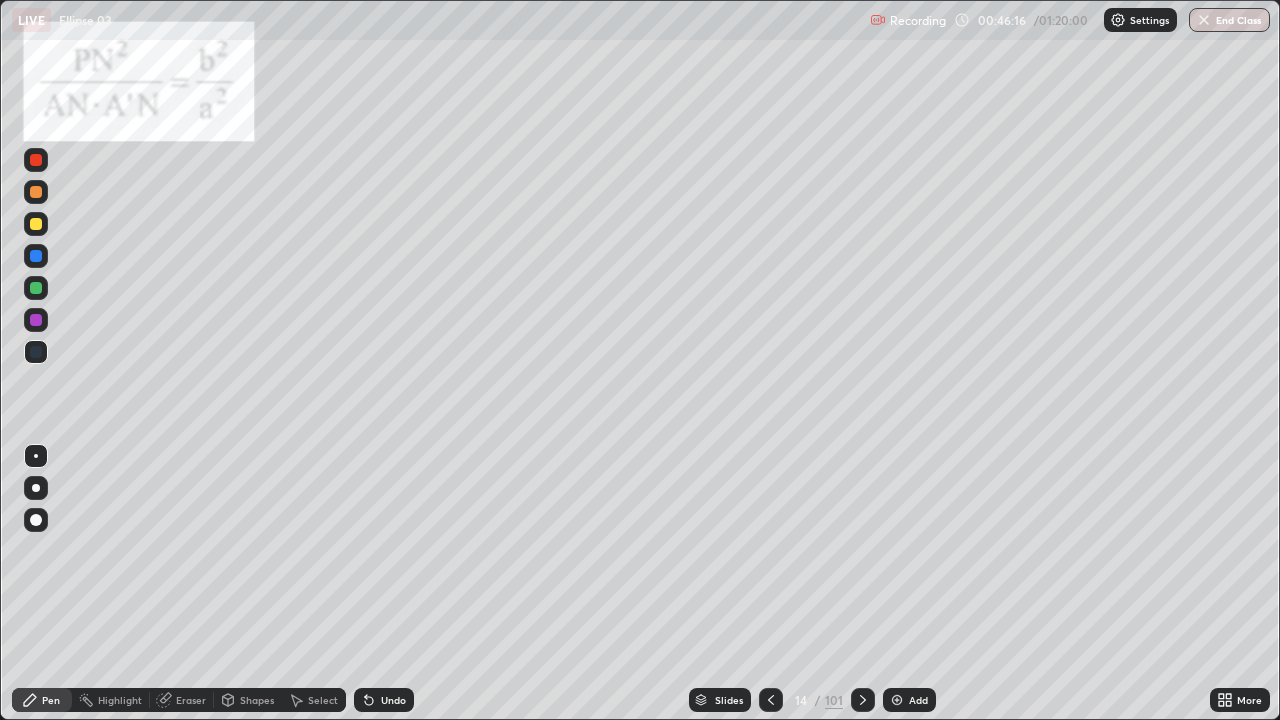 click at bounding box center [771, 700] 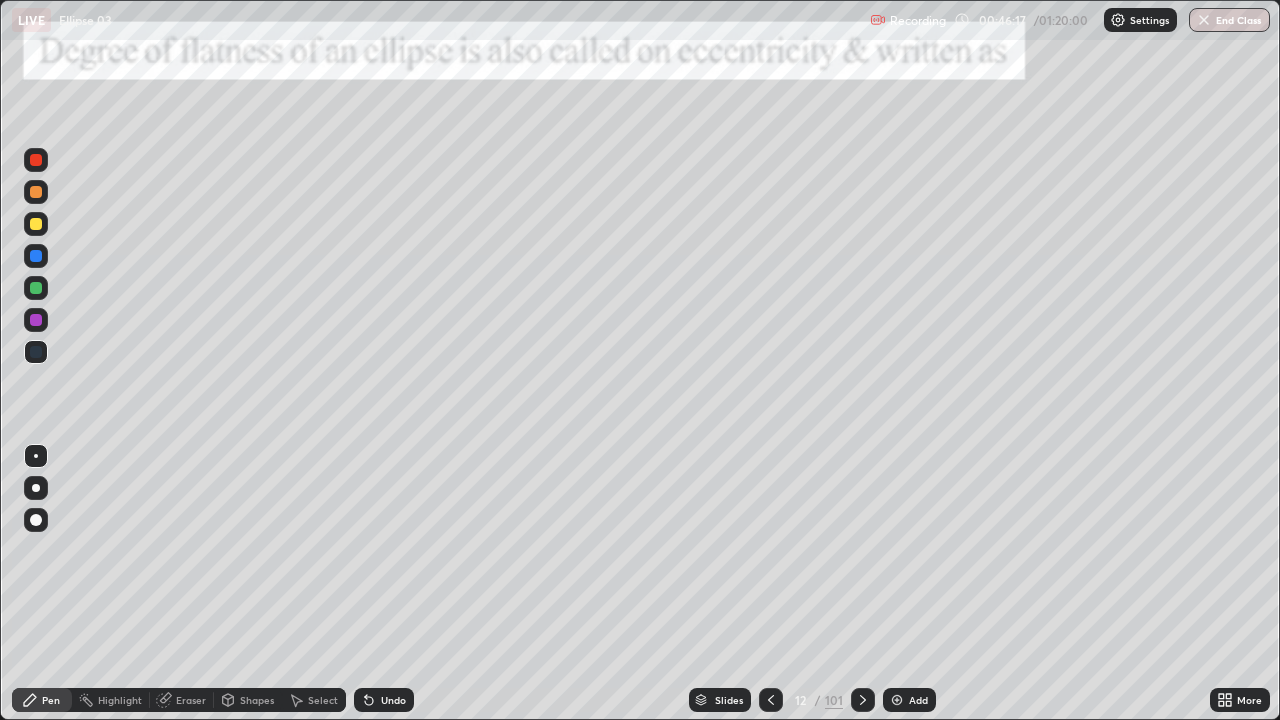 click 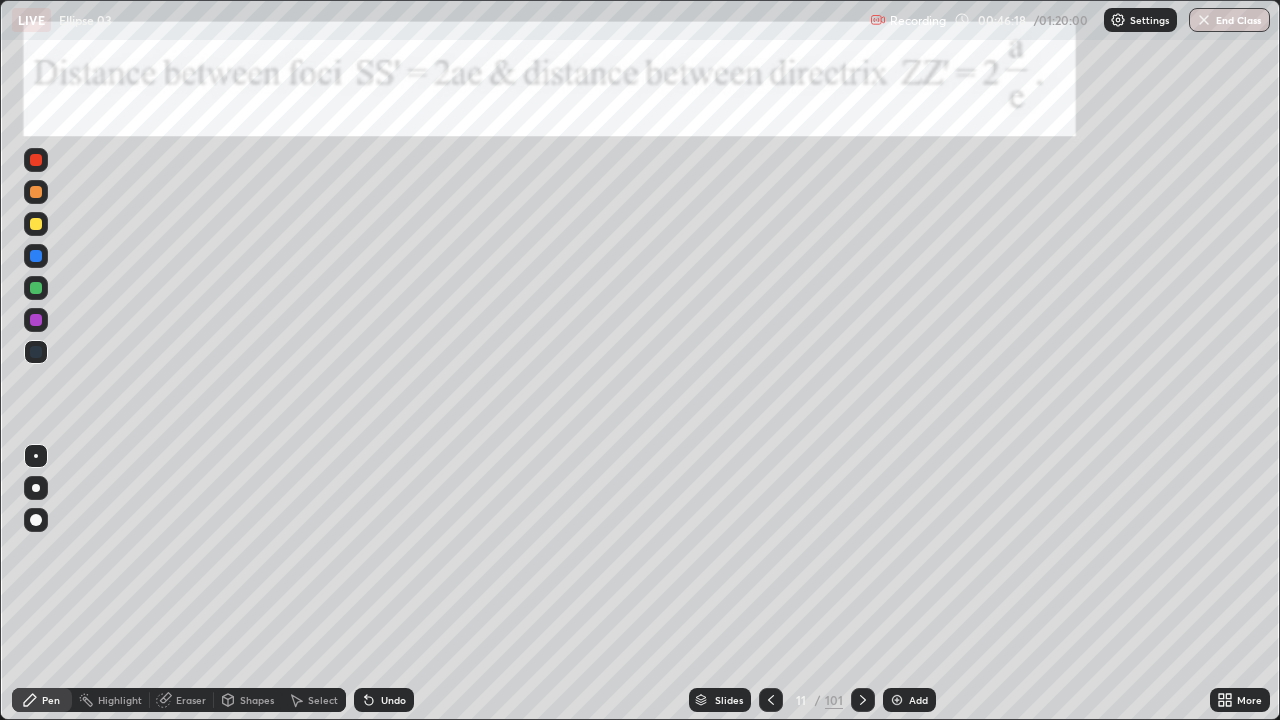 click 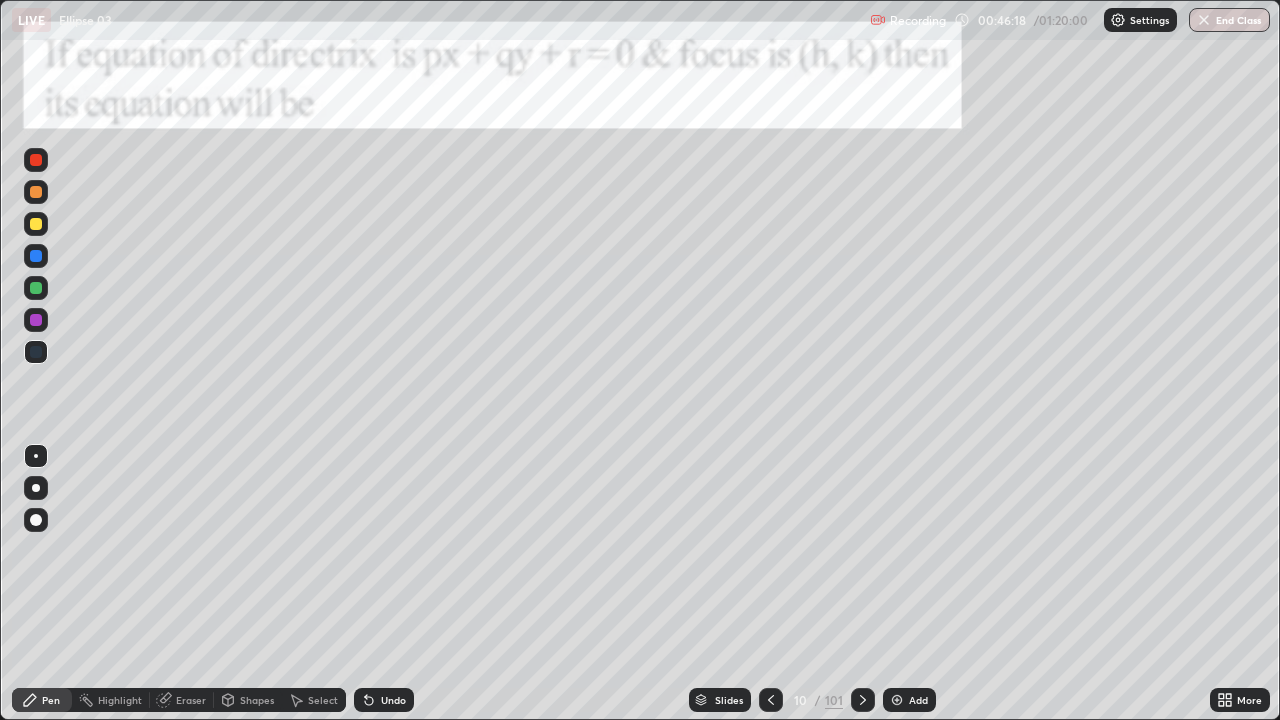 click 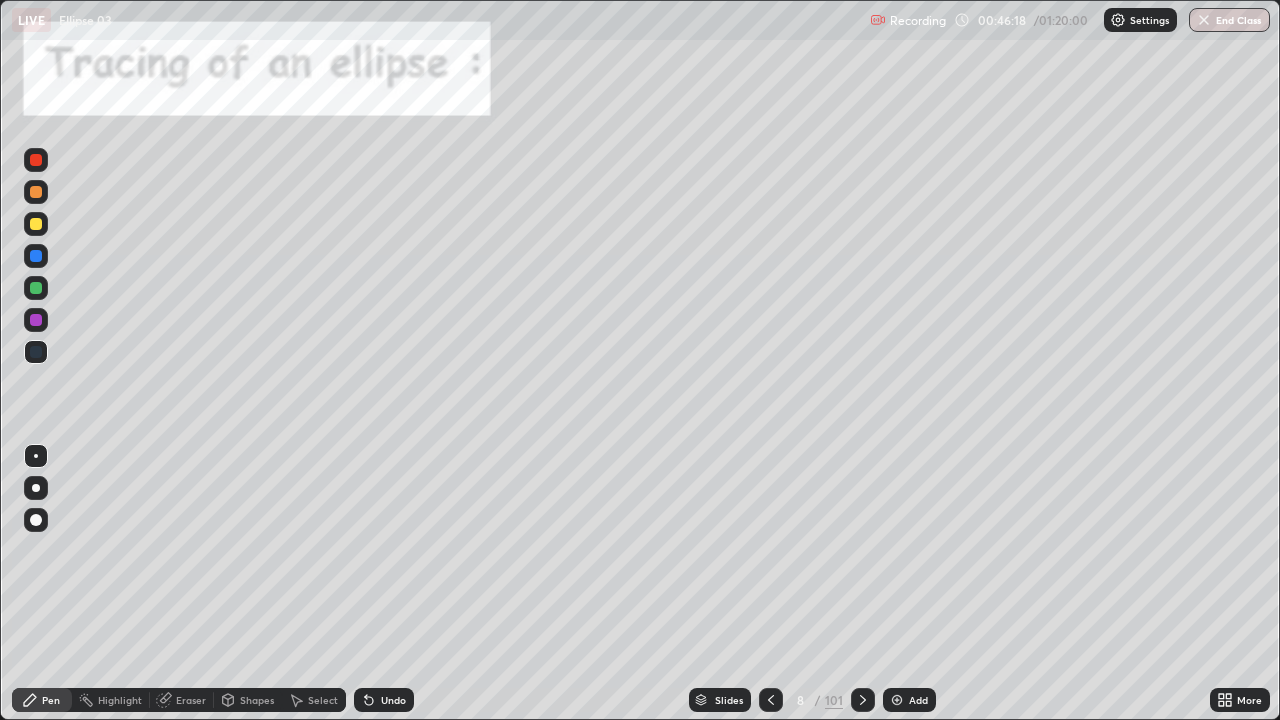 click 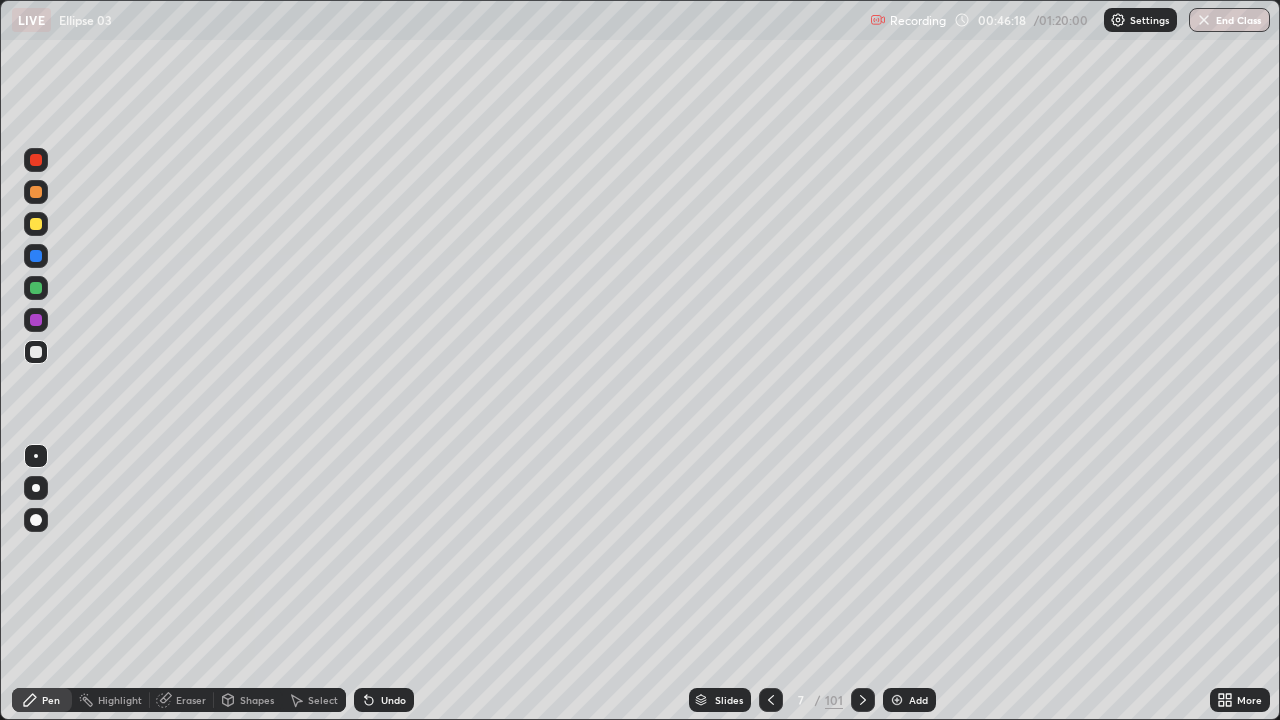 click 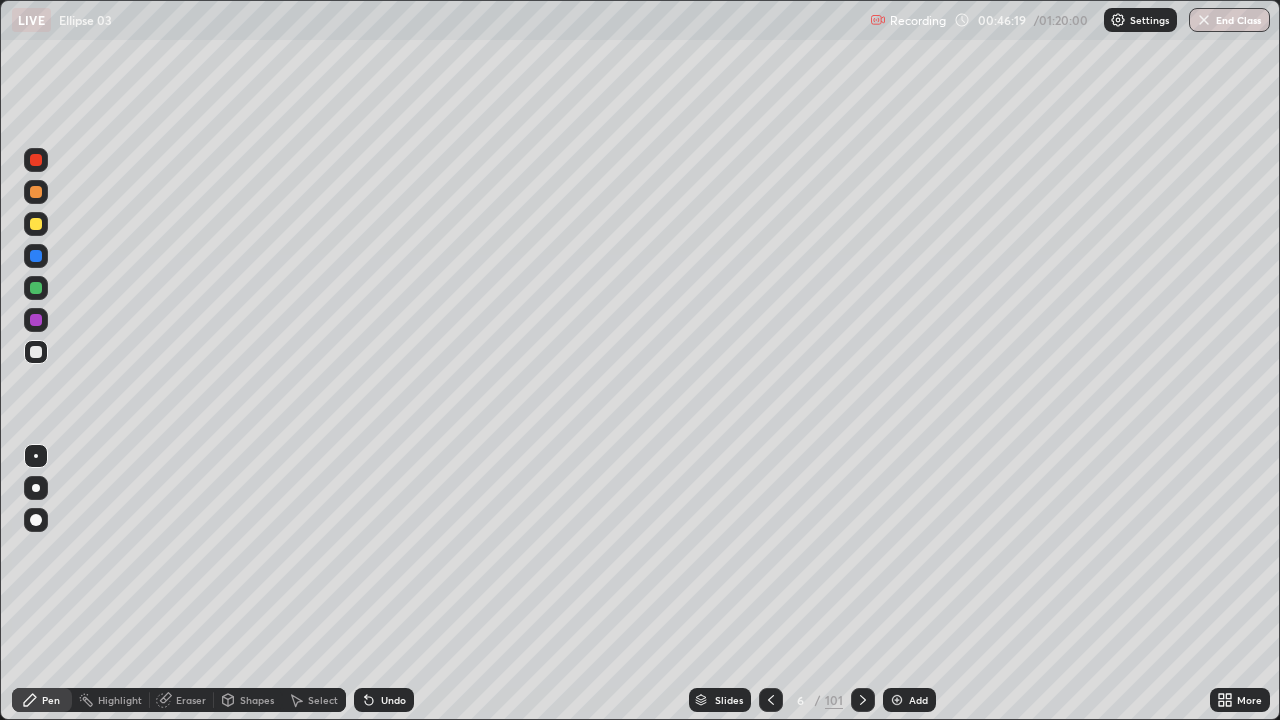 click 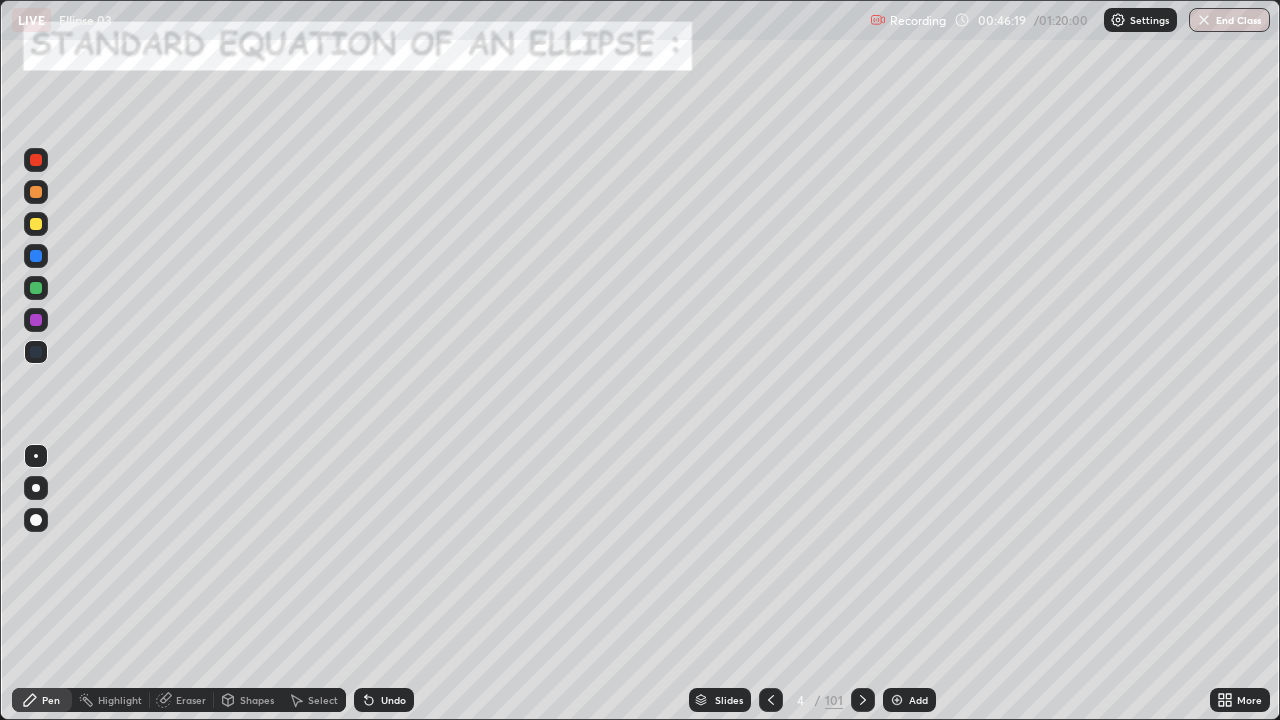 click 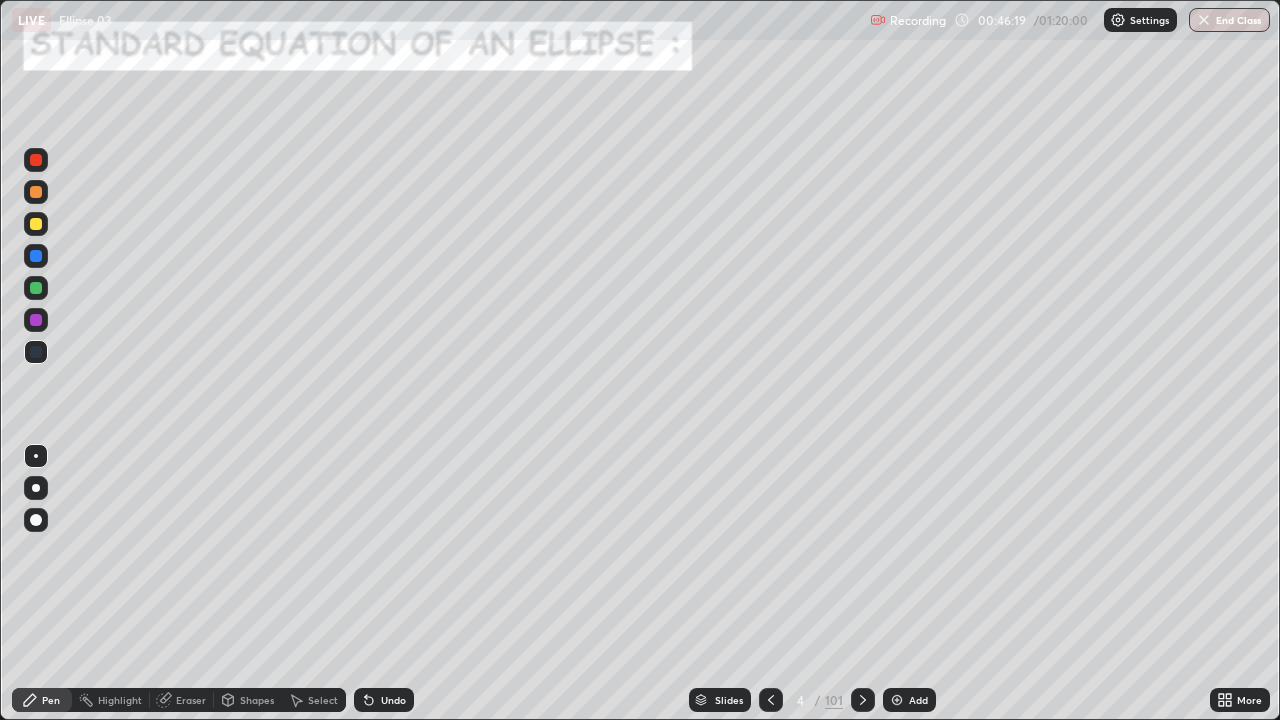 click 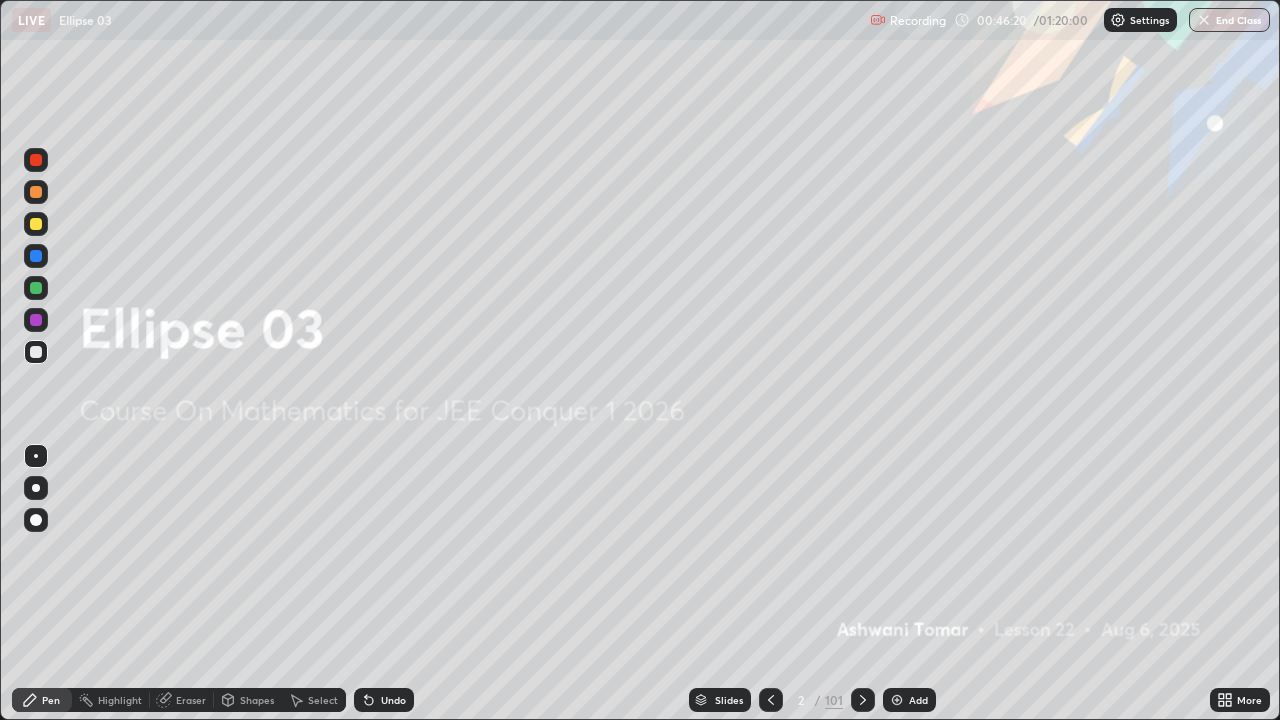 click 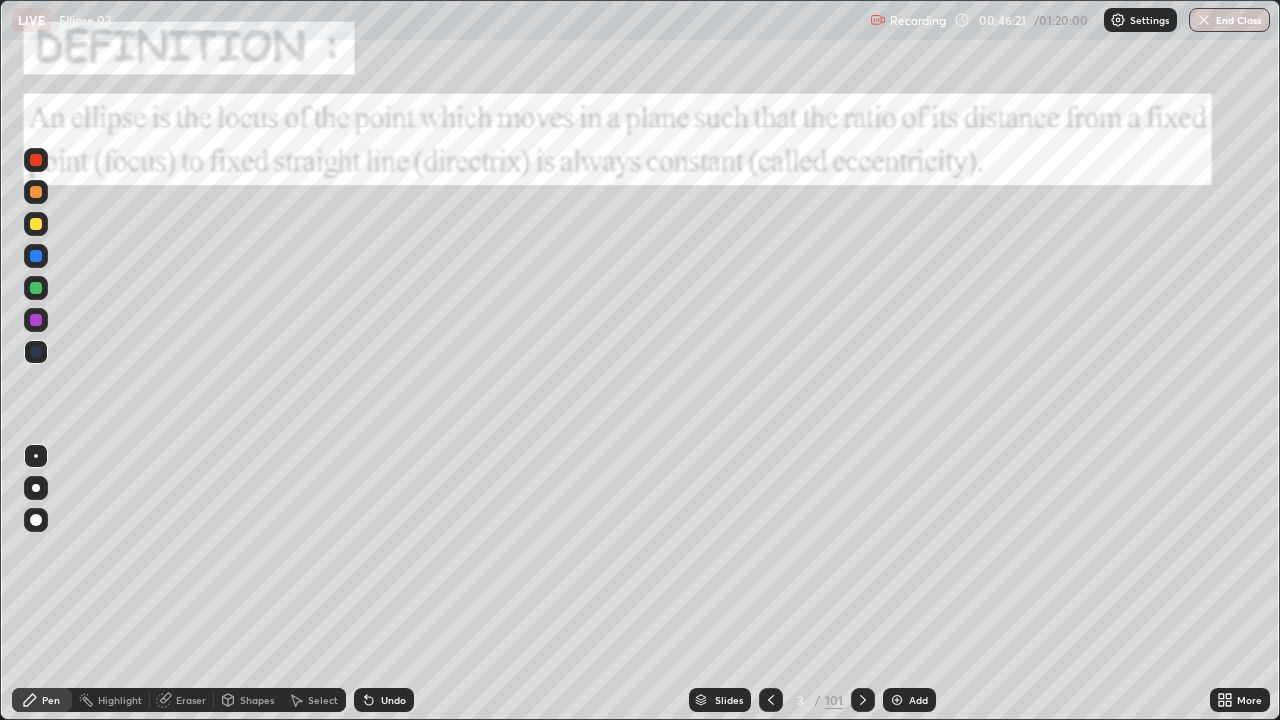 click at bounding box center [863, 700] 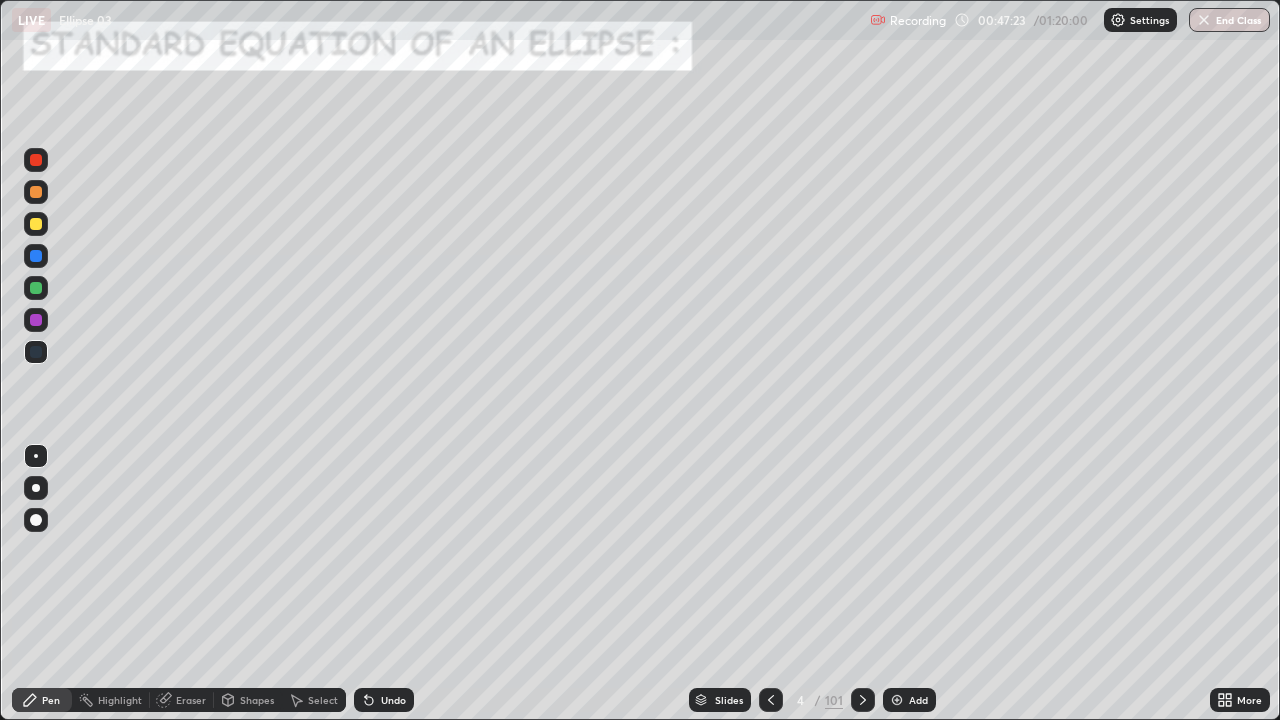 click 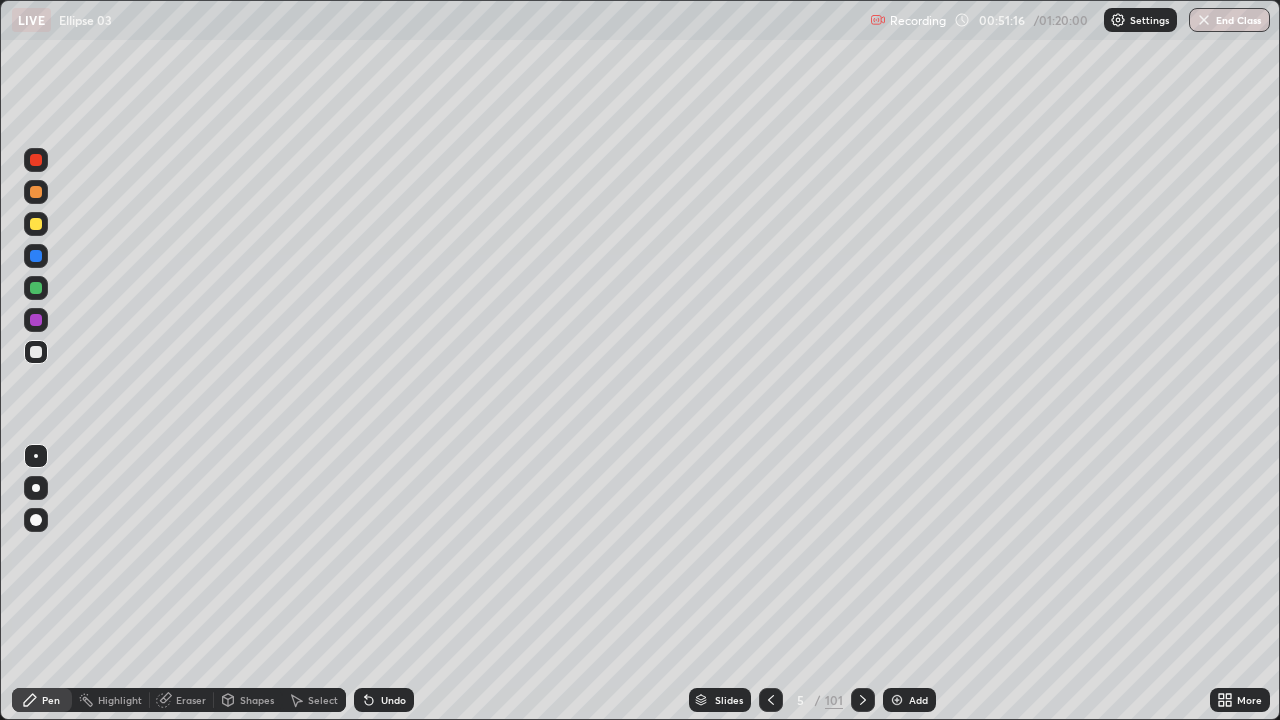click 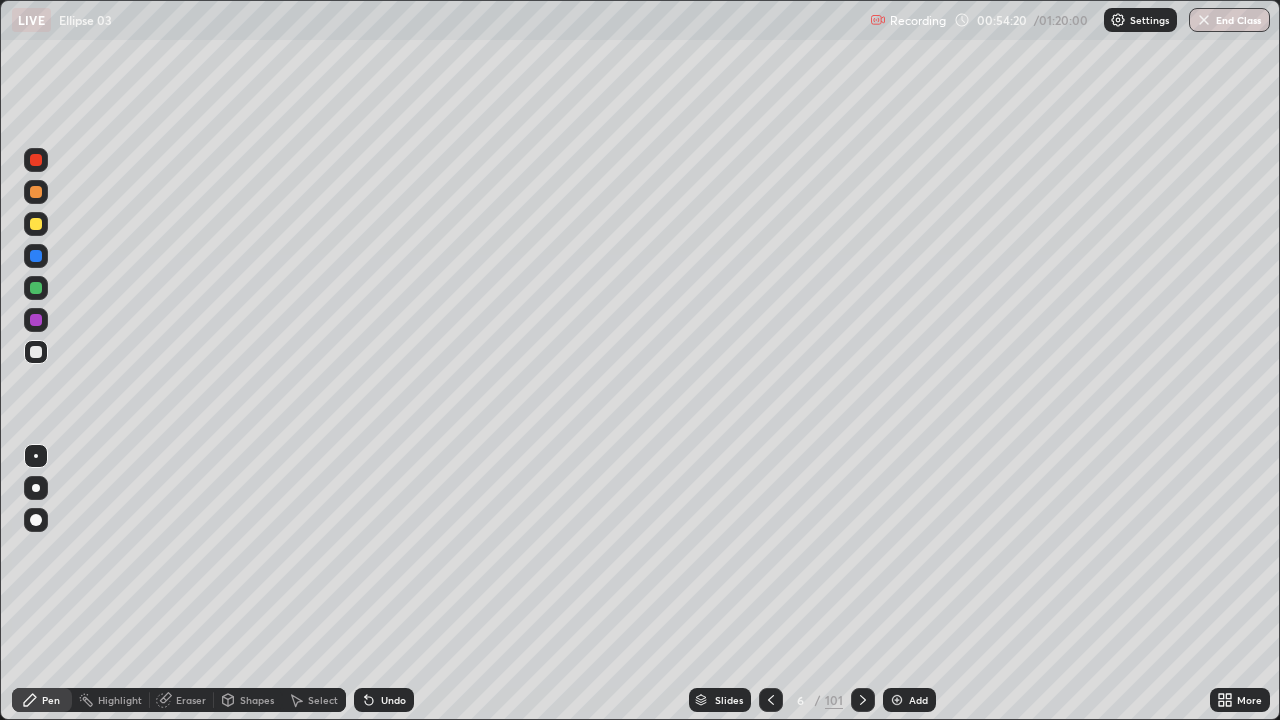 click 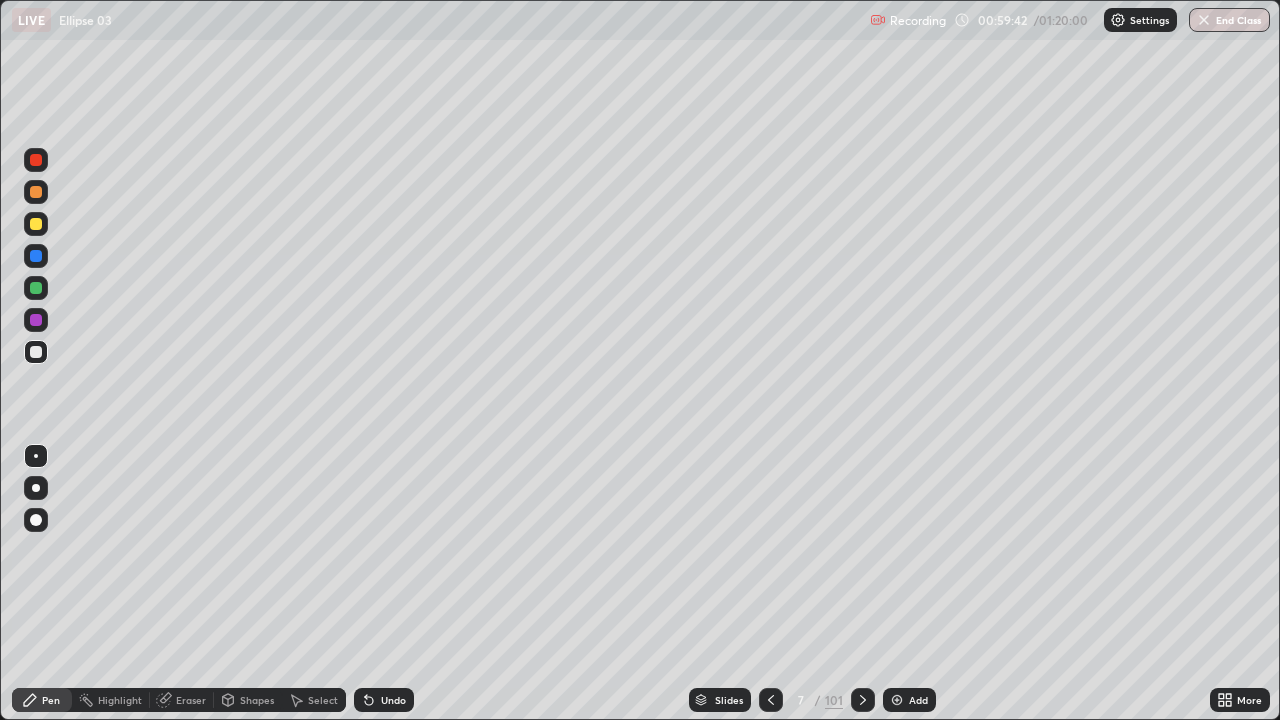 click 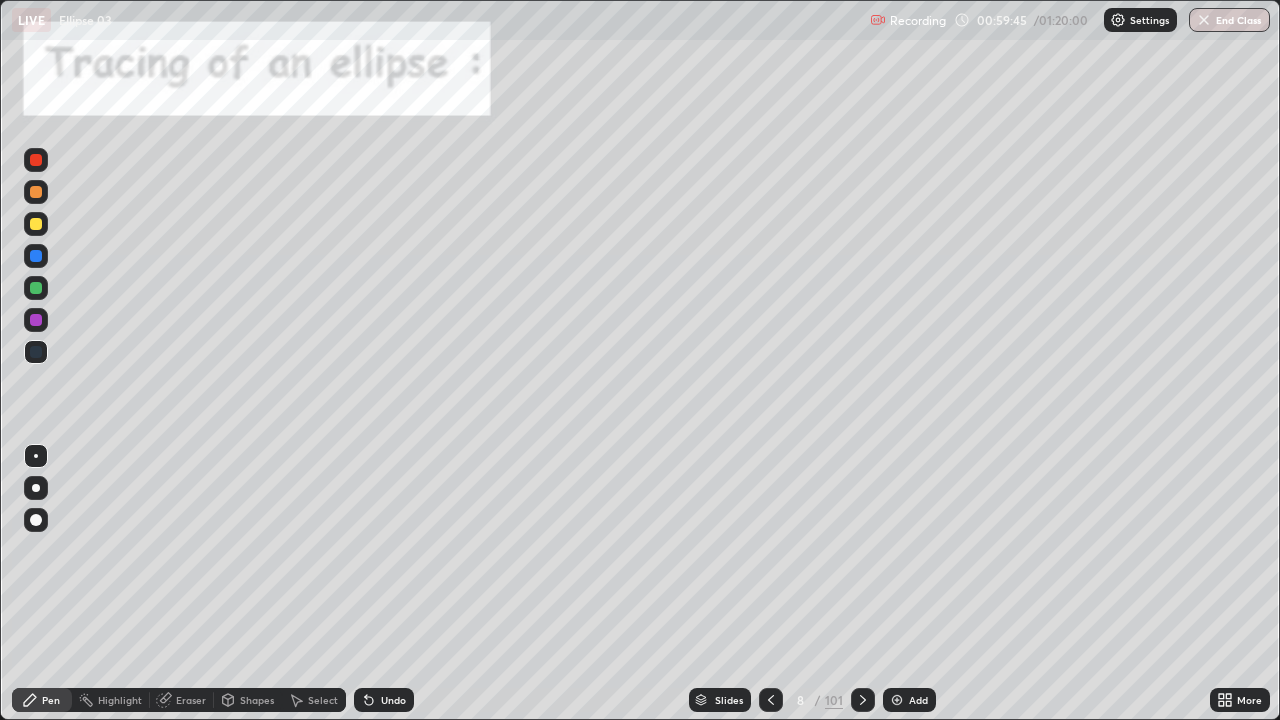 click 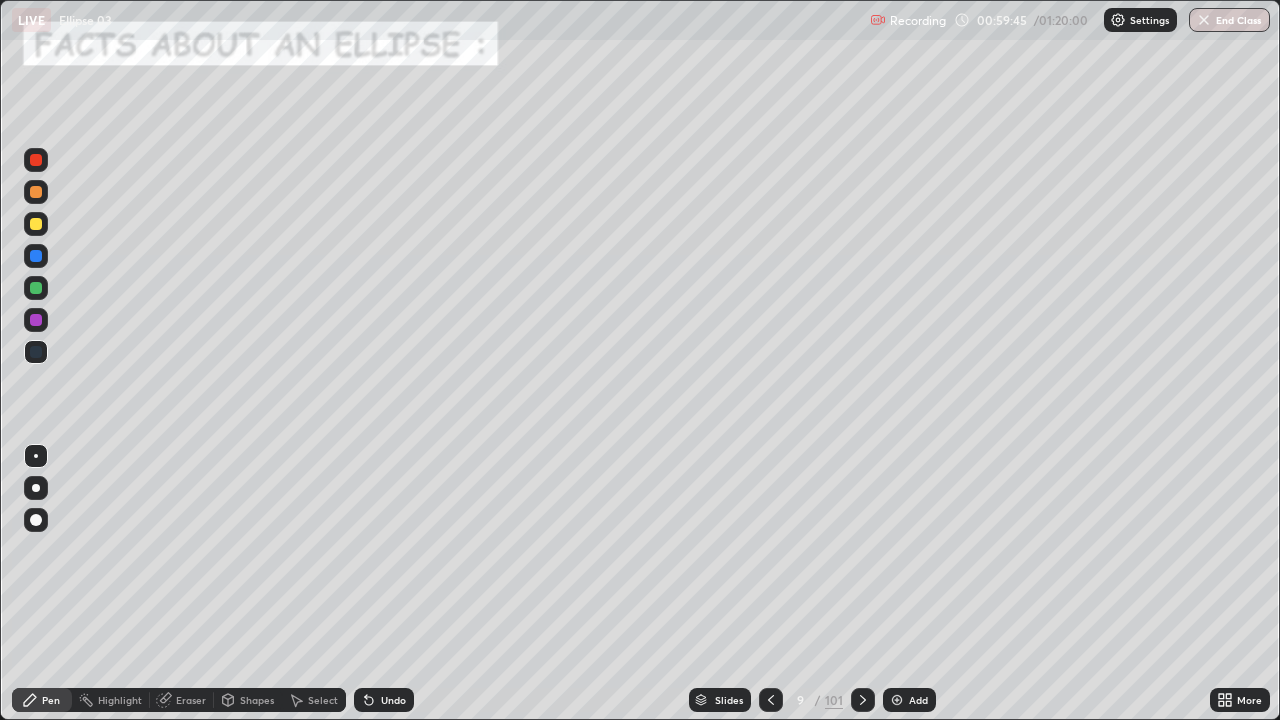 click 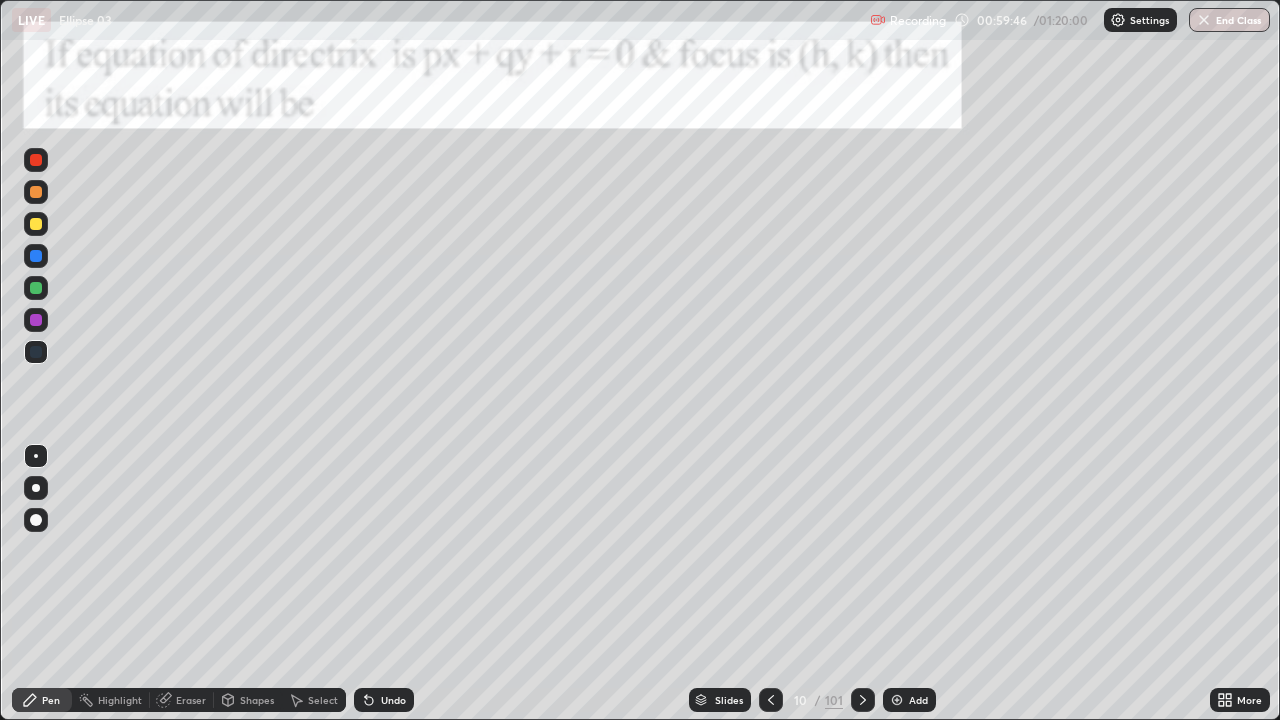 click at bounding box center [863, 700] 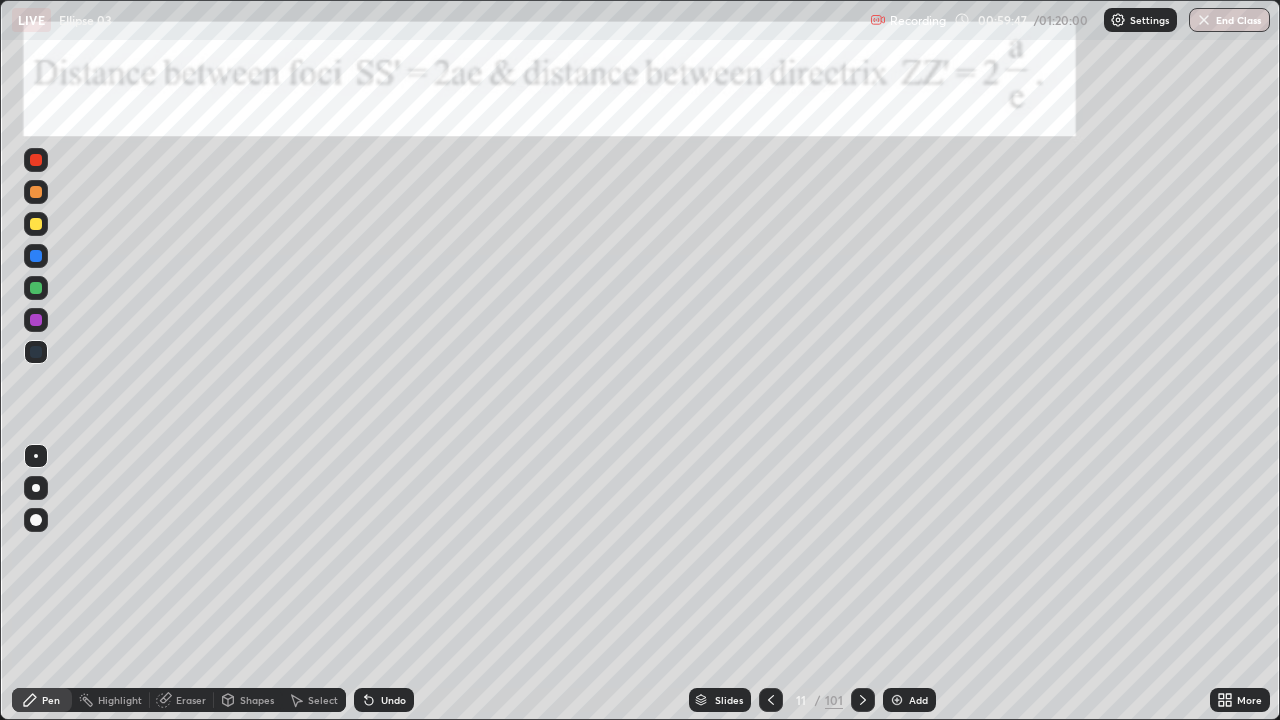 click 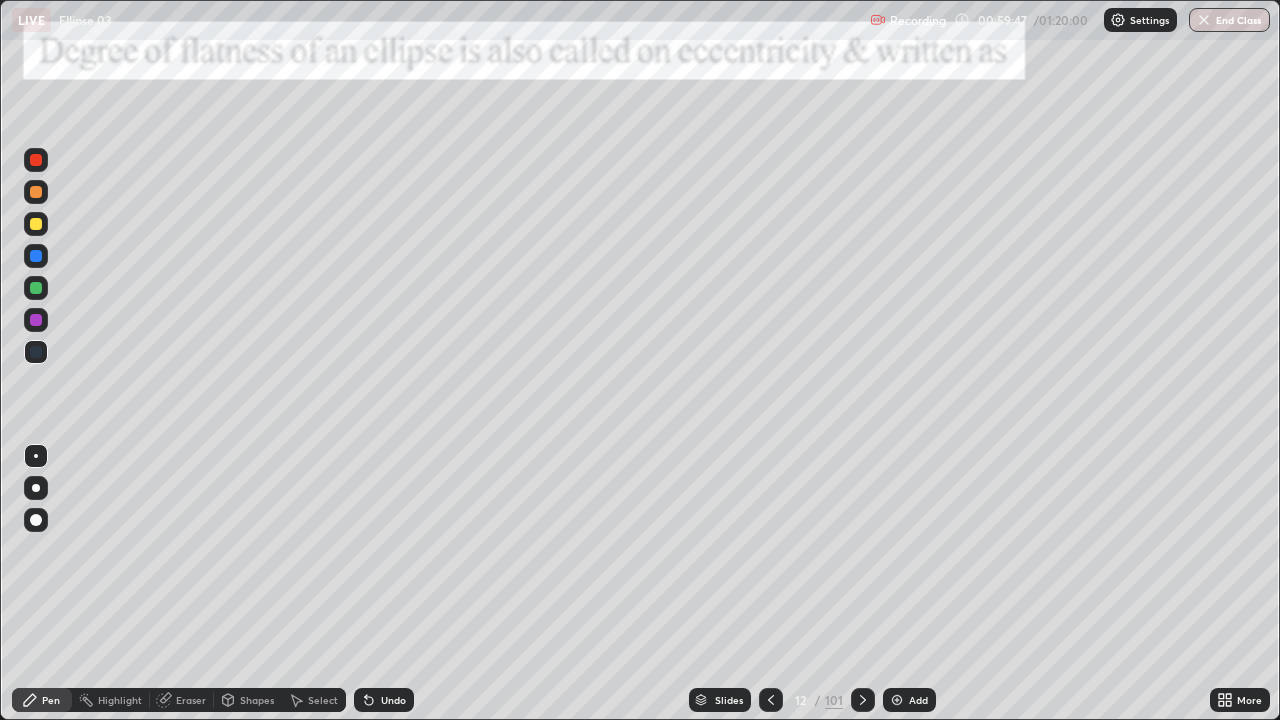 click 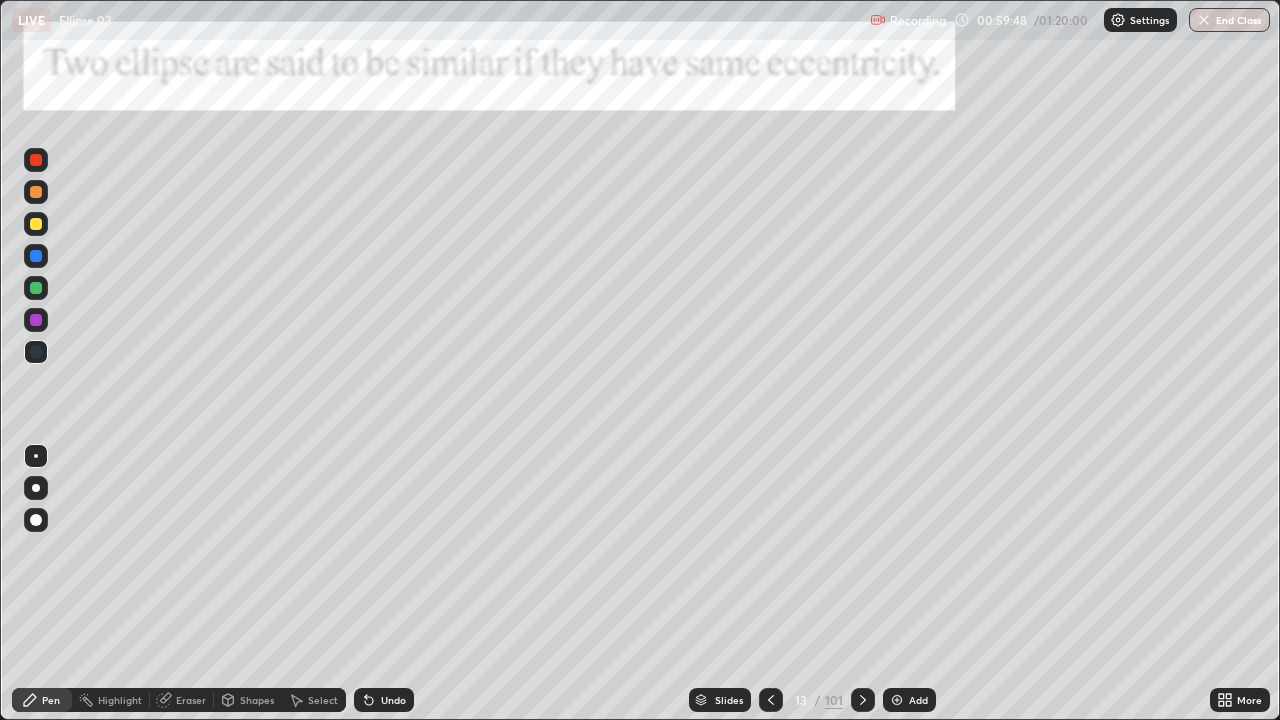 click 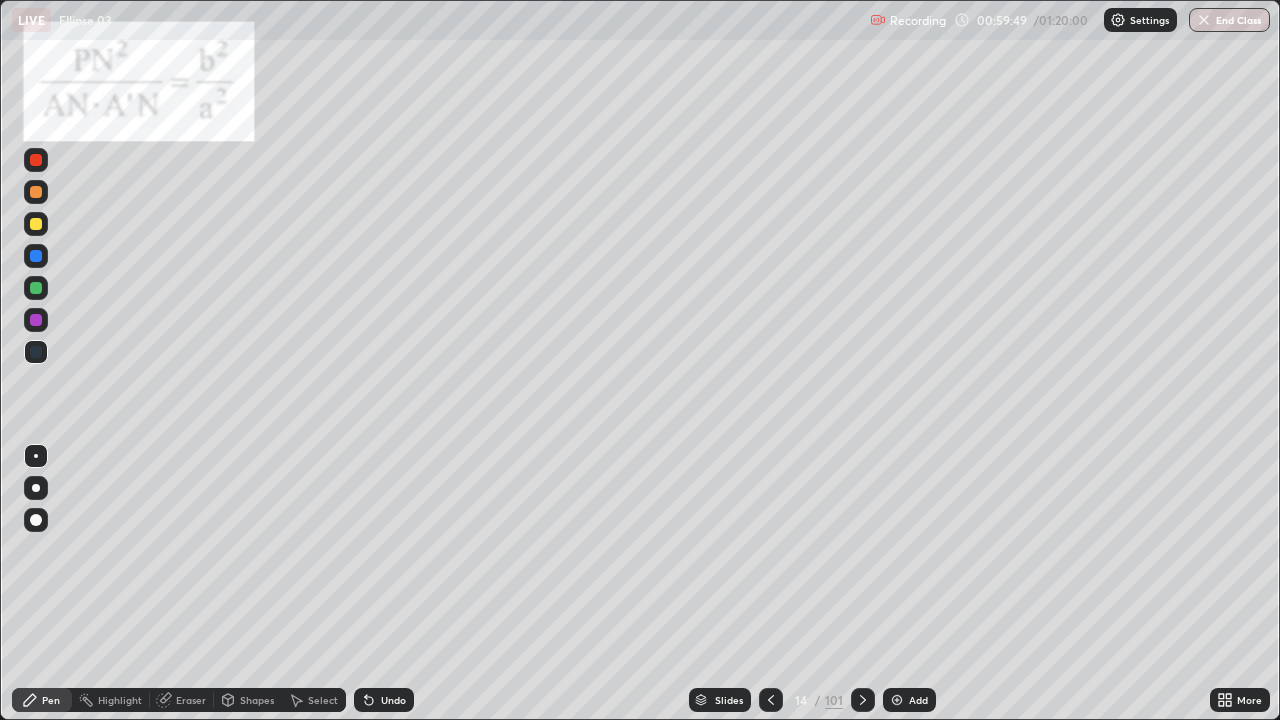 click 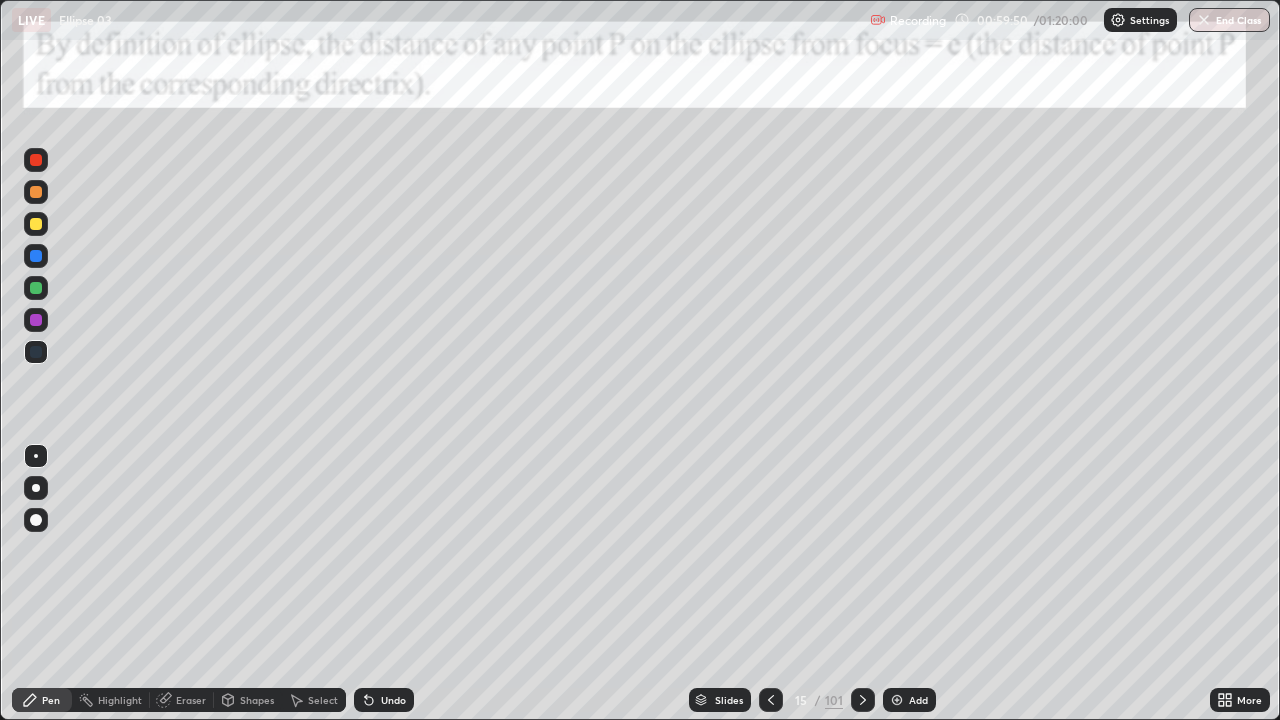 click at bounding box center (863, 700) 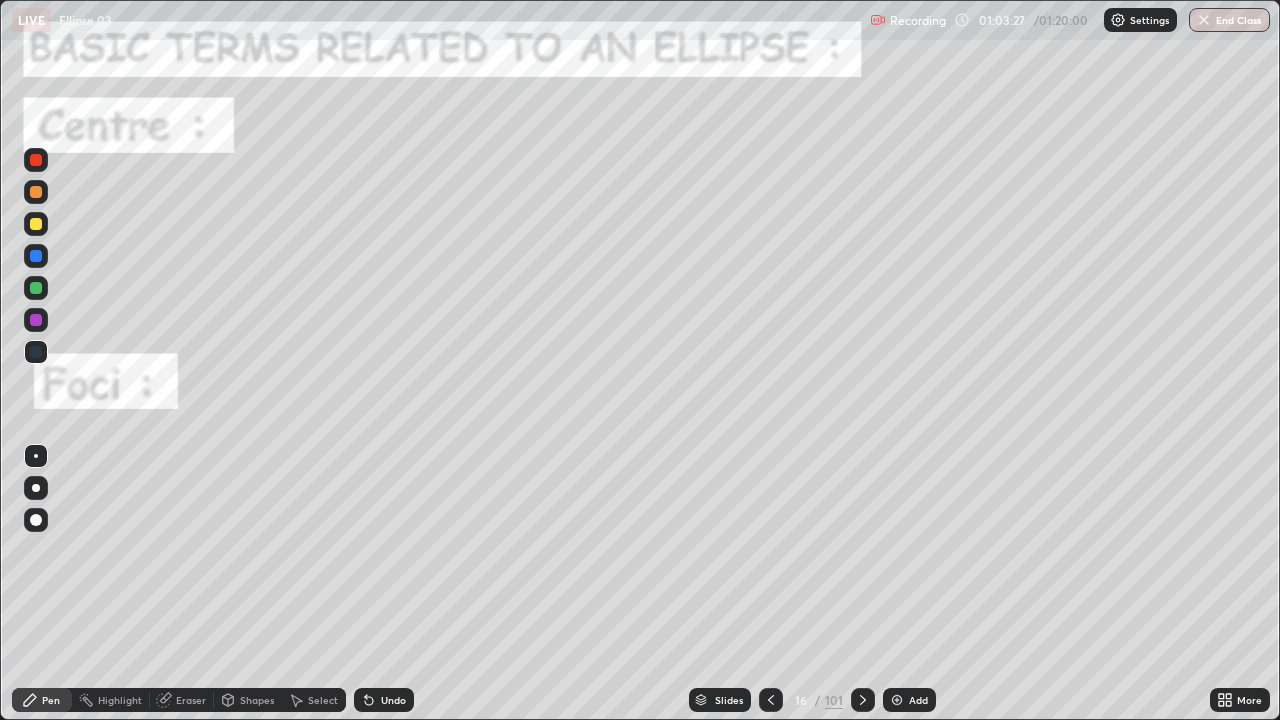 click 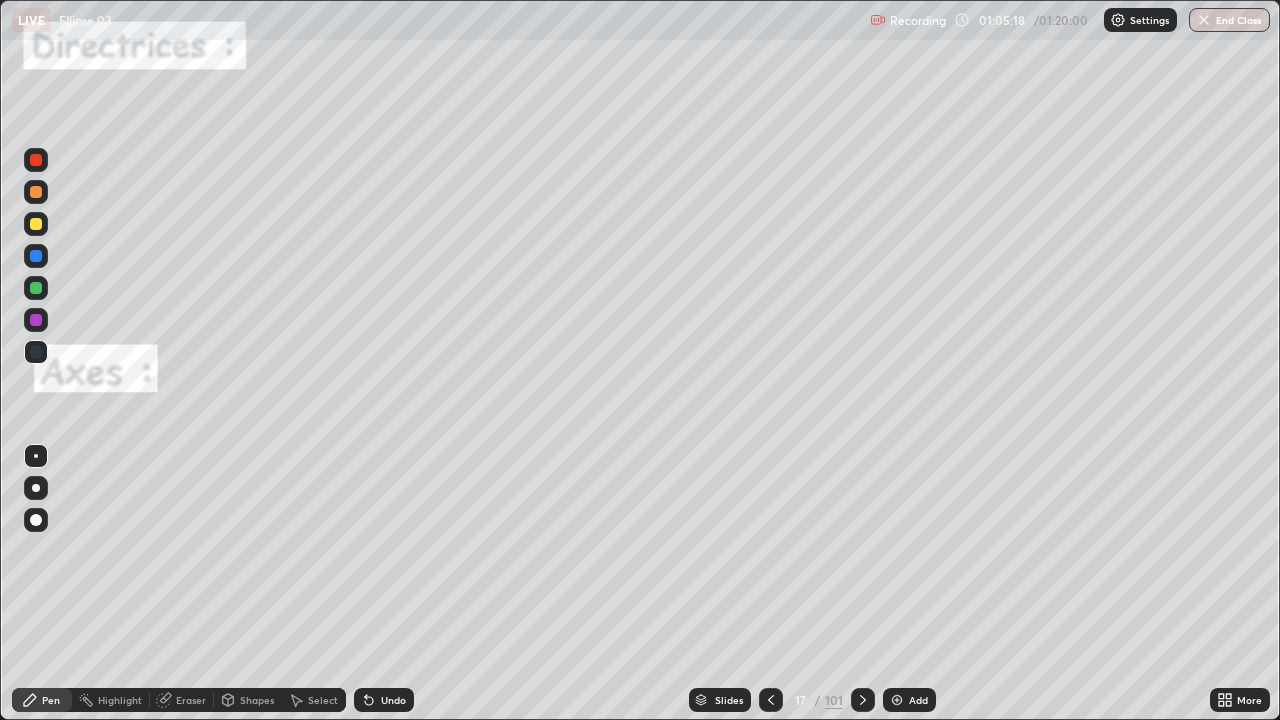click 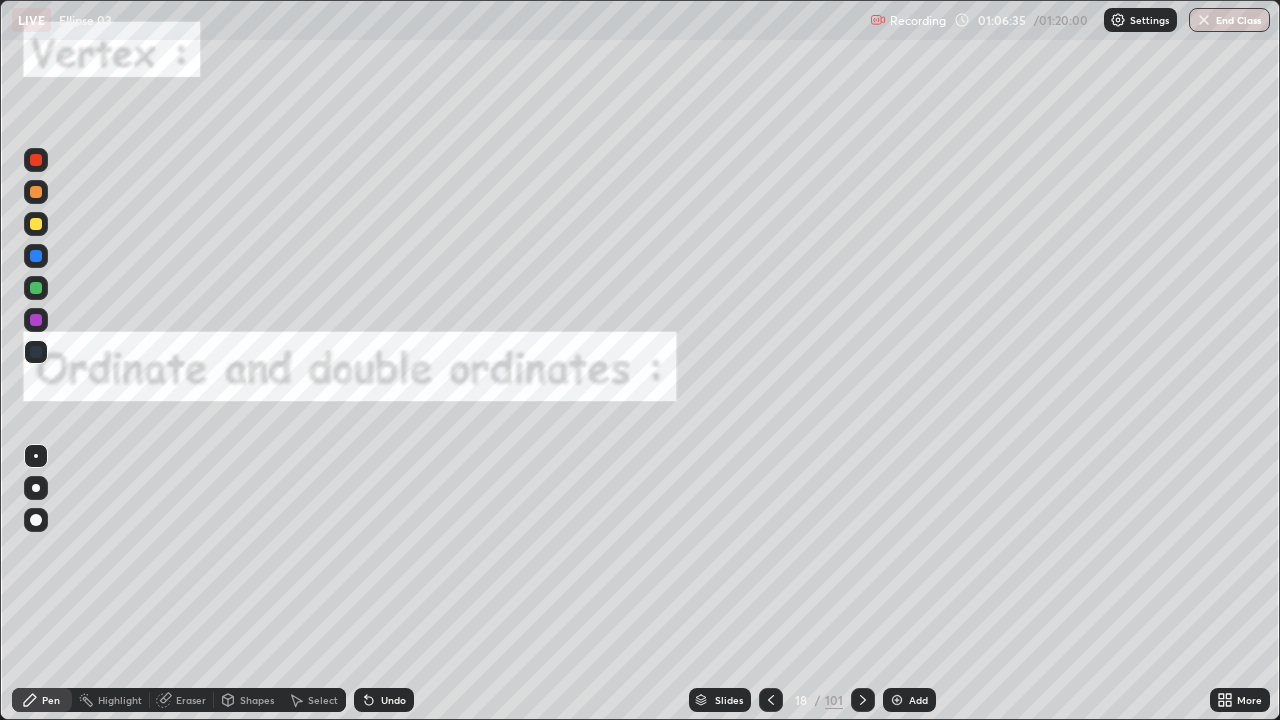 click 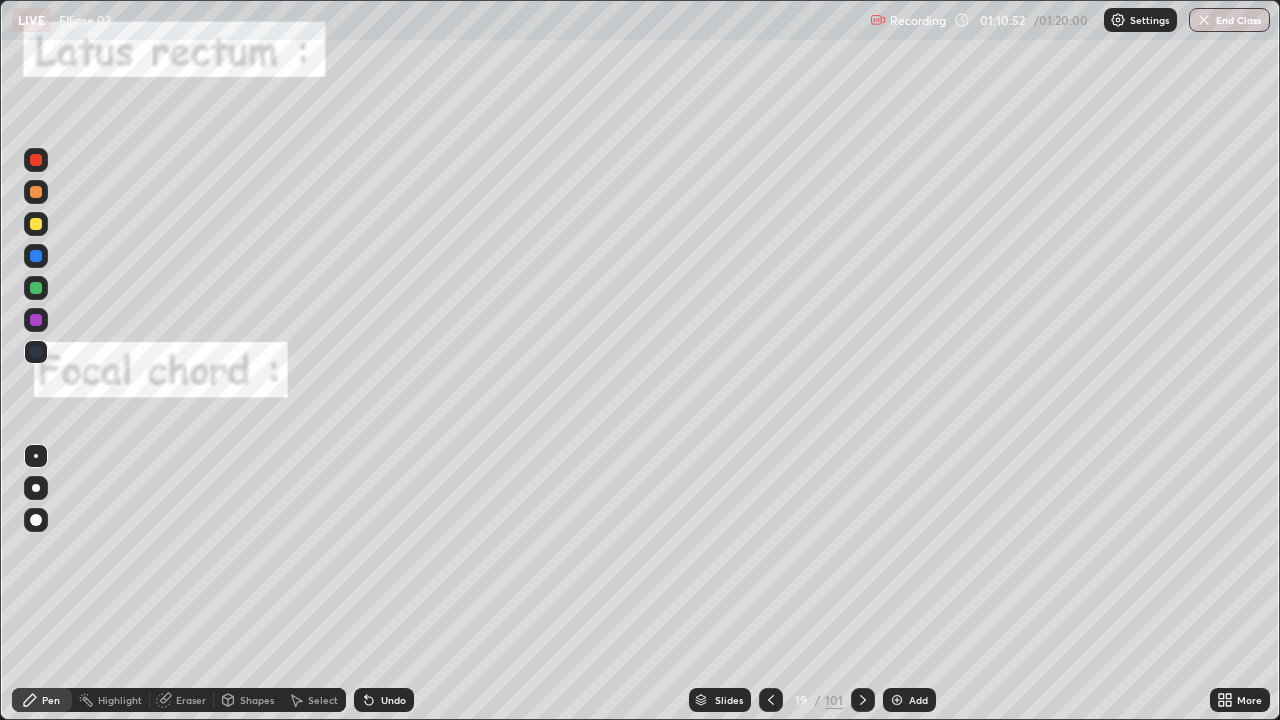 click 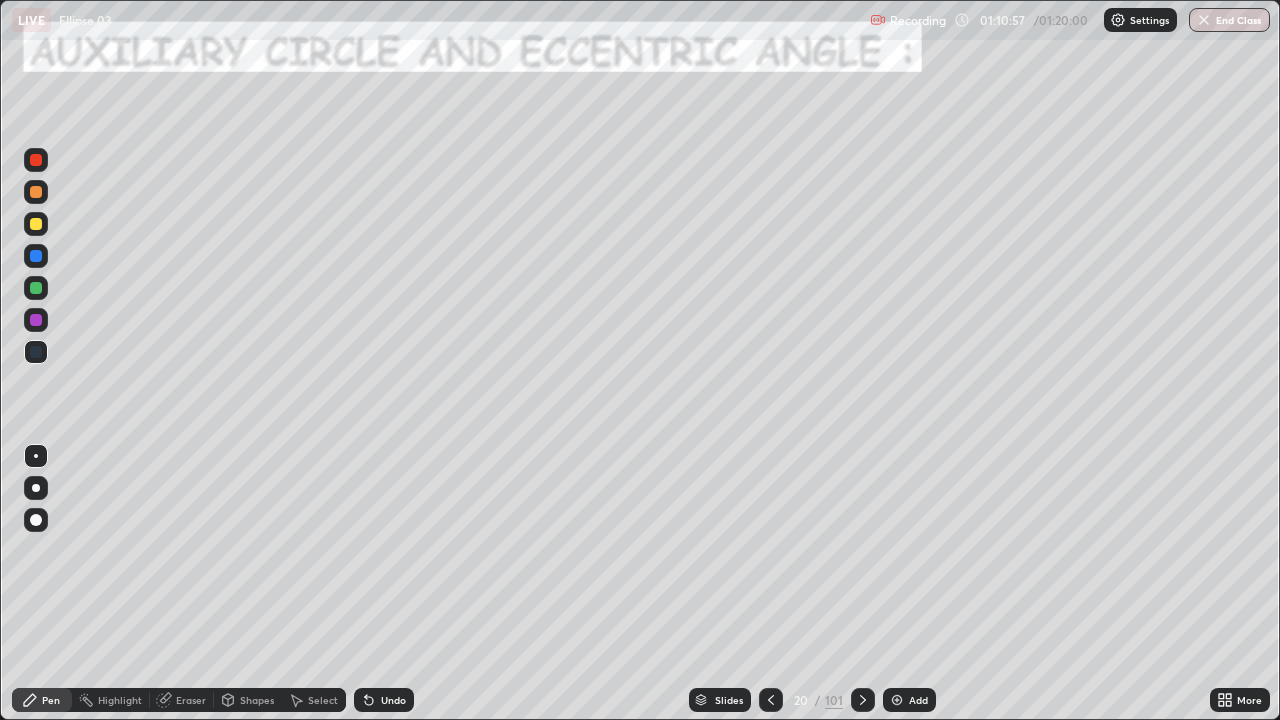 click 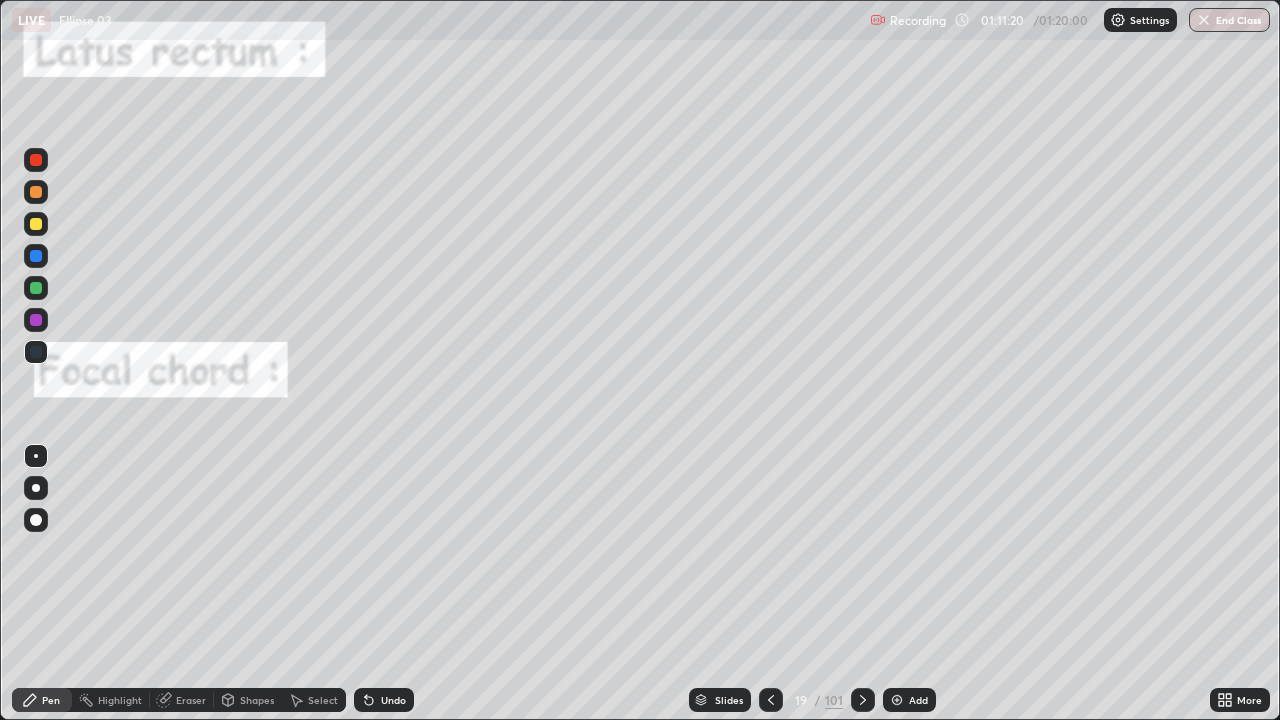 click 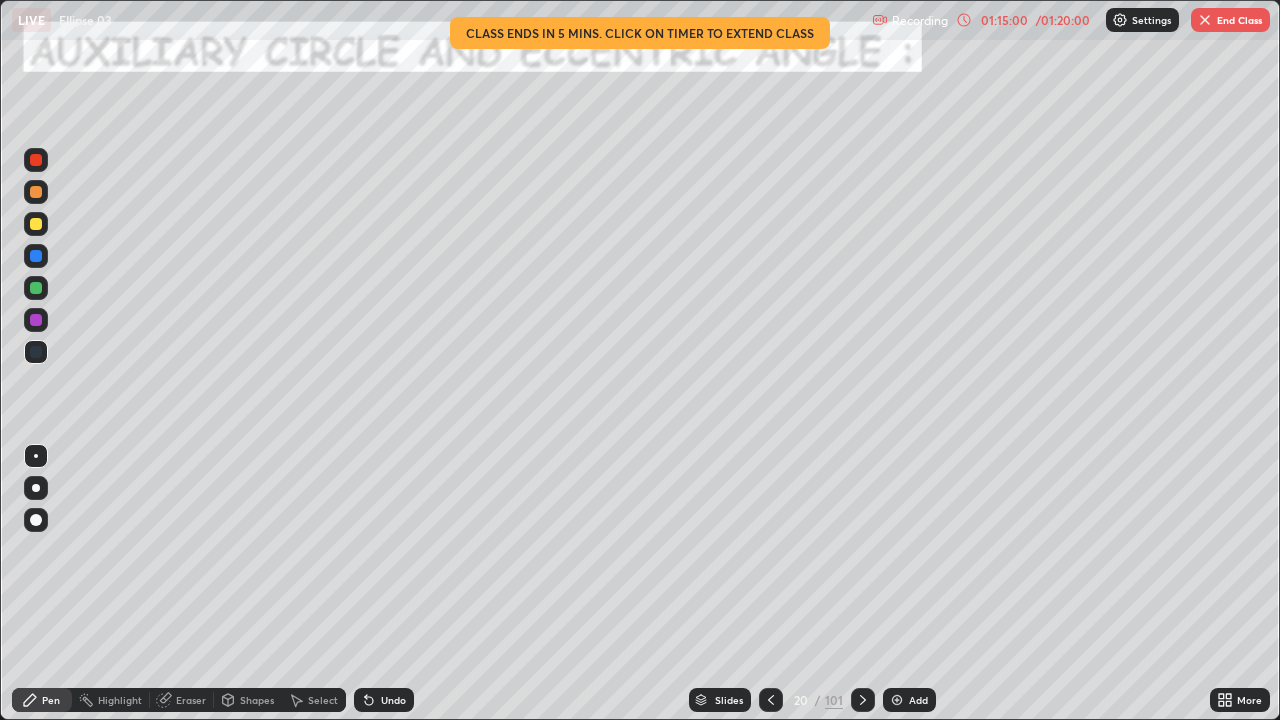 click 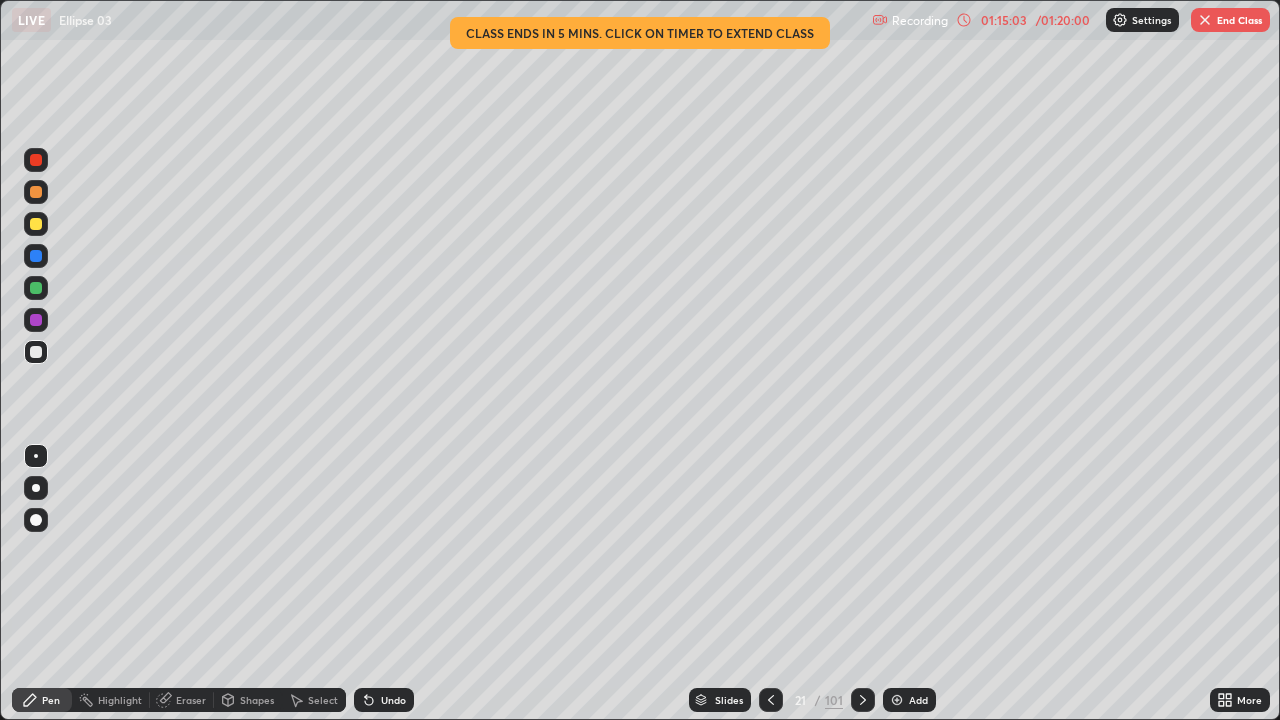 click 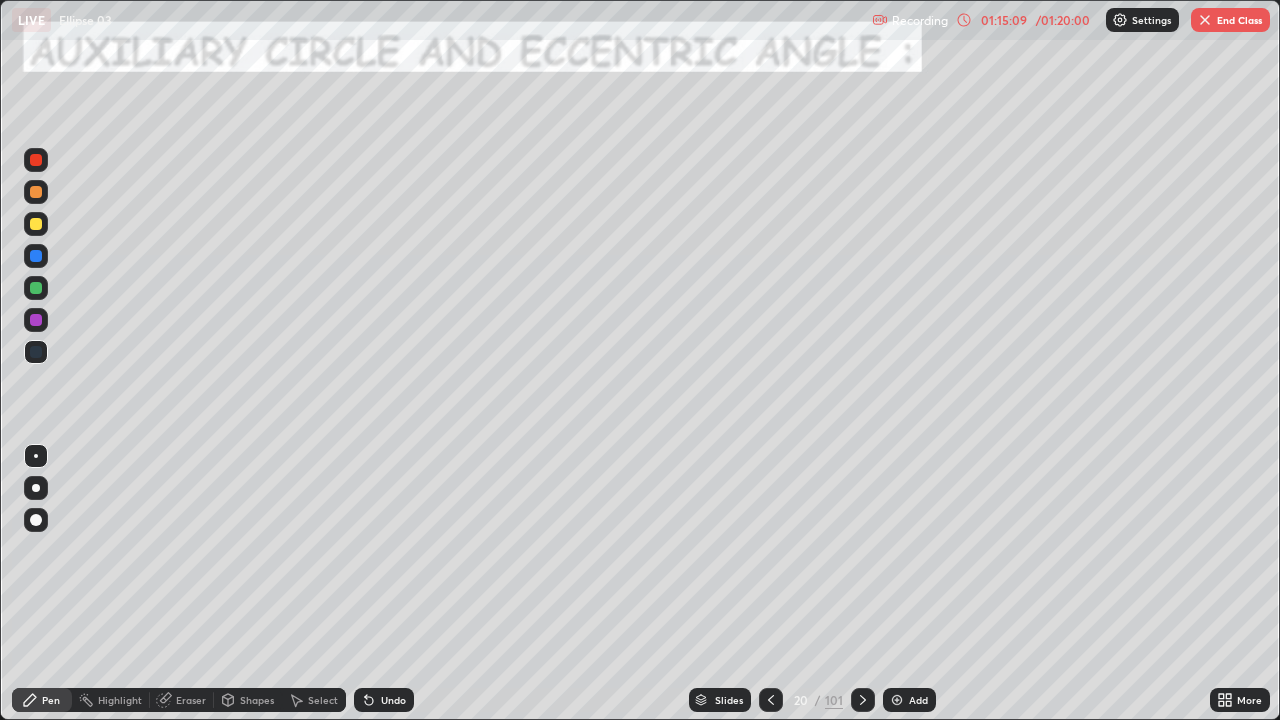 click on "End Class" at bounding box center (1230, 20) 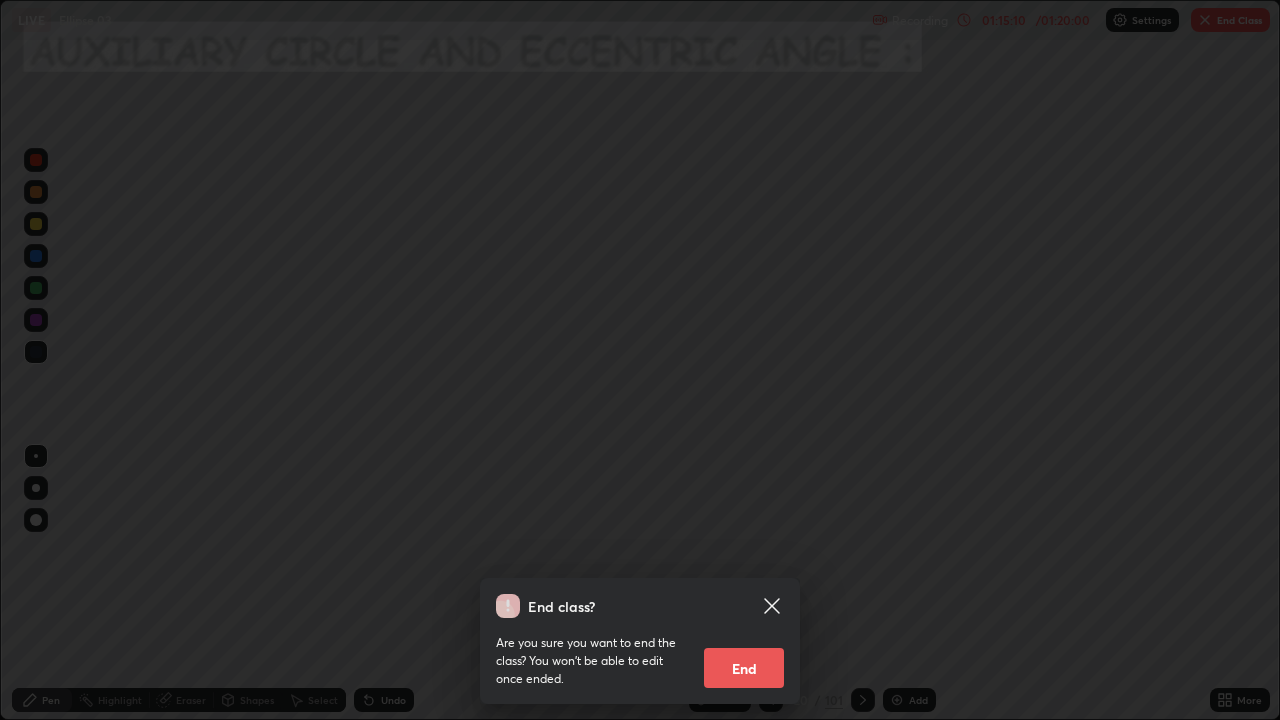 click on "End" at bounding box center [744, 668] 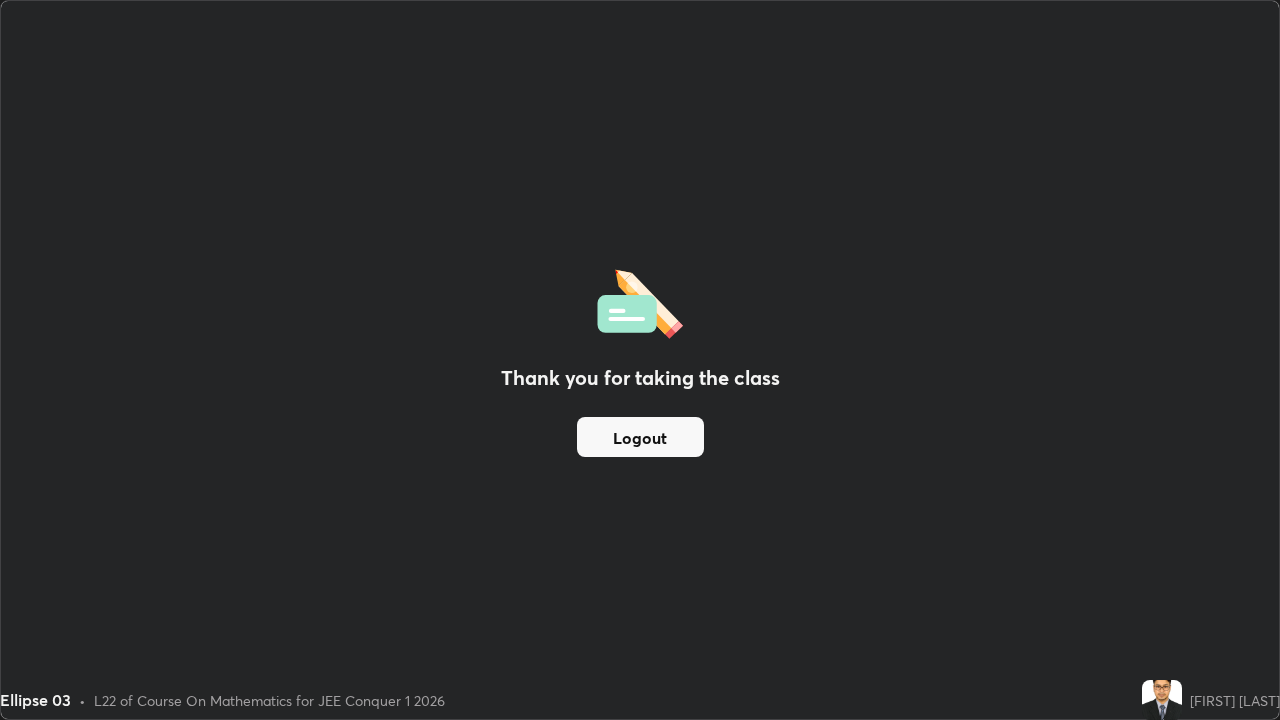 click on "Logout" at bounding box center [640, 437] 